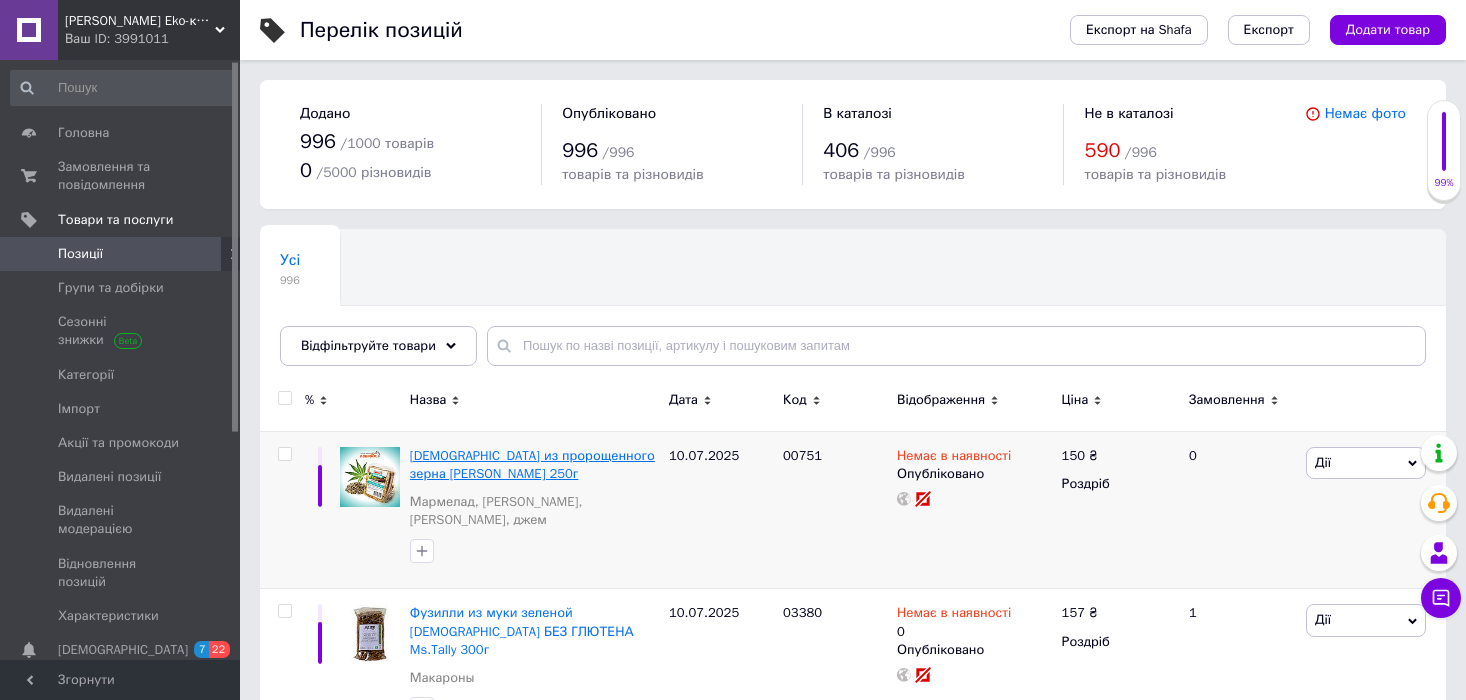 scroll, scrollTop: 112, scrollLeft: 0, axis: vertical 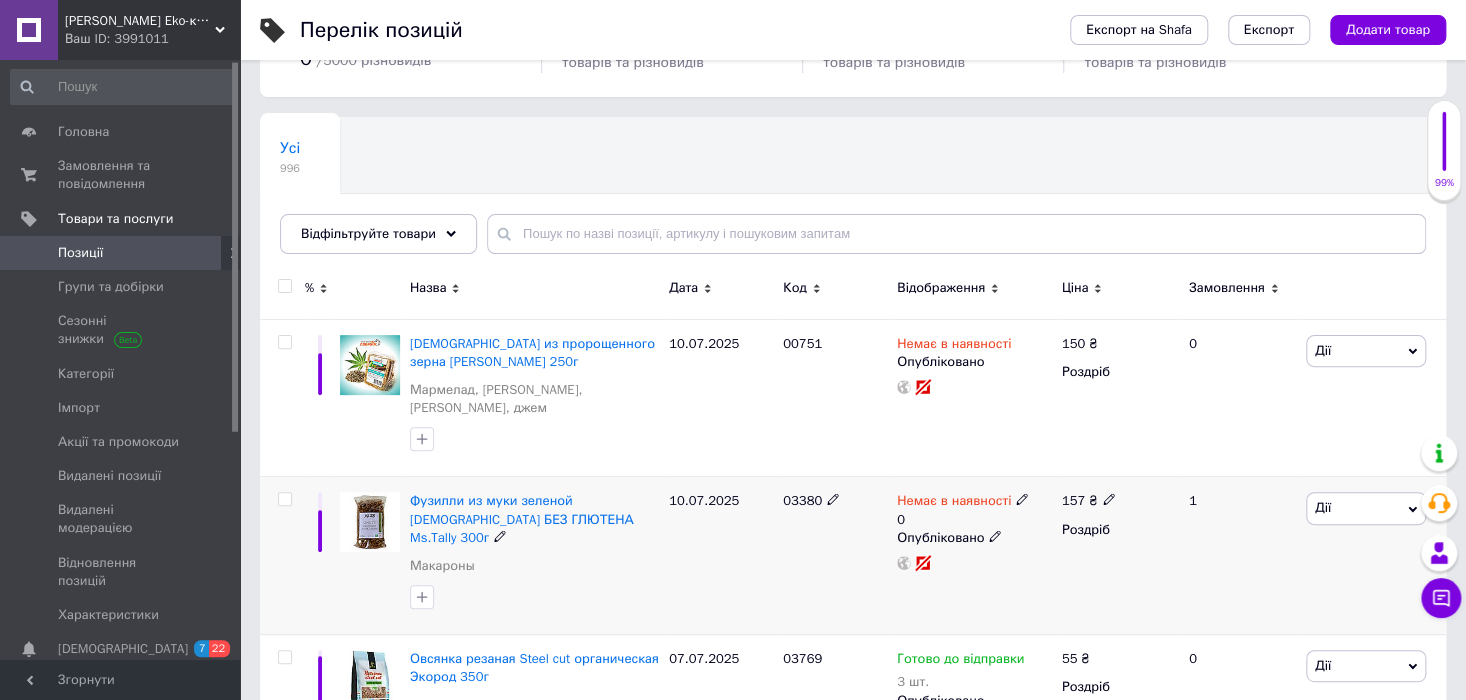 click on "Фузилли из муки зеленой [DEMOGRAPHIC_DATA] БЕЗ ГЛЮТЕНА Ms.Tally 300г Макароны" at bounding box center (534, 556) 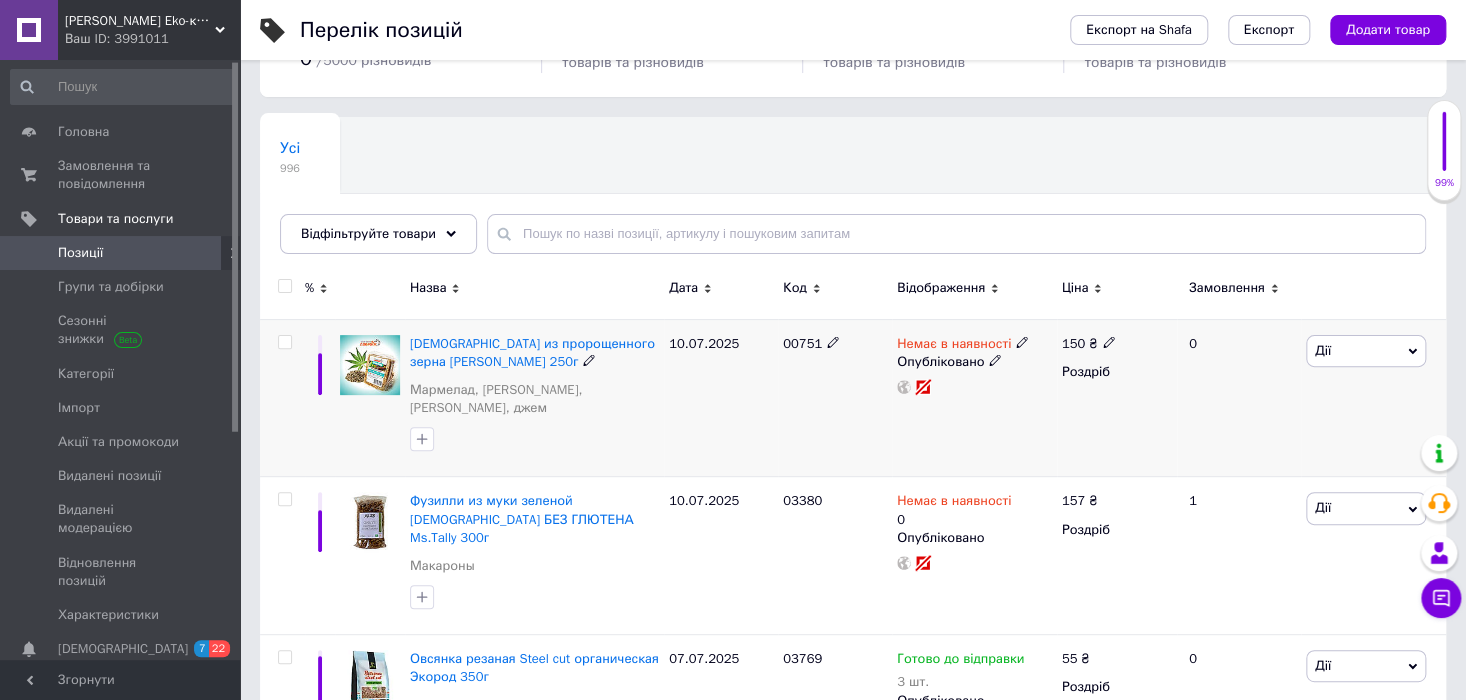 click on "[DEMOGRAPHIC_DATA] из пророщенного зерна [PERSON_NAME] 250г Мармелад, зефир, халва, джем" at bounding box center [534, 398] 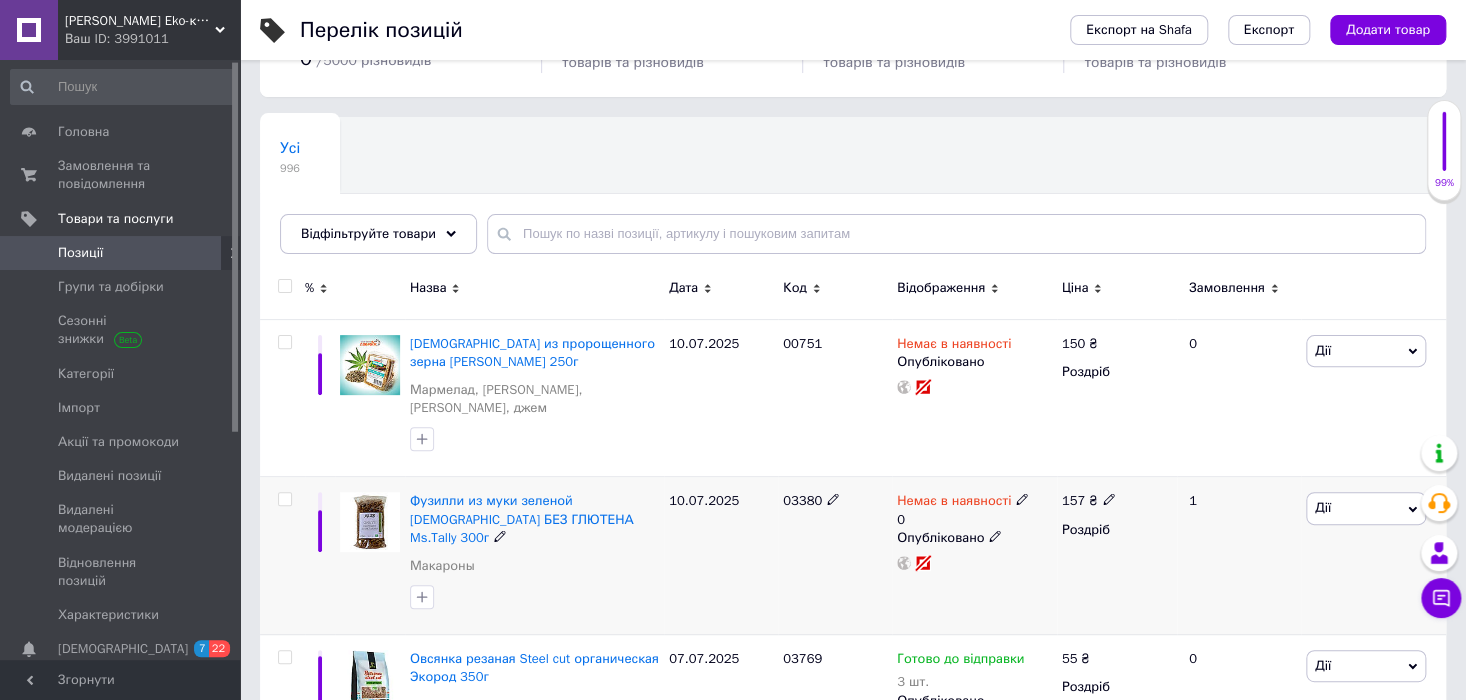 click on "Фузилли из муки зеленой [DEMOGRAPHIC_DATA] БЕЗ ГЛЮТЕНА Ms.Tally 300г Макароны" at bounding box center (534, 556) 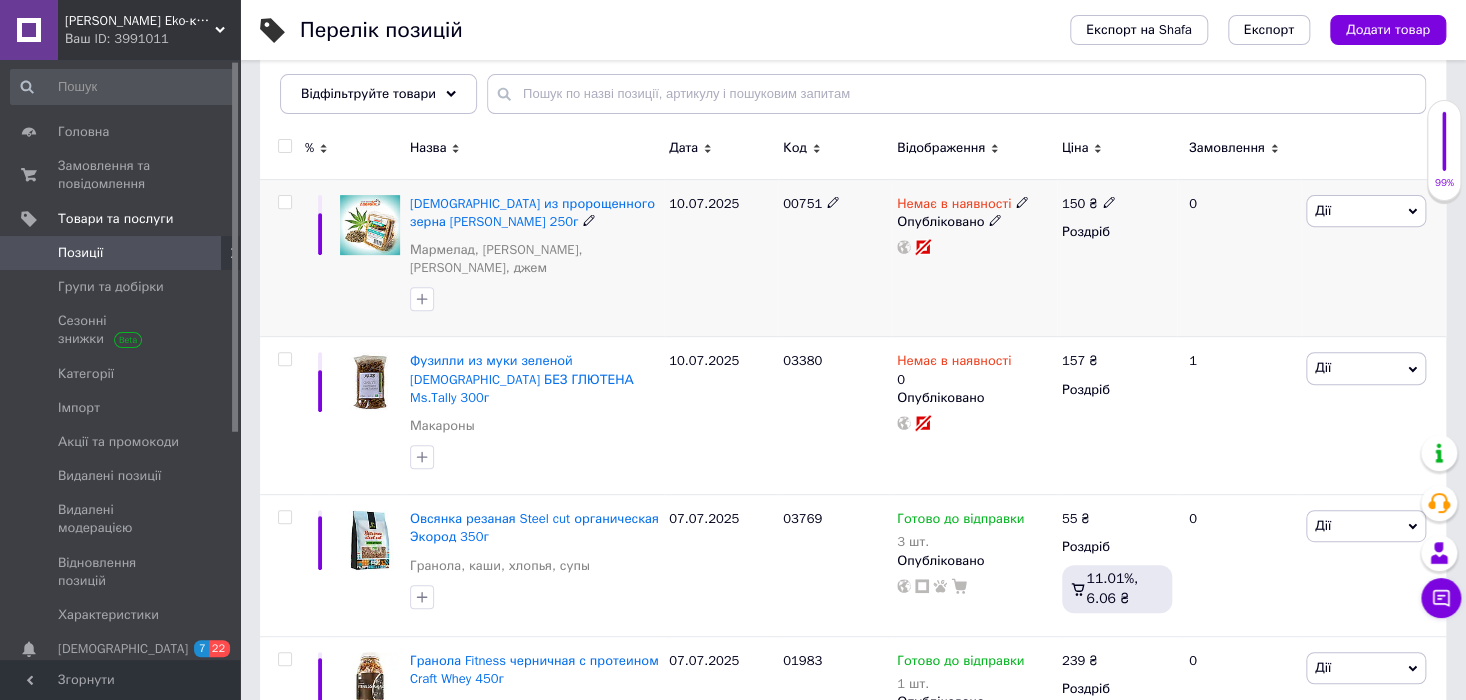 scroll, scrollTop: 256, scrollLeft: 0, axis: vertical 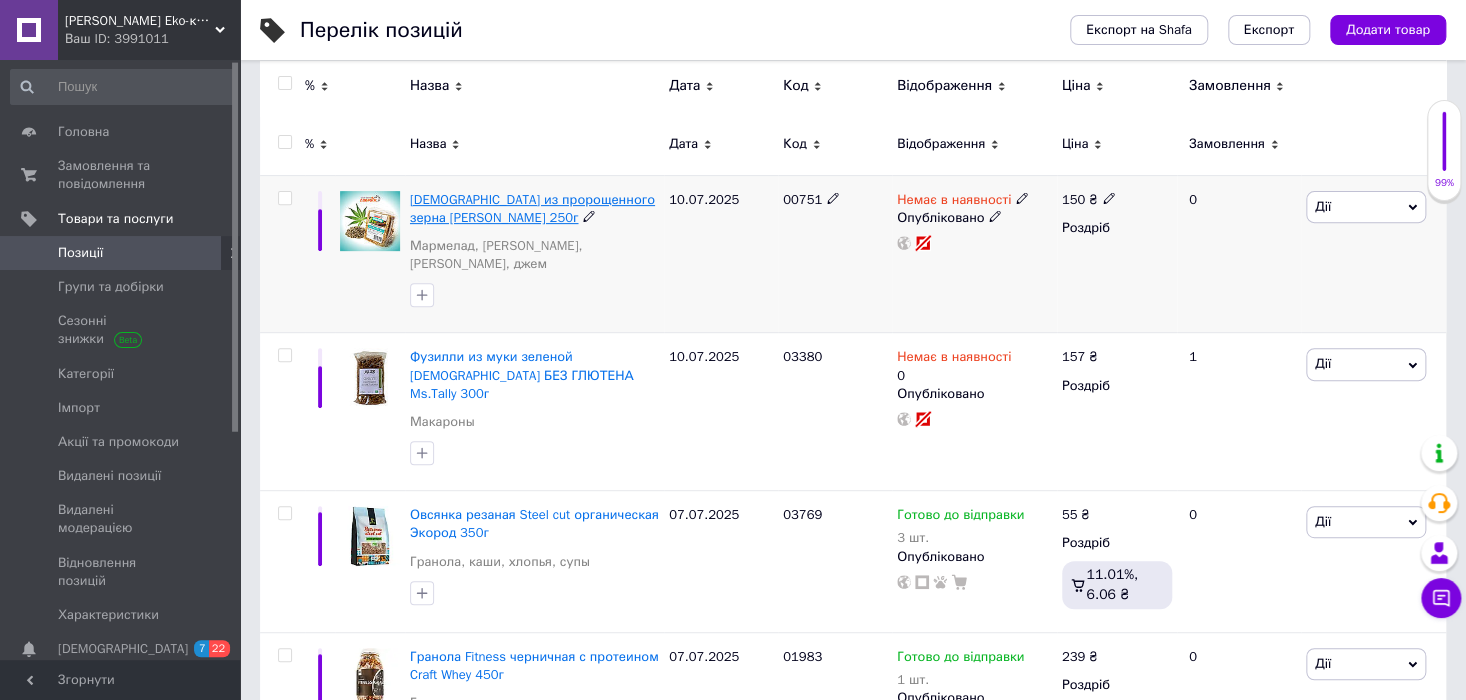 click on "[DEMOGRAPHIC_DATA] из пророщенного зерна [PERSON_NAME] 250г" at bounding box center (532, 208) 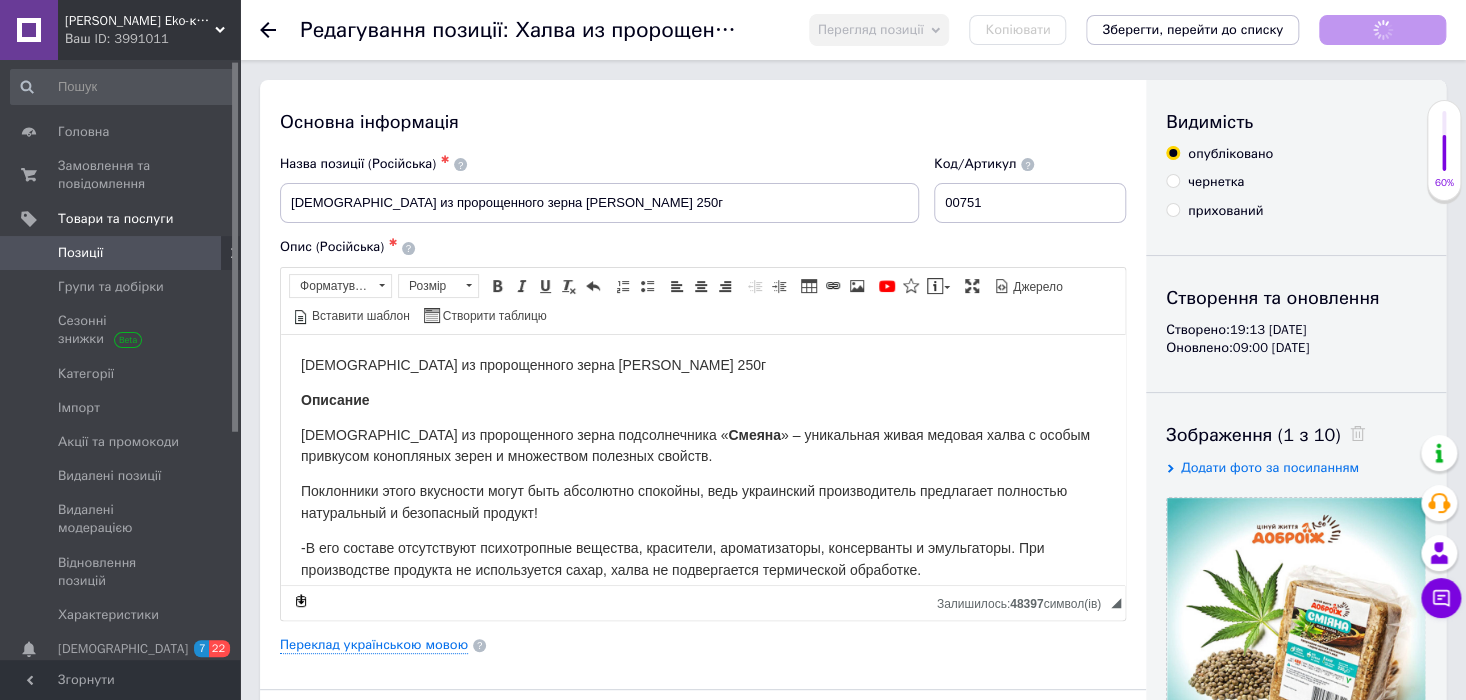 scroll, scrollTop: 0, scrollLeft: 0, axis: both 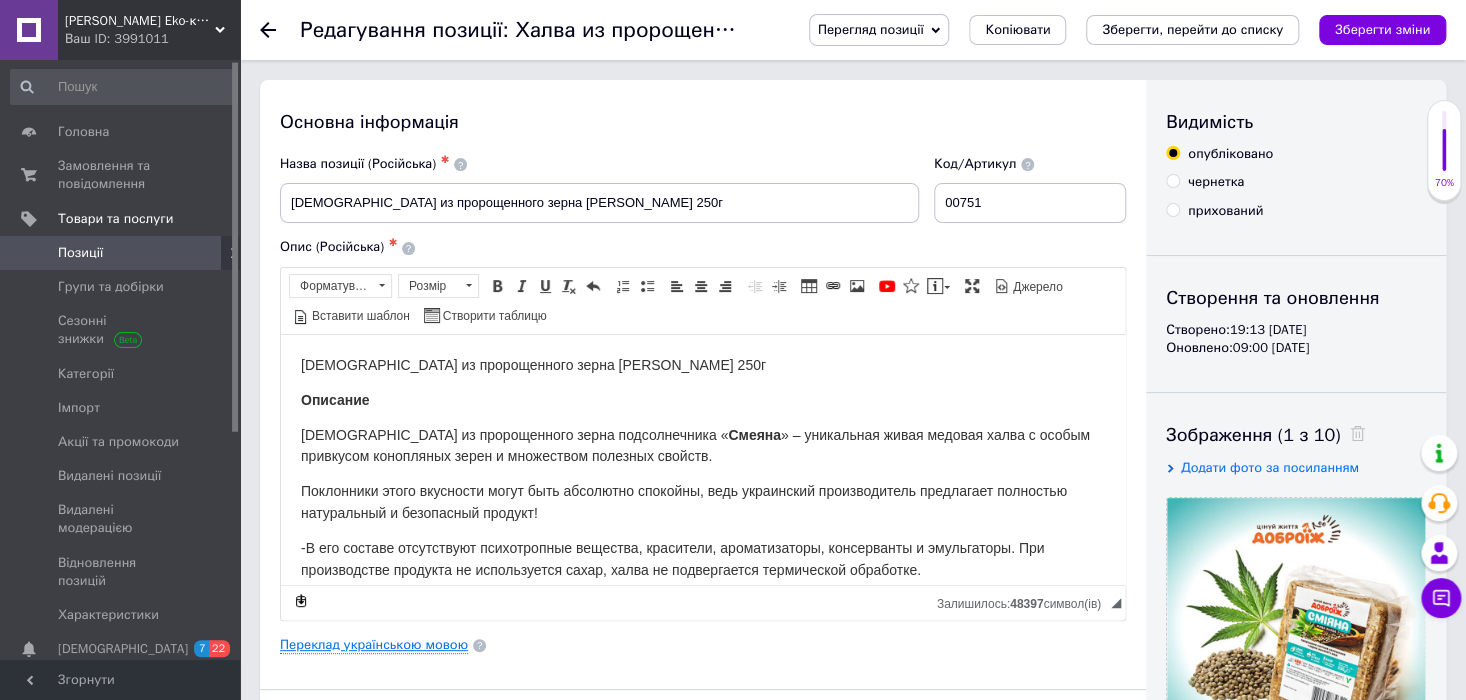 click on "Переклад українською мовою" at bounding box center (374, 645) 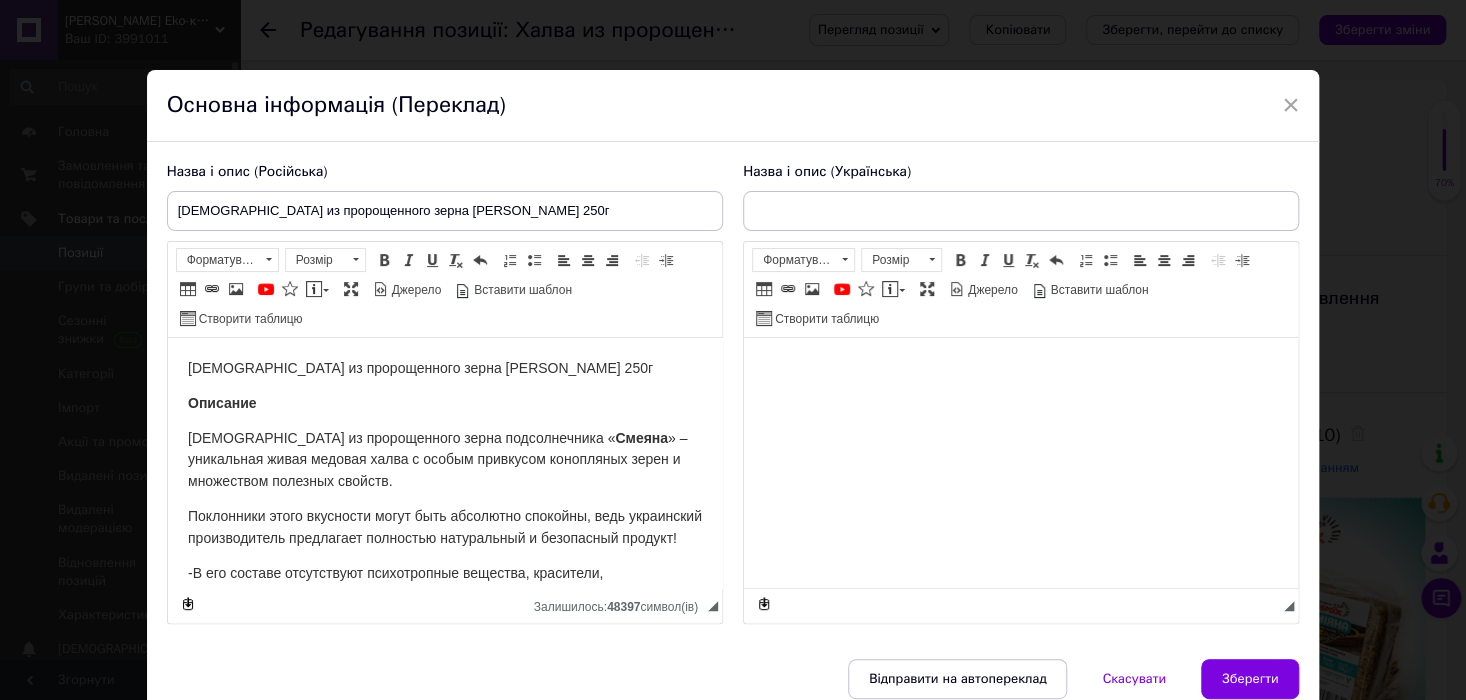 scroll, scrollTop: 0, scrollLeft: 0, axis: both 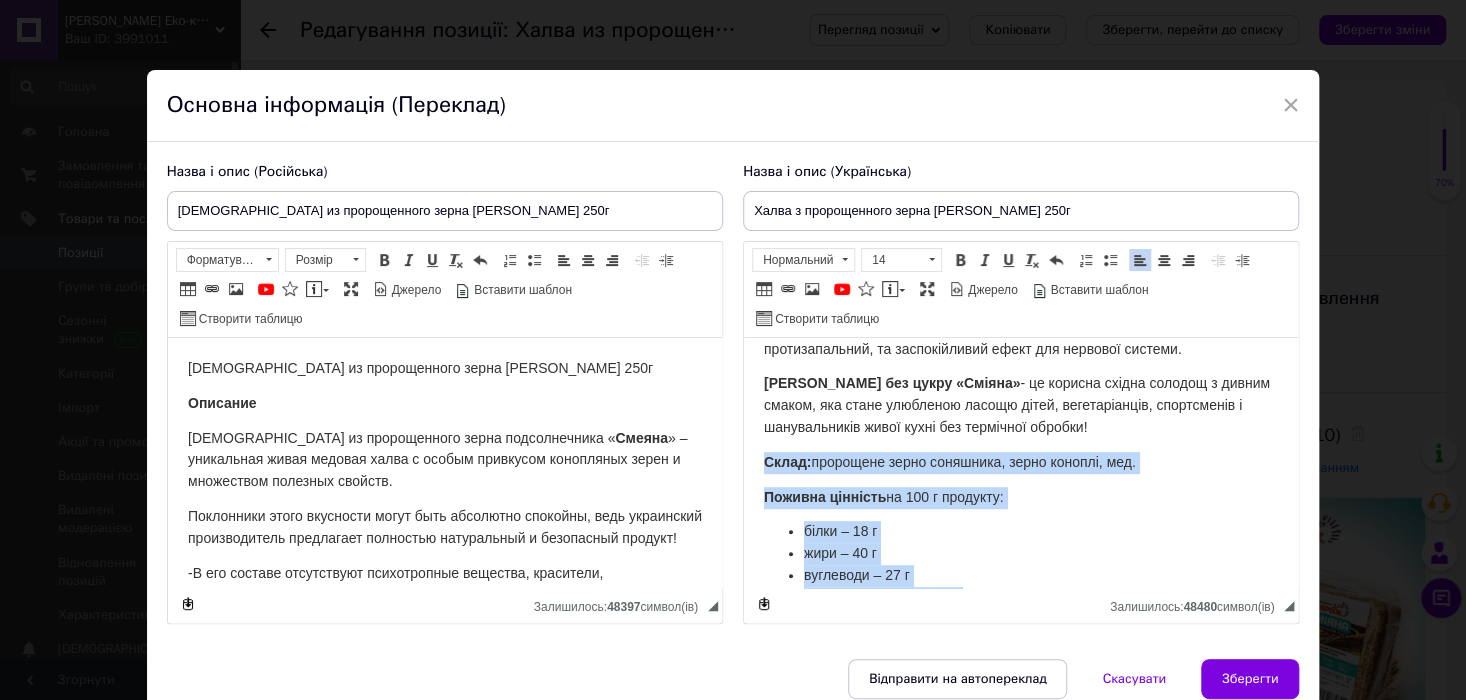 drag, startPoint x: 1020, startPoint y: 560, endPoint x: 756, endPoint y: 426, distance: 296.0608 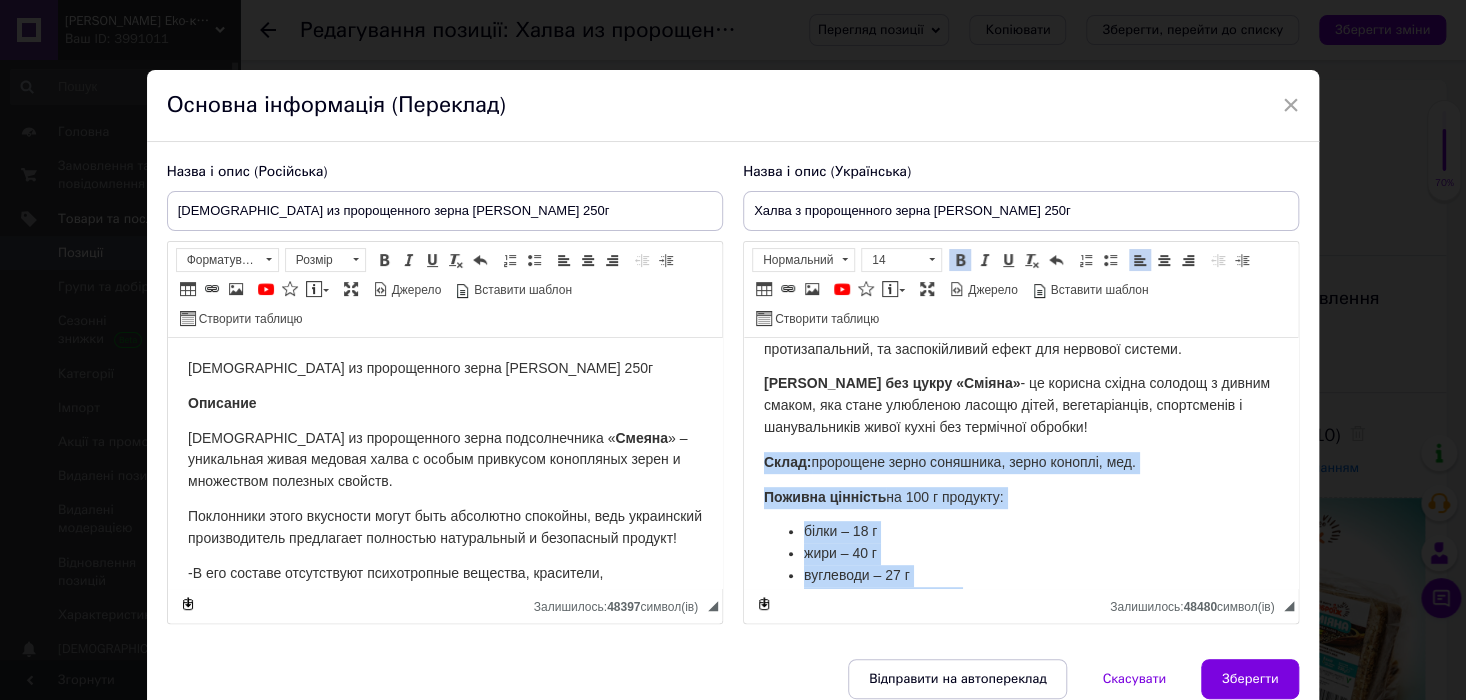 copy on "Склад:  пророщене зерно соняшника, зерно коноплі, мед. Поживна цінність  на 100 г продукту: білки – 18 г жири – 40 г вуглеводи – 27 г калорійність - 488 Ккал. Загальна інформація Виробник: Доброїж Країна походження: [GEOGRAPHIC_DATA] Тип: халва Особливість: натуральна Вага: 250 г Термін зберігання: -  50 днів при температурі +1 до +5 C, - 30 днів при температурі до + 18 С" 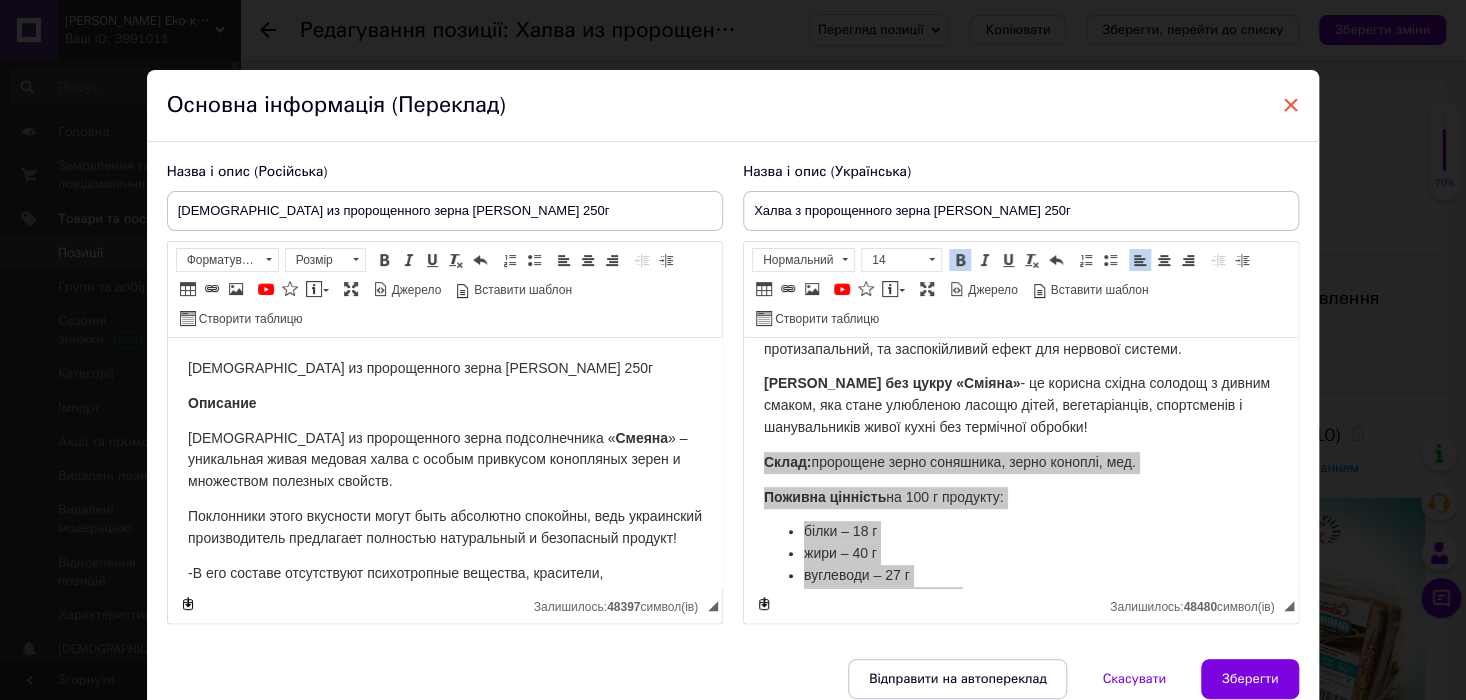 click on "×" at bounding box center (1291, 105) 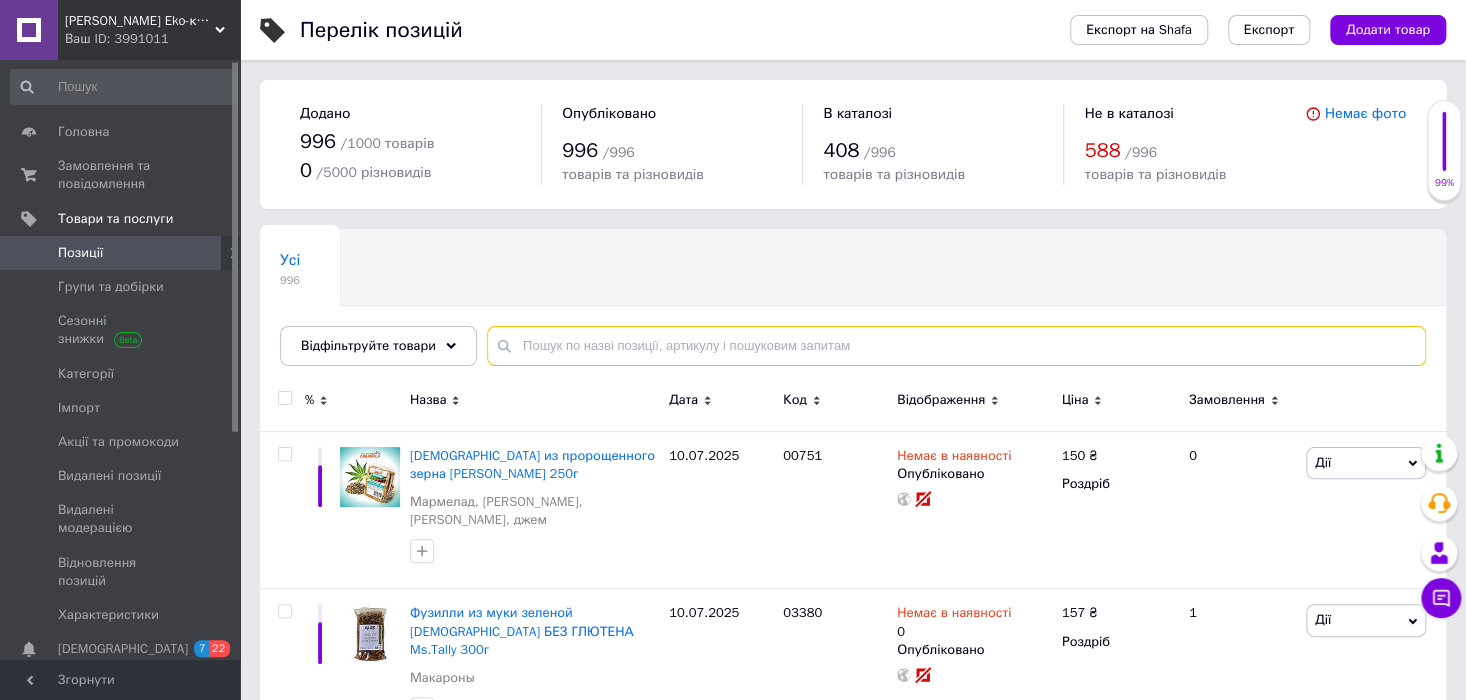 click at bounding box center [956, 346] 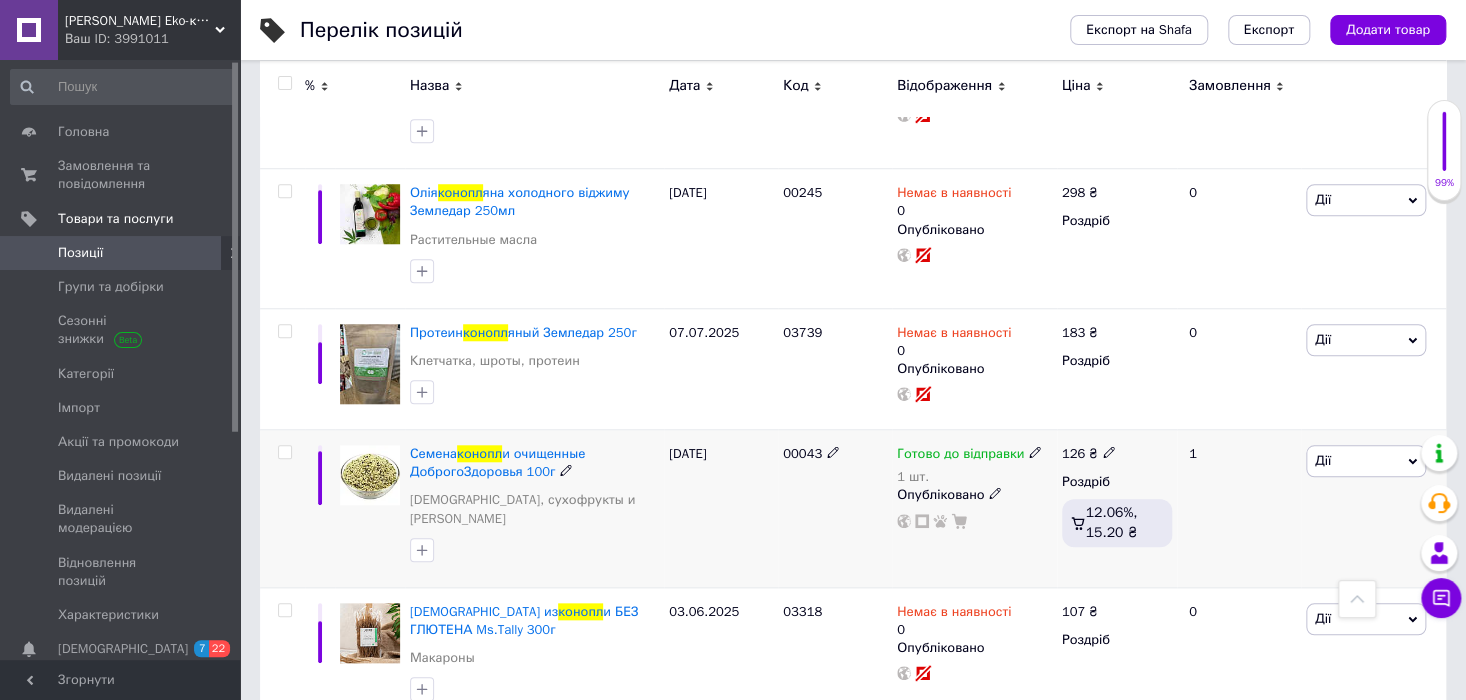 scroll, scrollTop: 682, scrollLeft: 0, axis: vertical 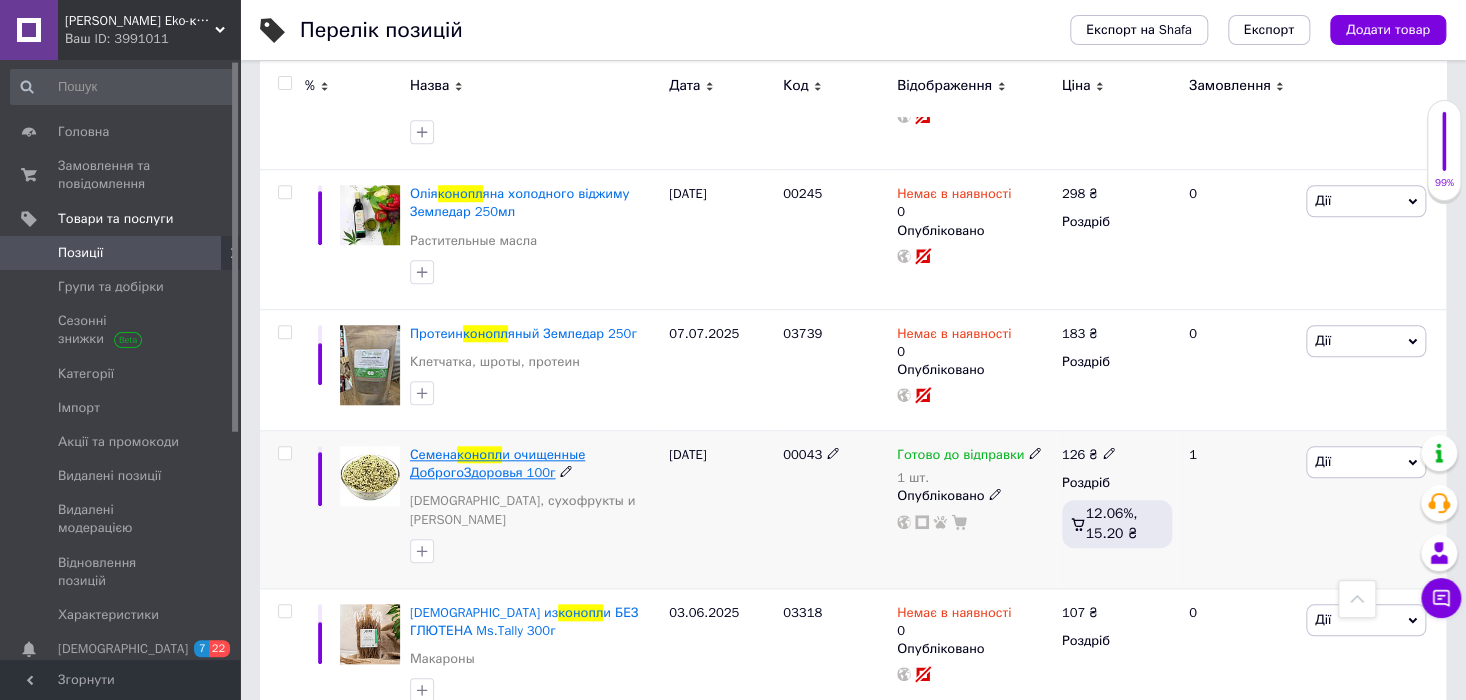 type on "конопл" 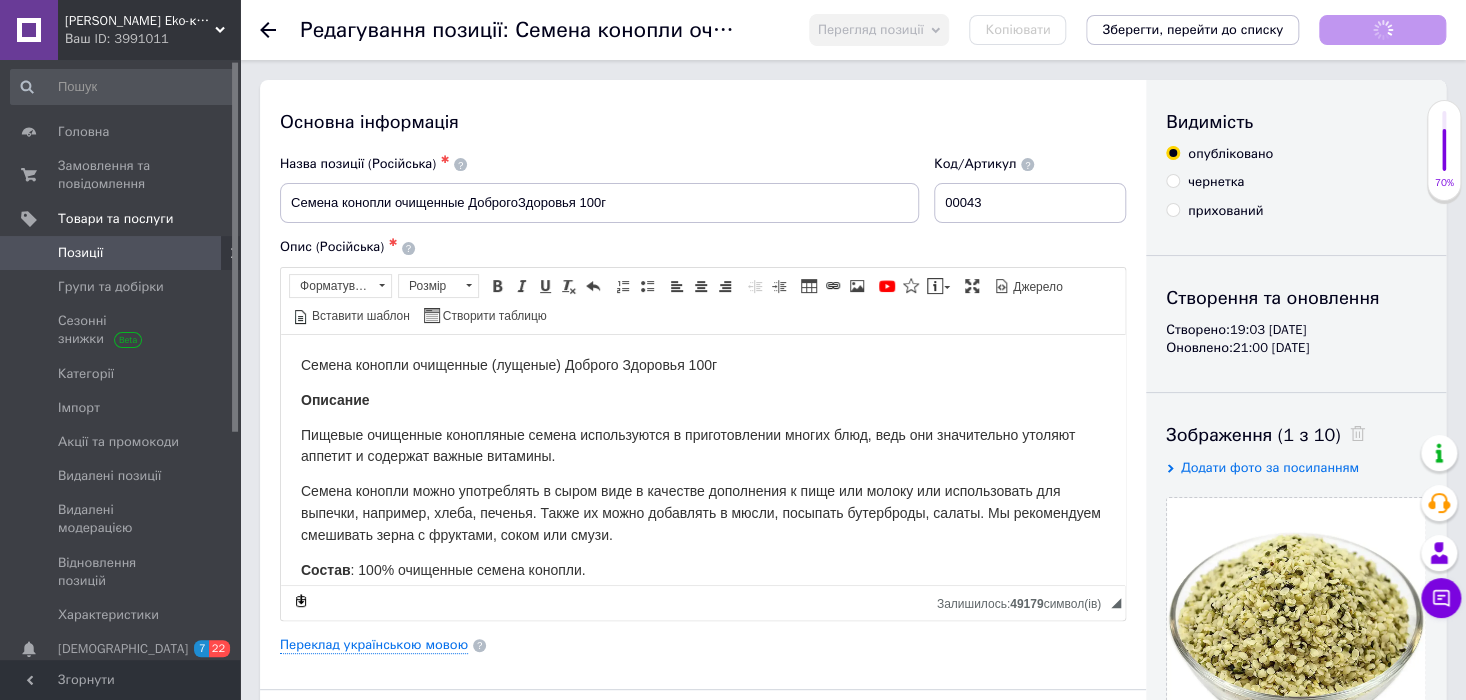 scroll, scrollTop: 0, scrollLeft: 0, axis: both 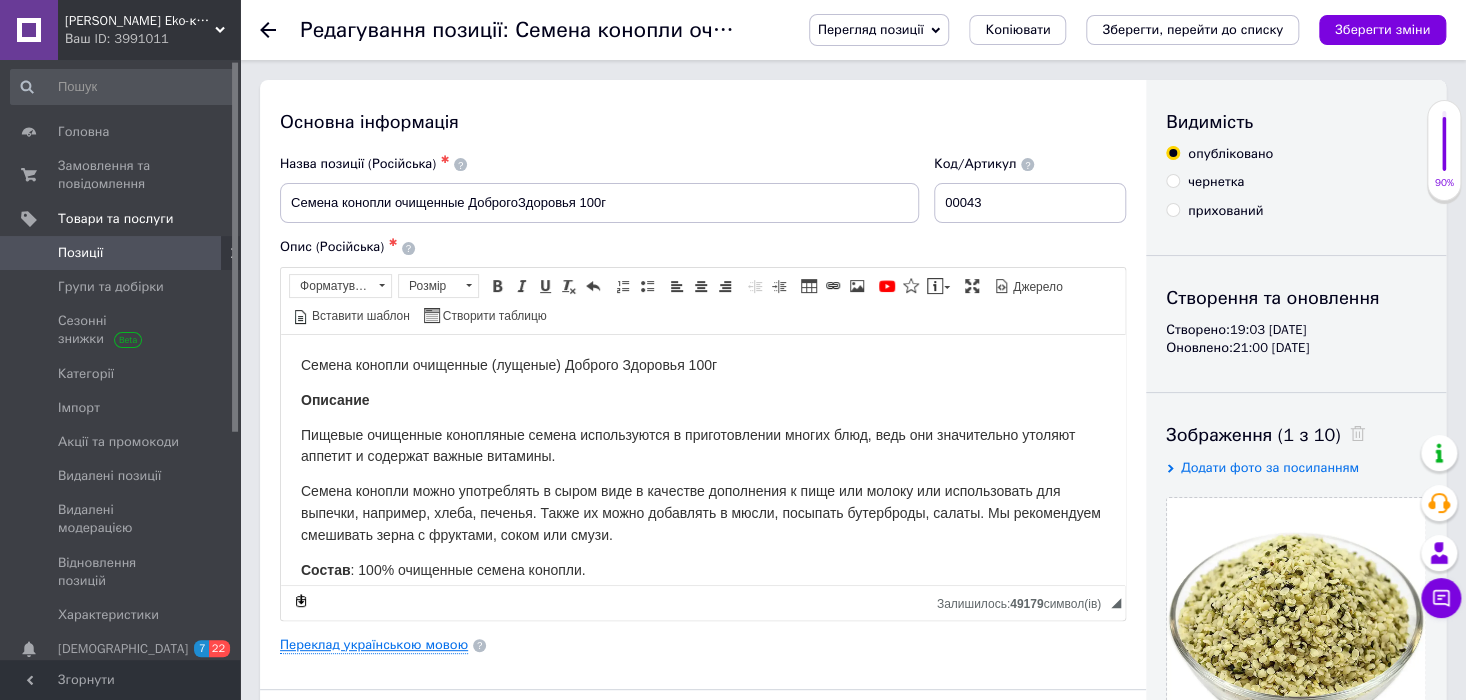 click on "Переклад українською мовою" at bounding box center (374, 645) 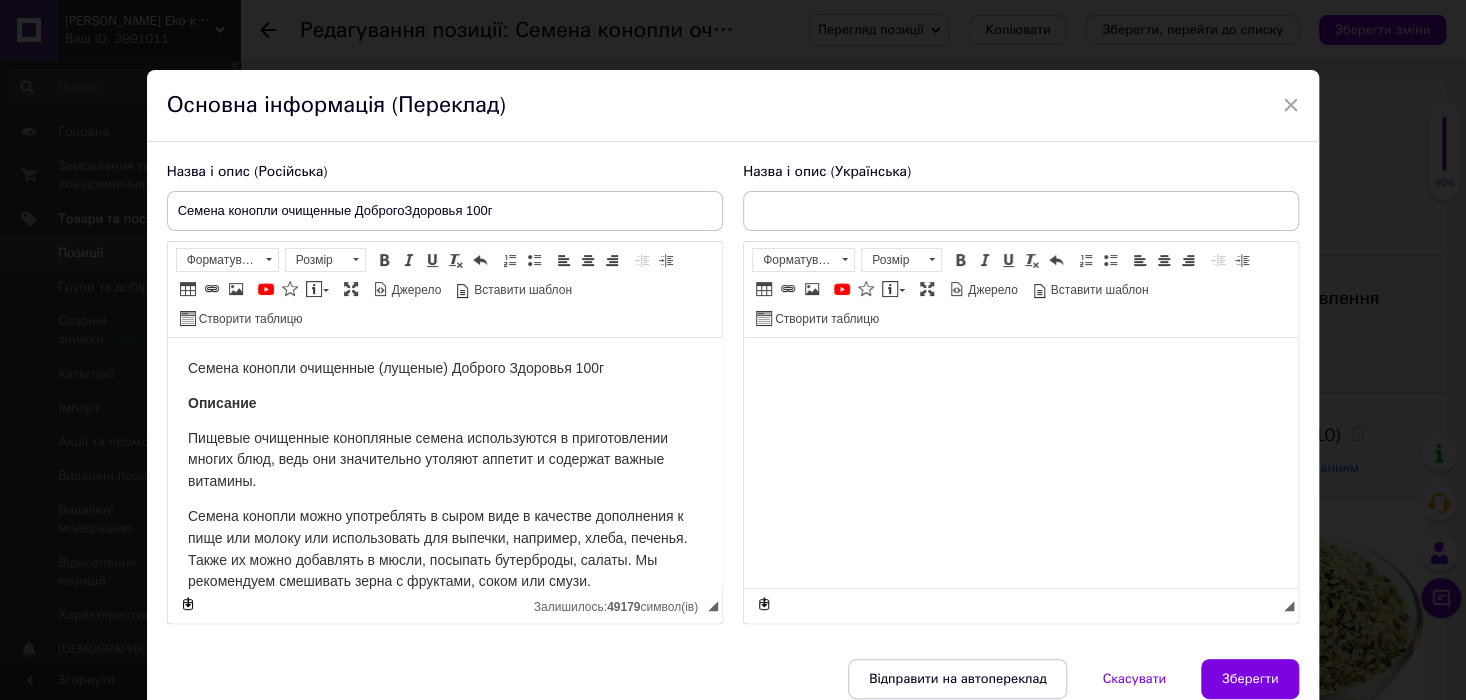 scroll, scrollTop: 0, scrollLeft: 0, axis: both 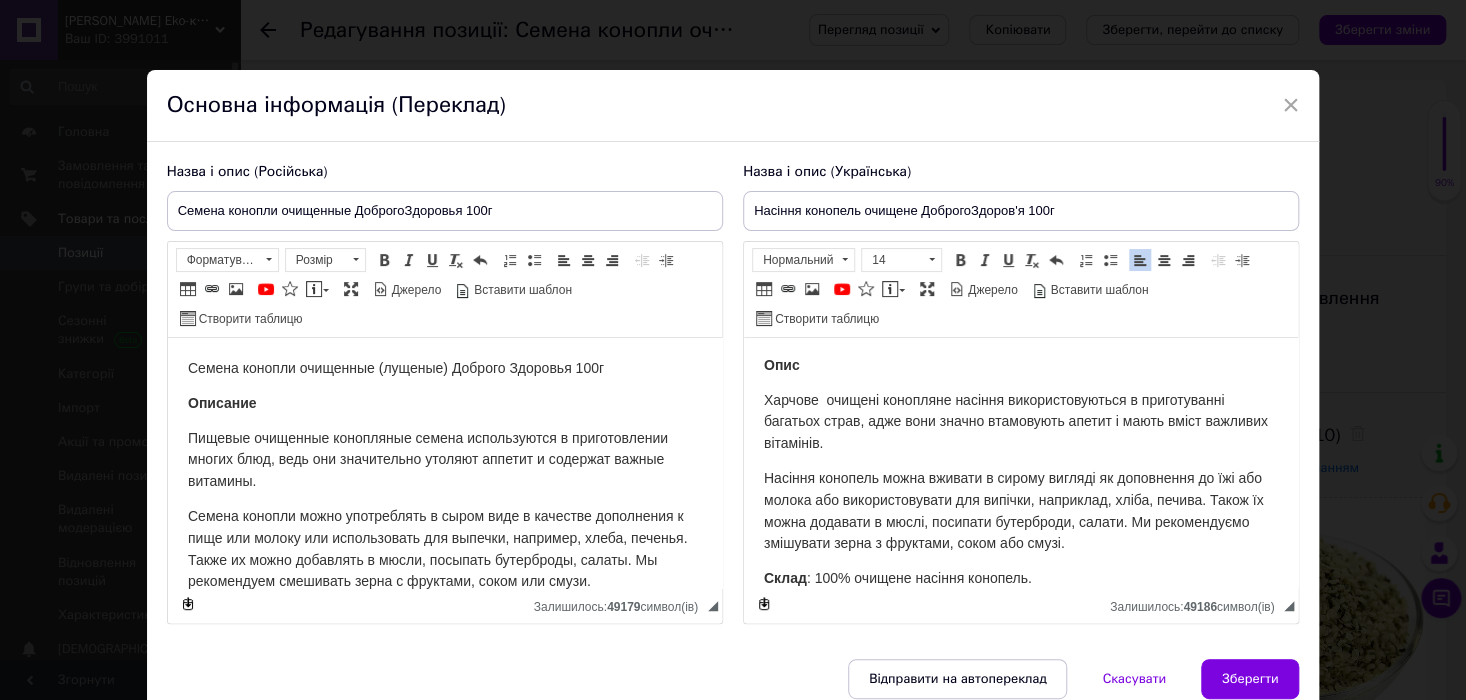 click on "Харчове  очищені конопляне насіння використовуються в приготуванні багатьох страв, адже вони значно втамовують апетит і мають вміст важливих вітамінів." at bounding box center [1016, 422] 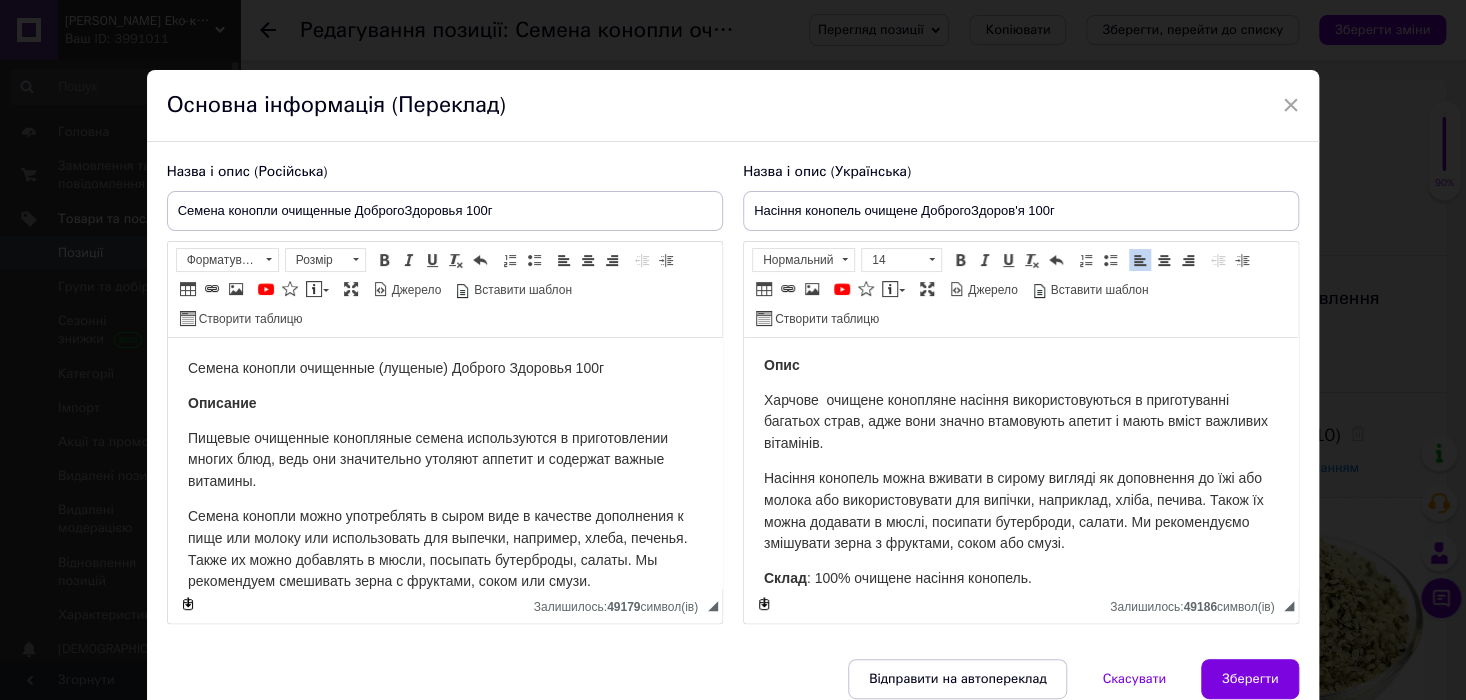 drag, startPoint x: 1112, startPoint y: 401, endPoint x: 1133, endPoint y: 418, distance: 27.018513 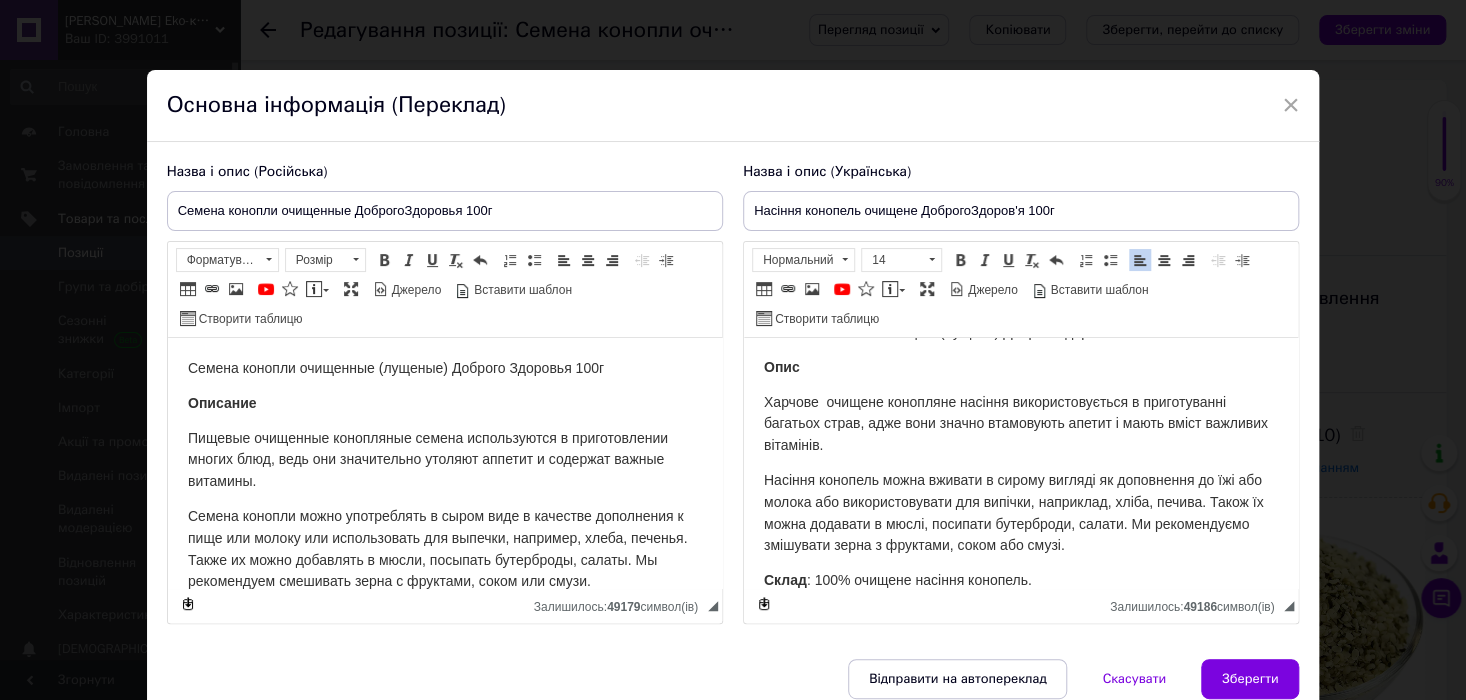 scroll, scrollTop: 36, scrollLeft: 0, axis: vertical 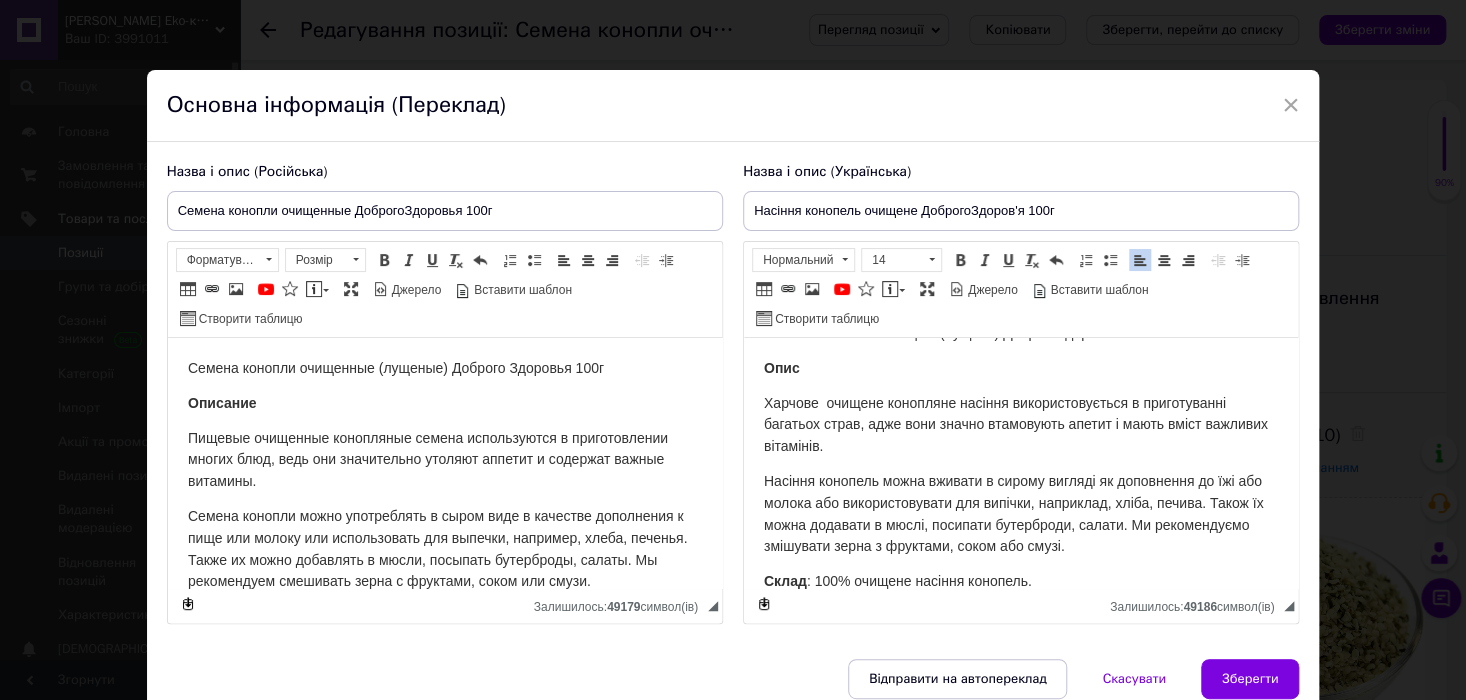click on "Харчове  очищене конопляне насіння використовується в приготуванні багатьох страв, адже вони значно втамовують апетит і мають вміст важливих вітамінів." at bounding box center [1016, 425] 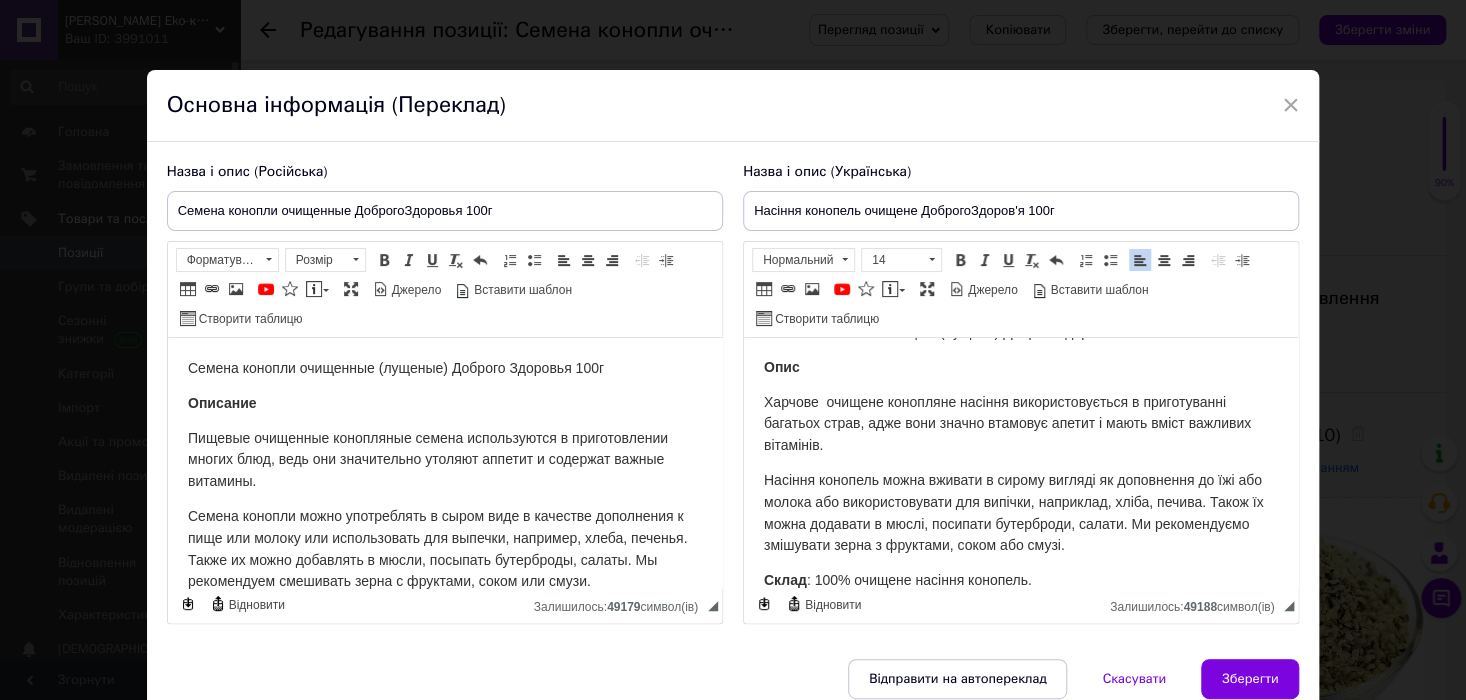 click on "Харчове  очищене конопляне насіння використовується в приготуванні багатьох страв, адже вони значно втамовує апетит і мають вміст важливих вітамінів." at bounding box center (1021, 424) 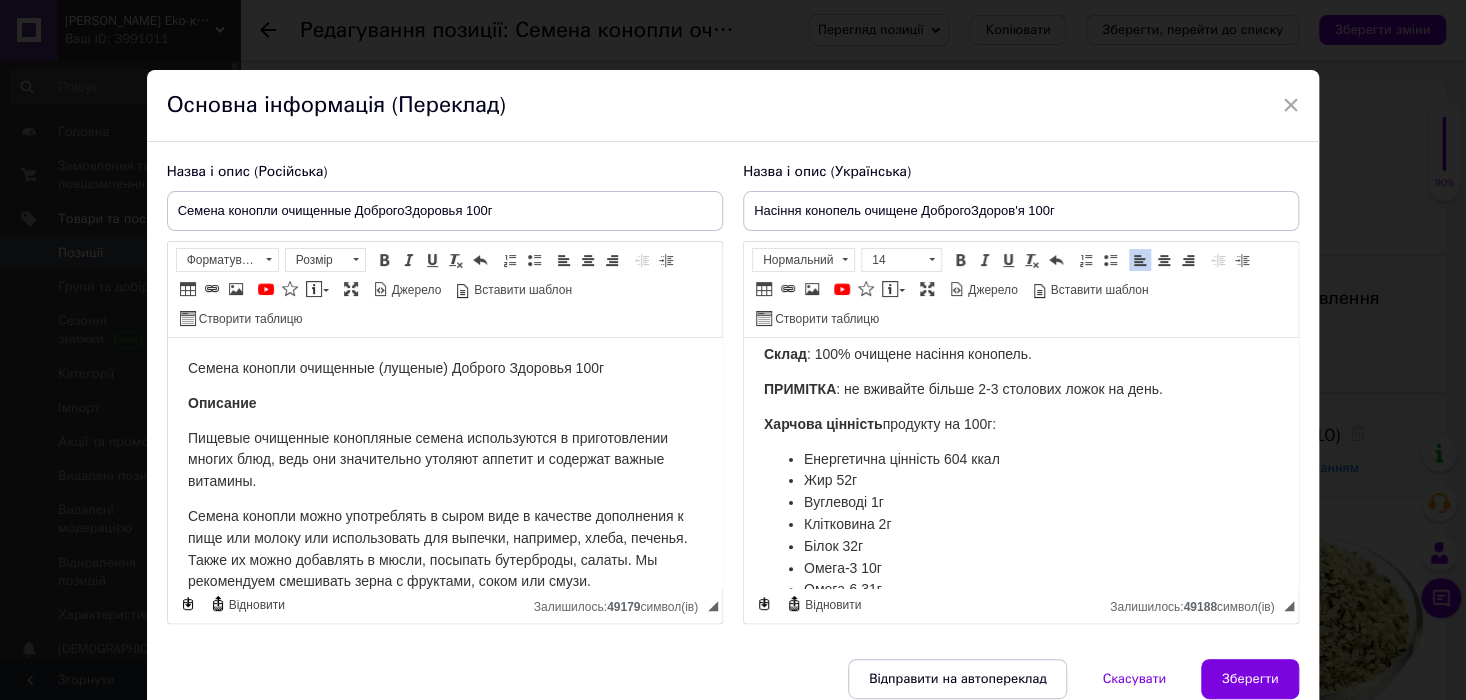 scroll, scrollTop: 227, scrollLeft: 0, axis: vertical 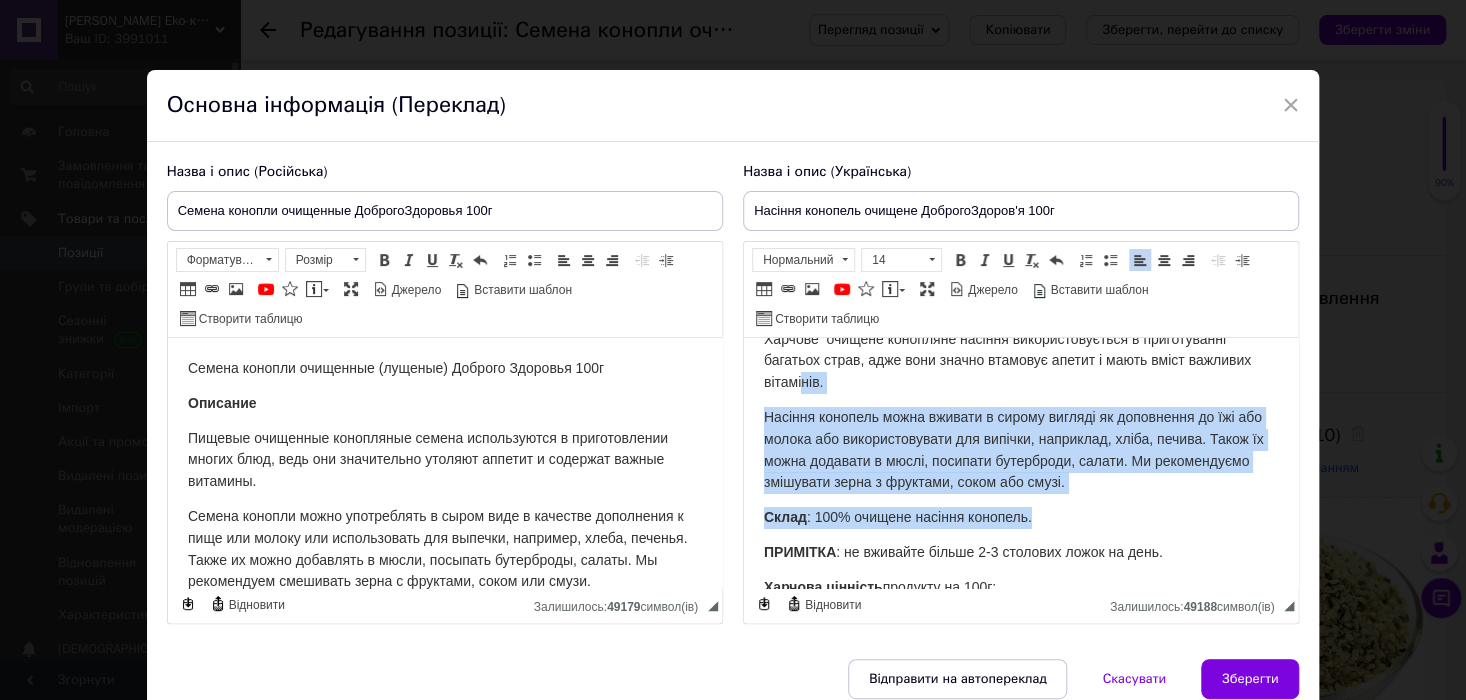 drag, startPoint x: 1052, startPoint y: 392, endPoint x: 848, endPoint y: 405, distance: 204.4138 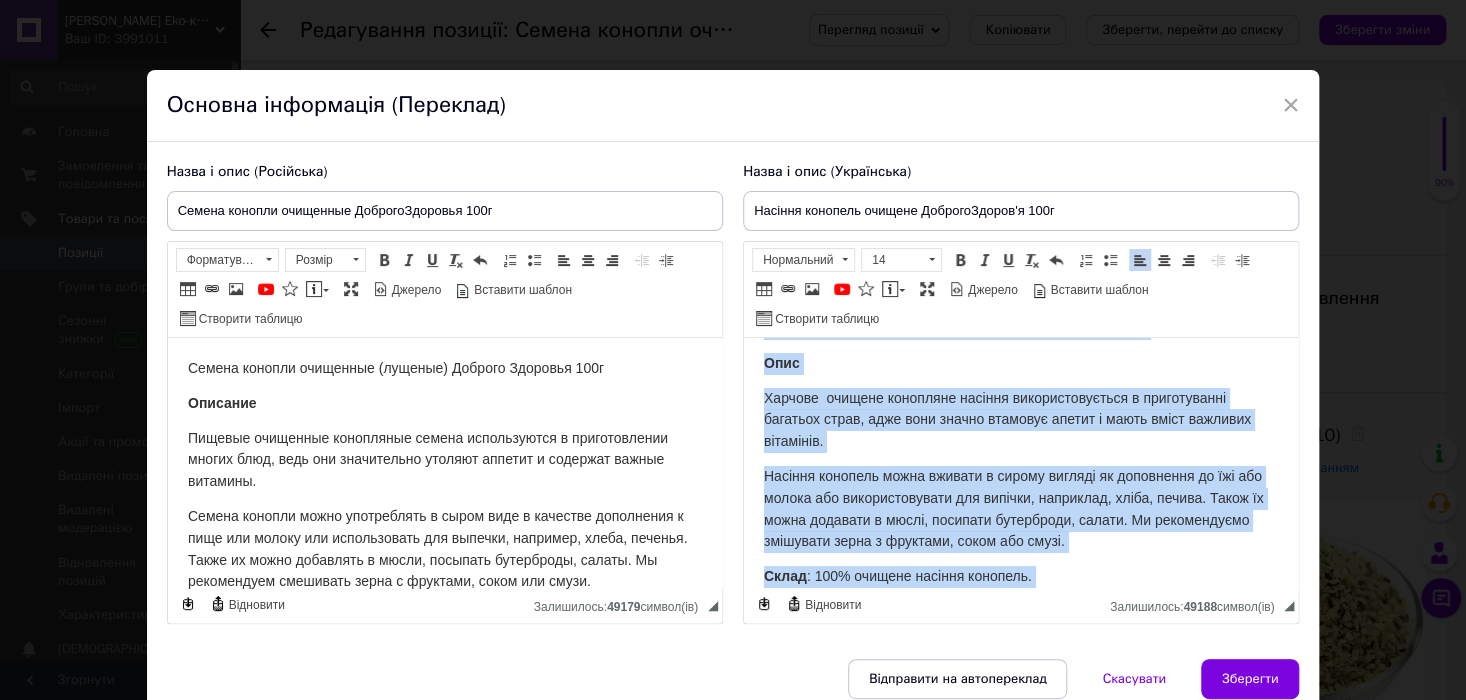 scroll, scrollTop: 0, scrollLeft: 0, axis: both 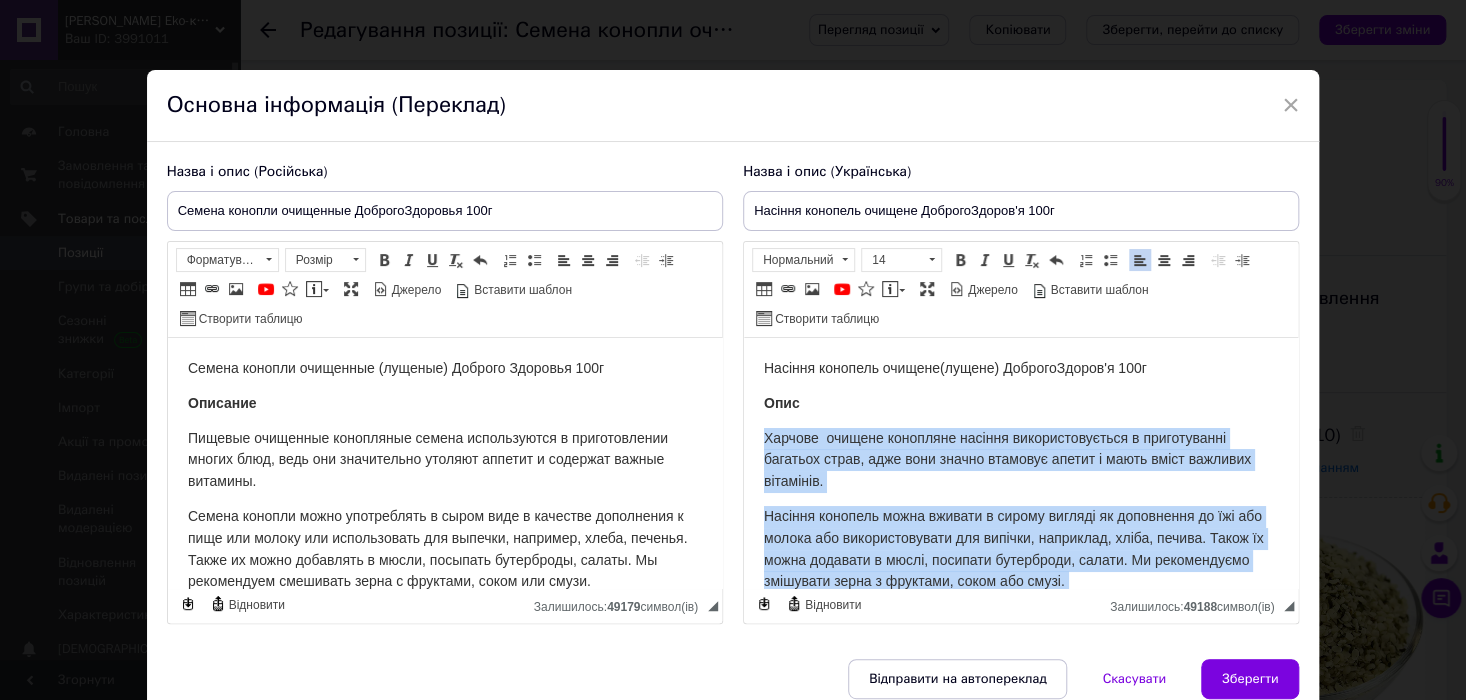 drag, startPoint x: 1192, startPoint y: 556, endPoint x: 726, endPoint y: 432, distance: 482.21573 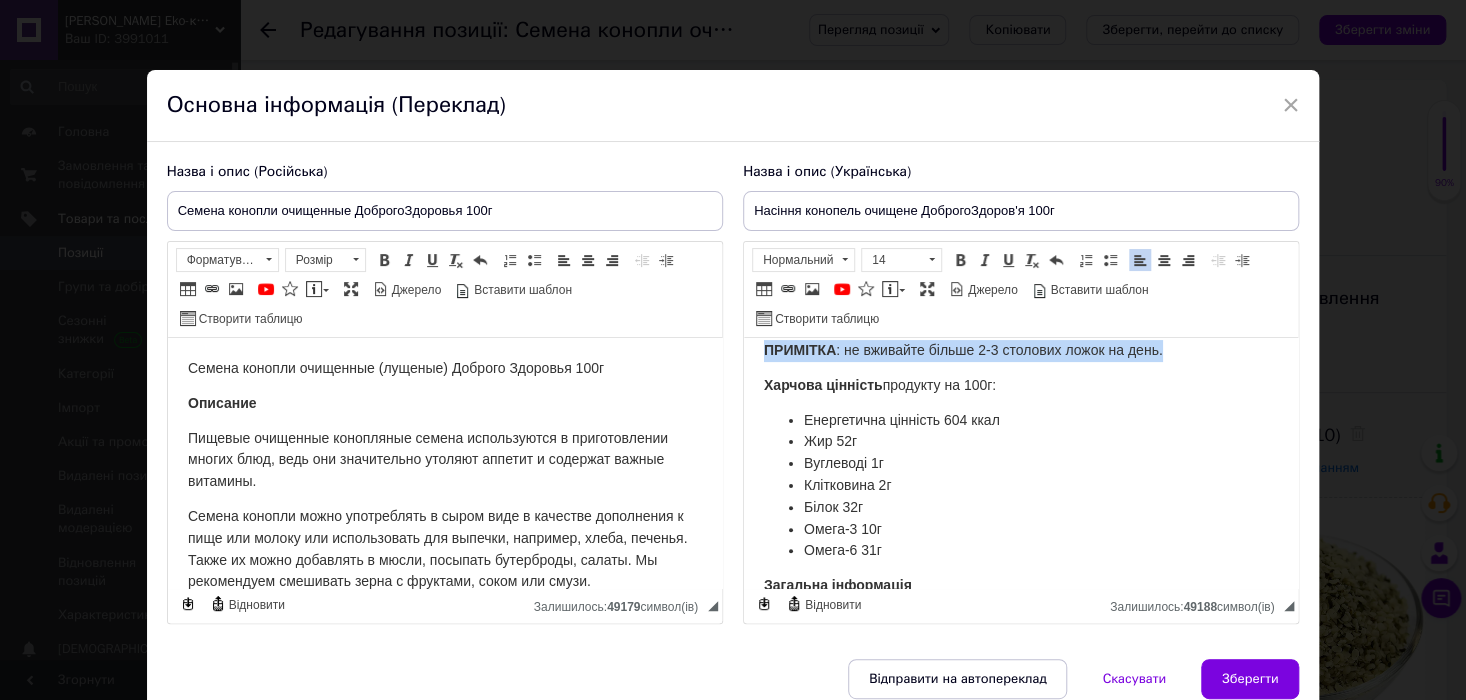 scroll, scrollTop: 361, scrollLeft: 0, axis: vertical 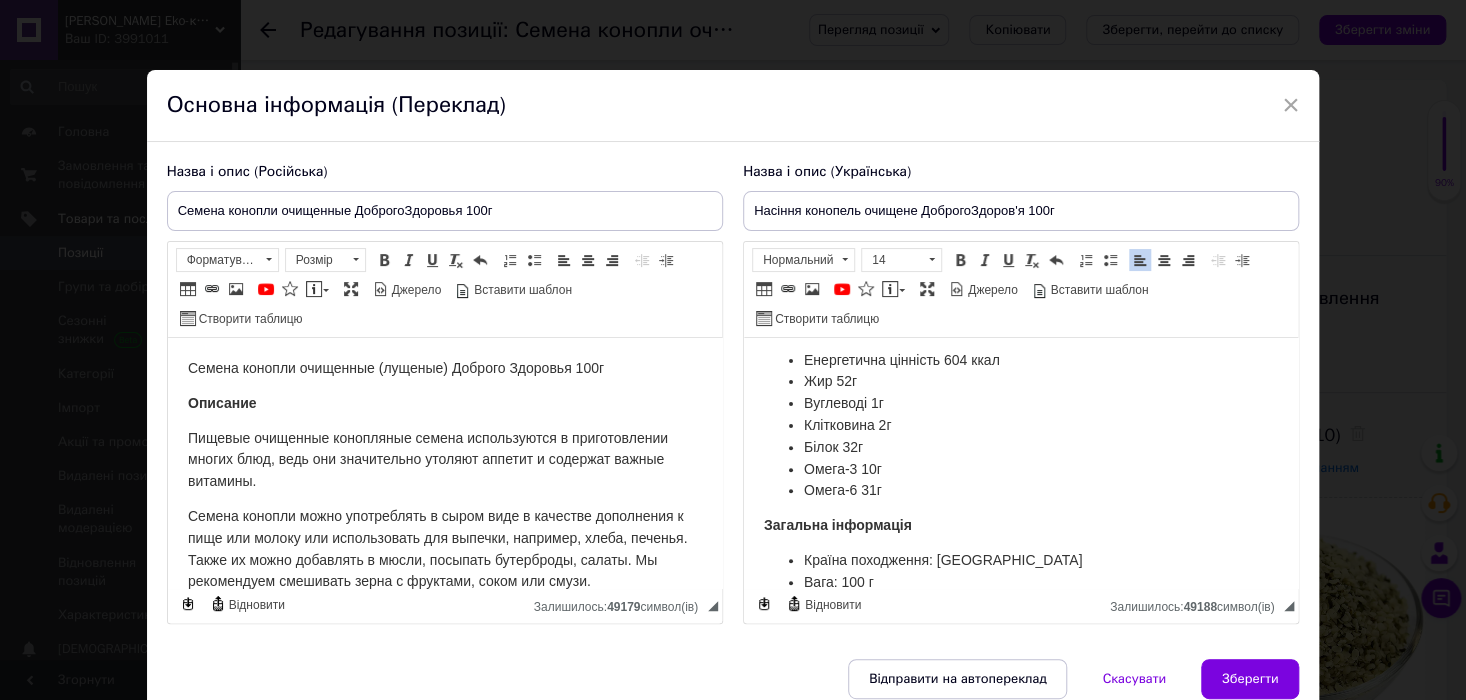 click on "Омега-6 31г" at bounding box center (1021, 491) 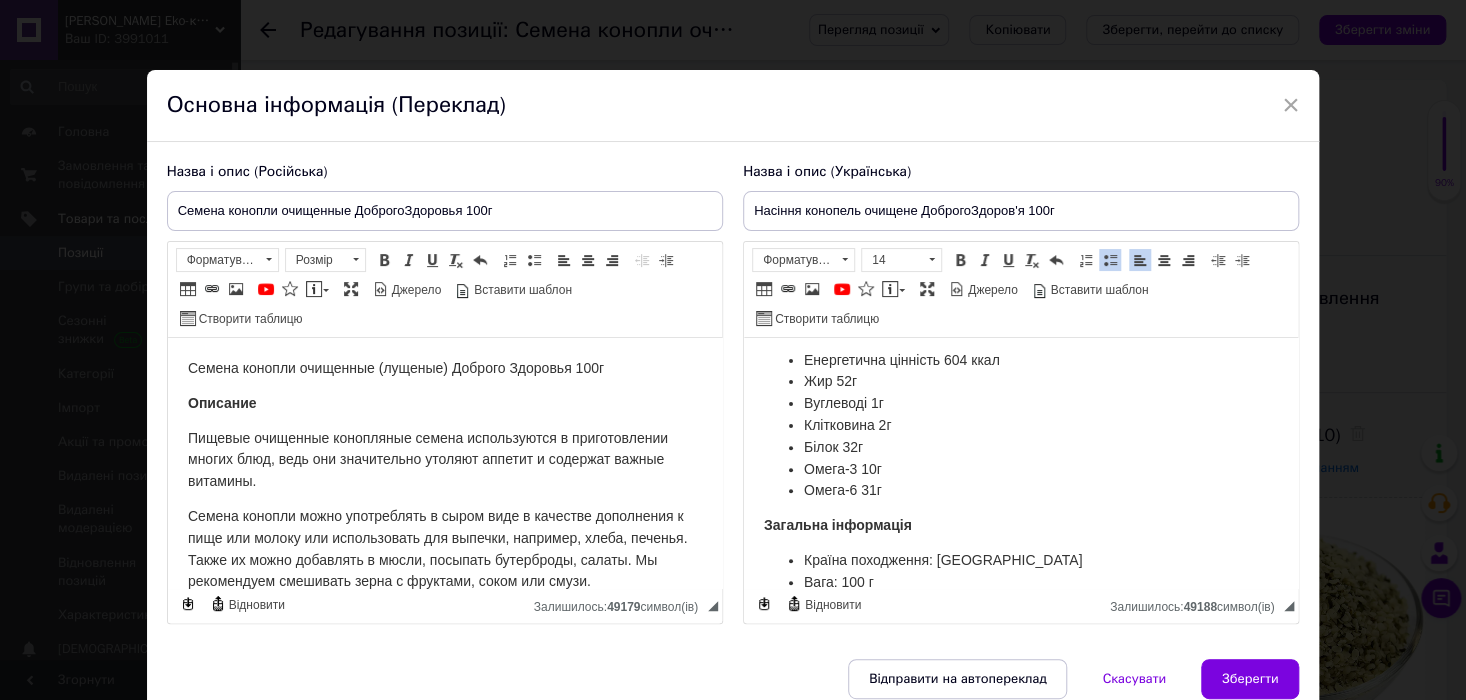 click on "Омега-6 31г" at bounding box center (1021, 491) 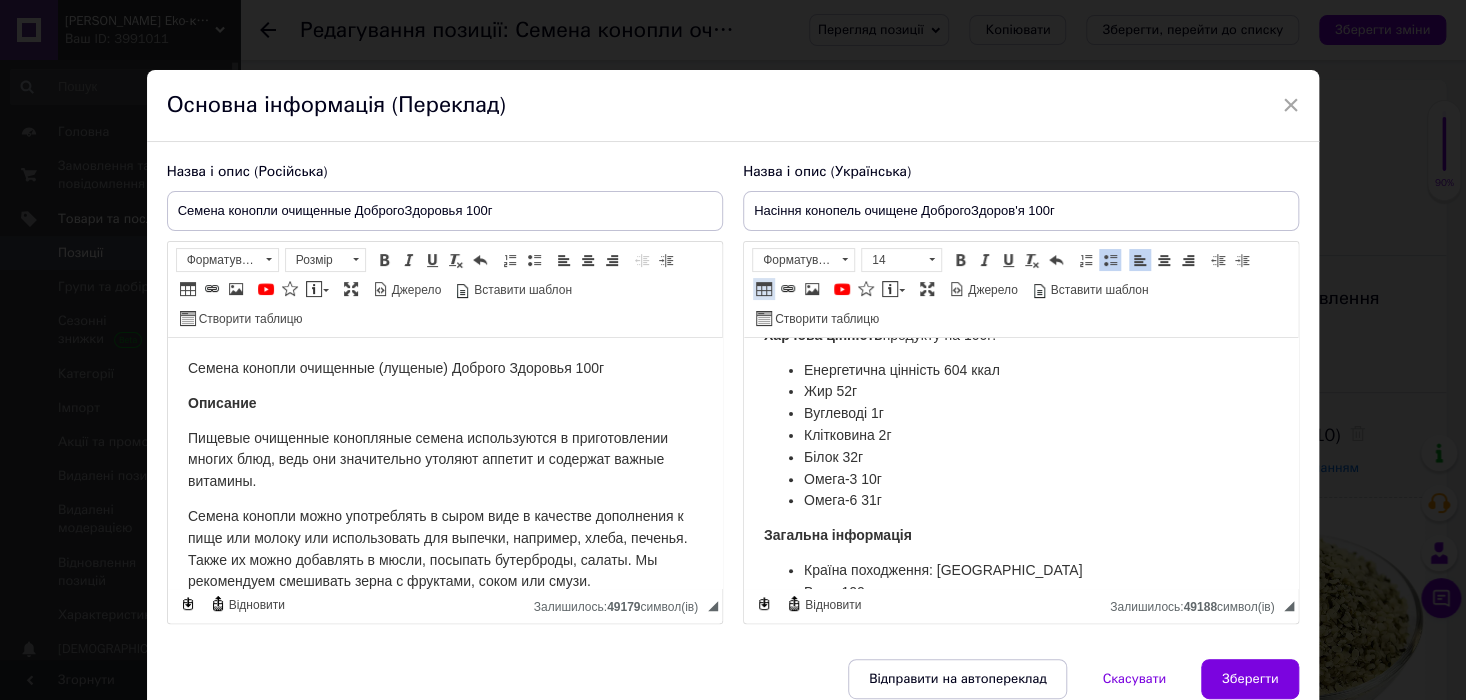 scroll, scrollTop: 352, scrollLeft: 0, axis: vertical 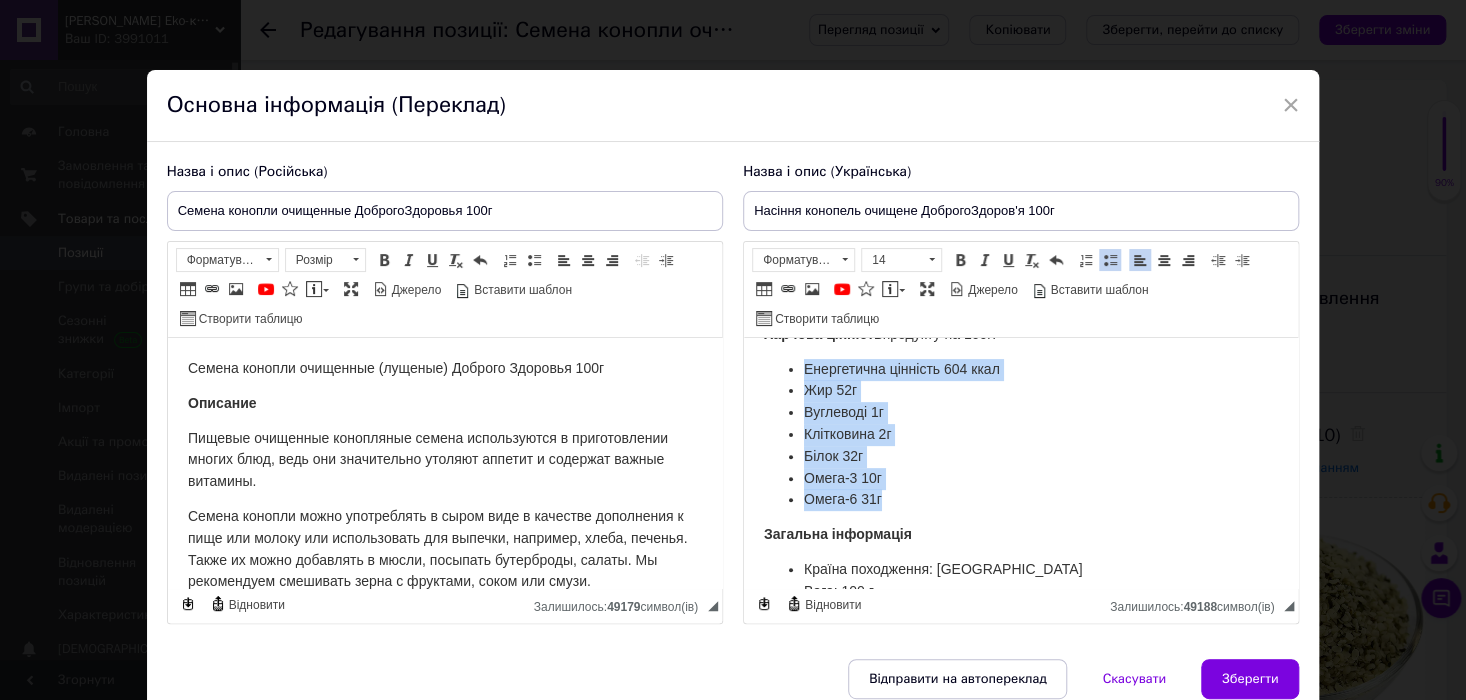 drag, startPoint x: 842, startPoint y: 409, endPoint x: 927, endPoint y: 501, distance: 125.25574 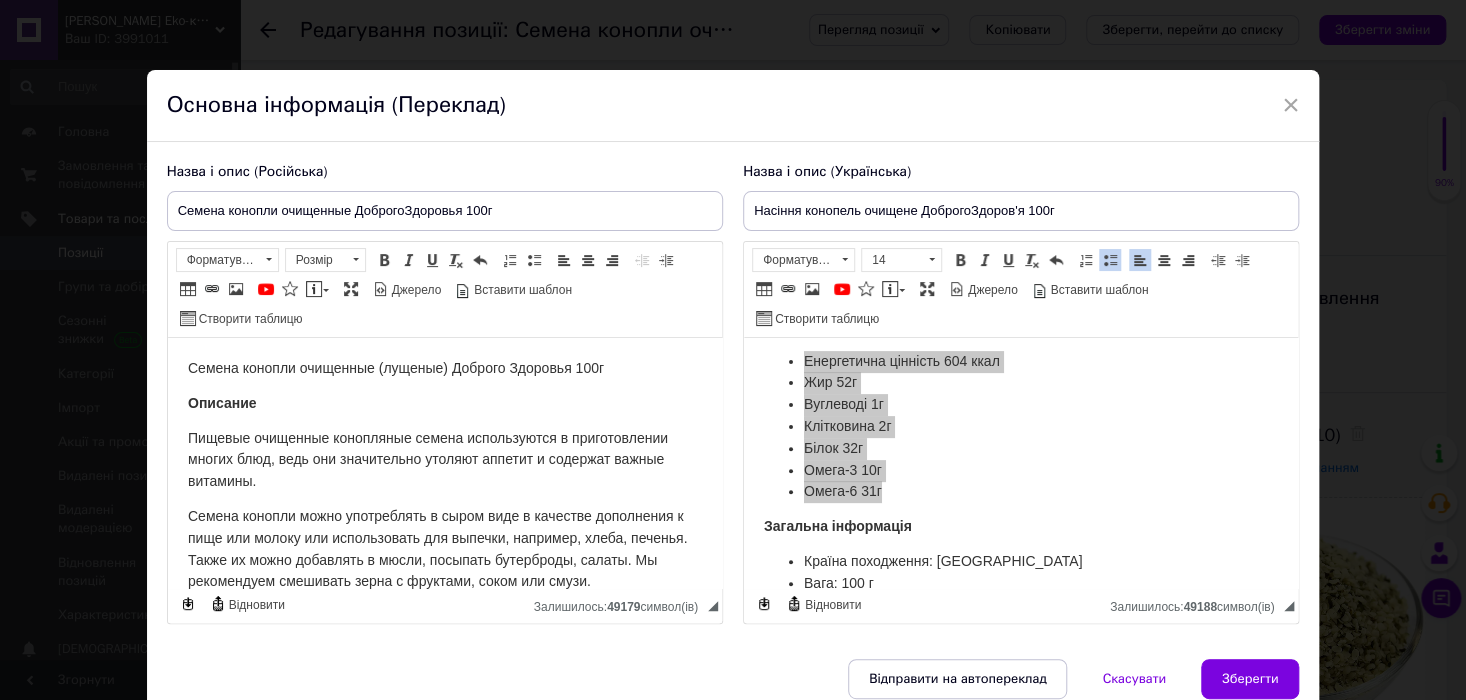 scroll, scrollTop: 0, scrollLeft: 0, axis: both 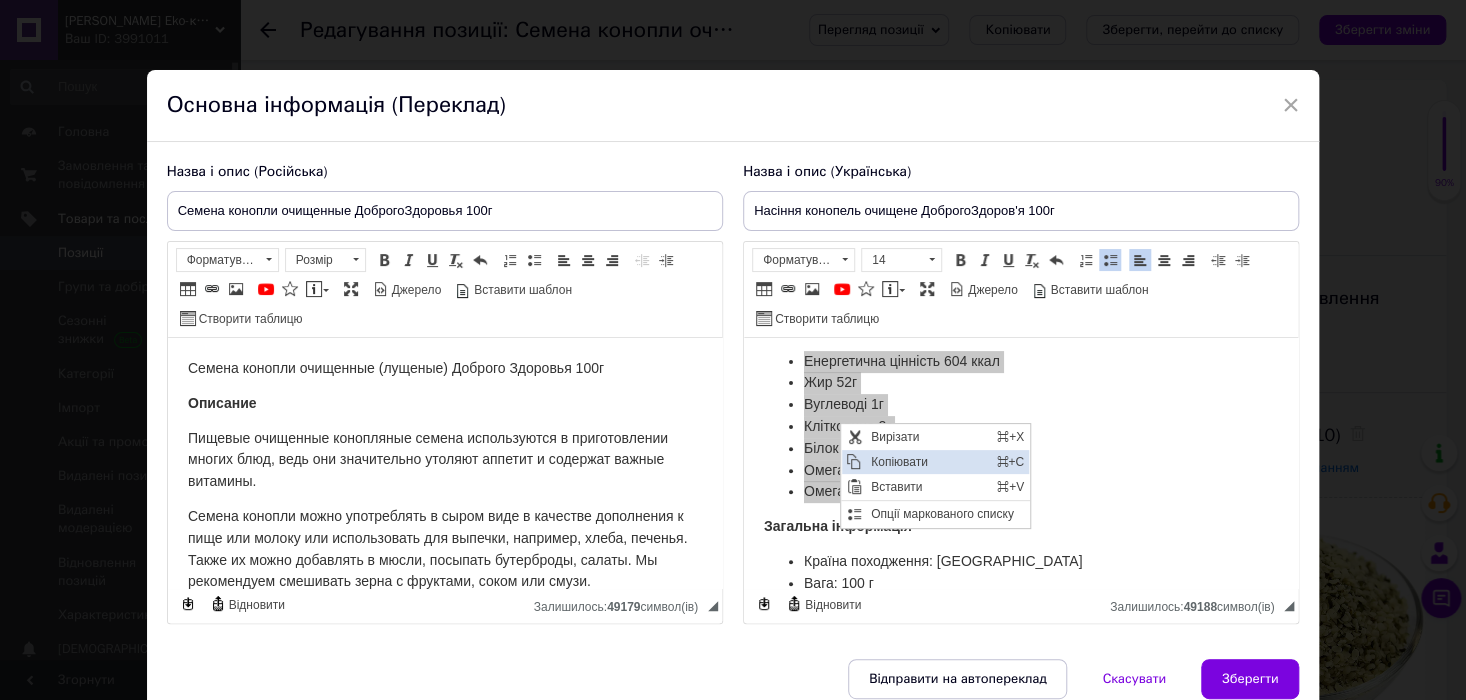 click on "Копіювати" at bounding box center (928, 462) 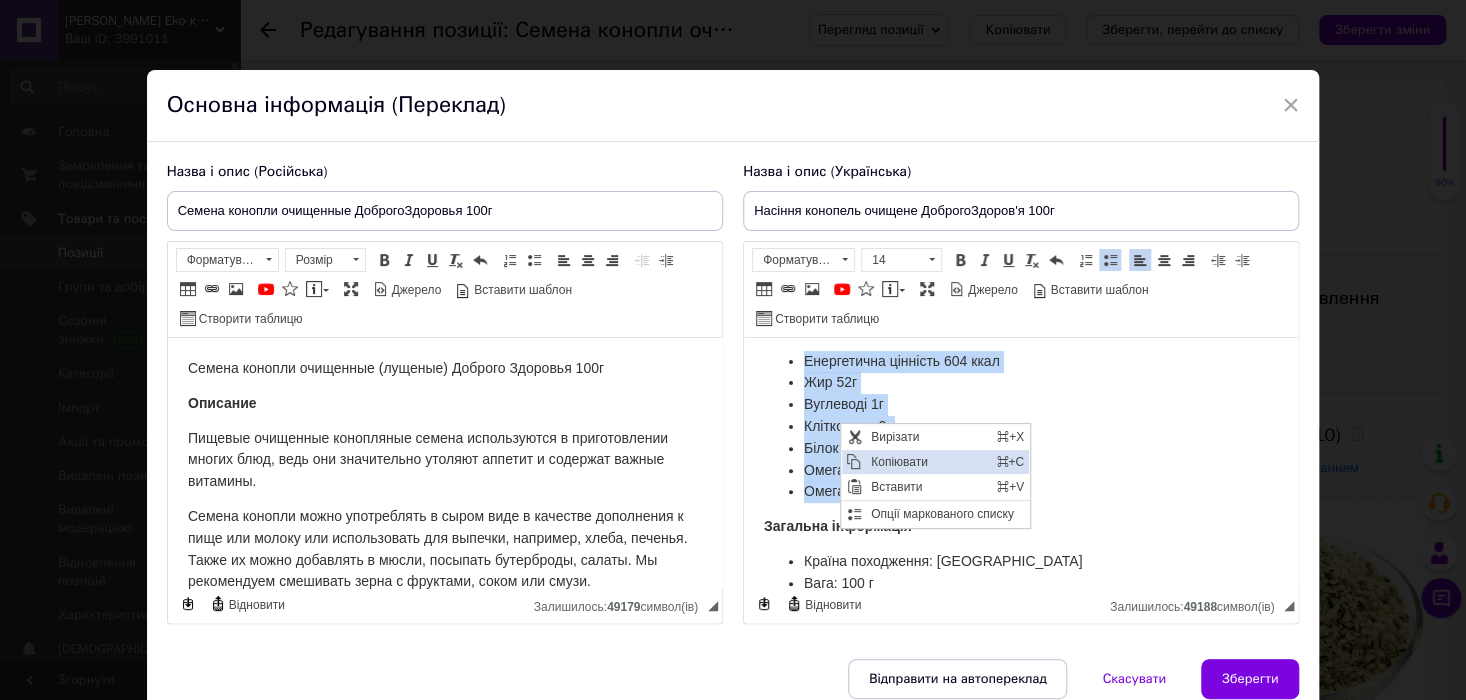 copy on "Енергетична цінність 604 ккал Жир 52г Вуглеводі 1г Клітковина 2г Білок 32г Омега-3 10г Омега-6 31г" 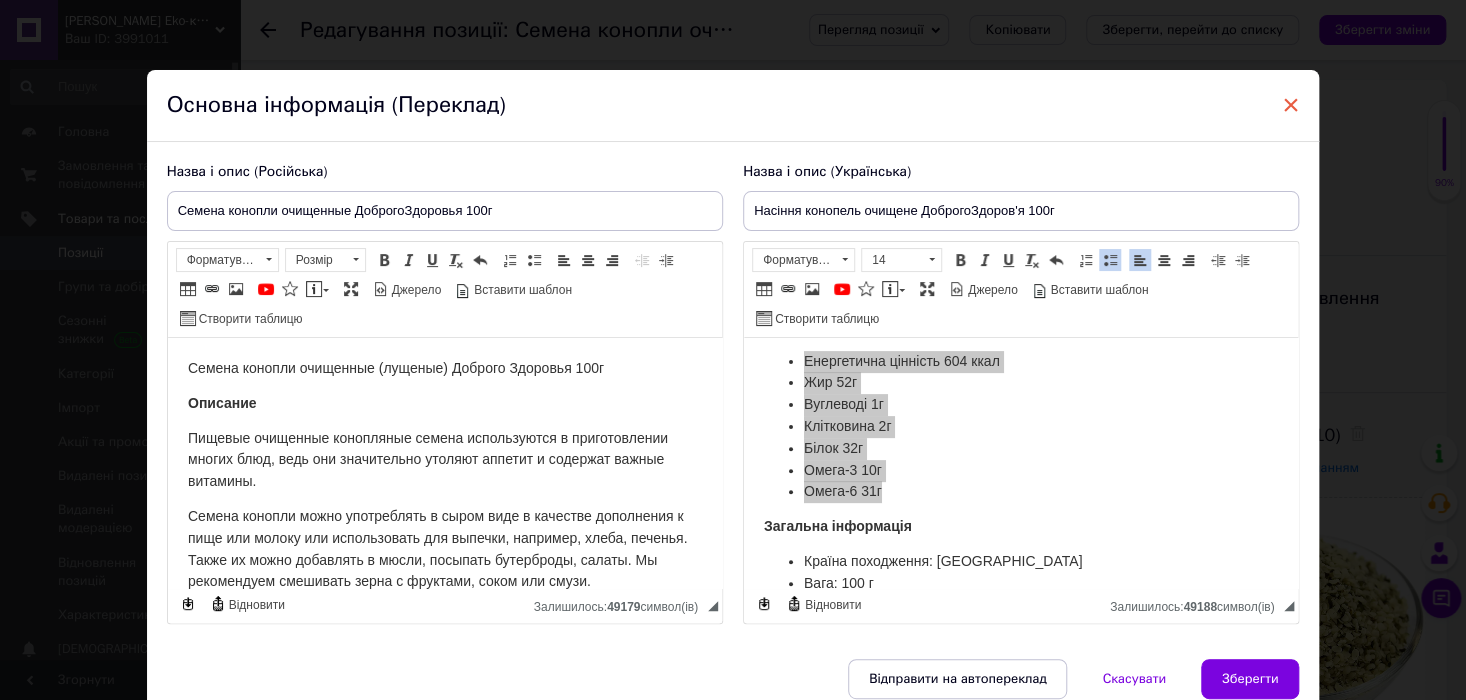click on "×" at bounding box center (1291, 105) 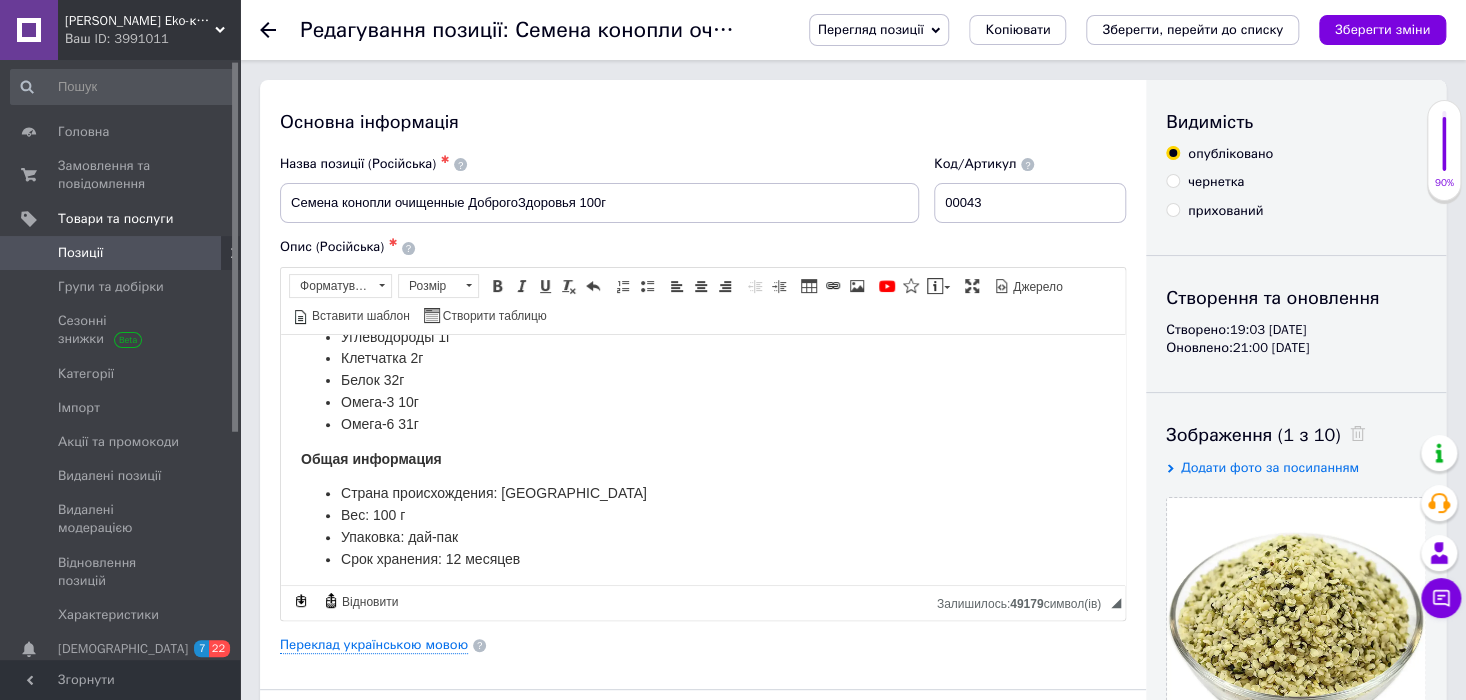 scroll, scrollTop: 0, scrollLeft: 0, axis: both 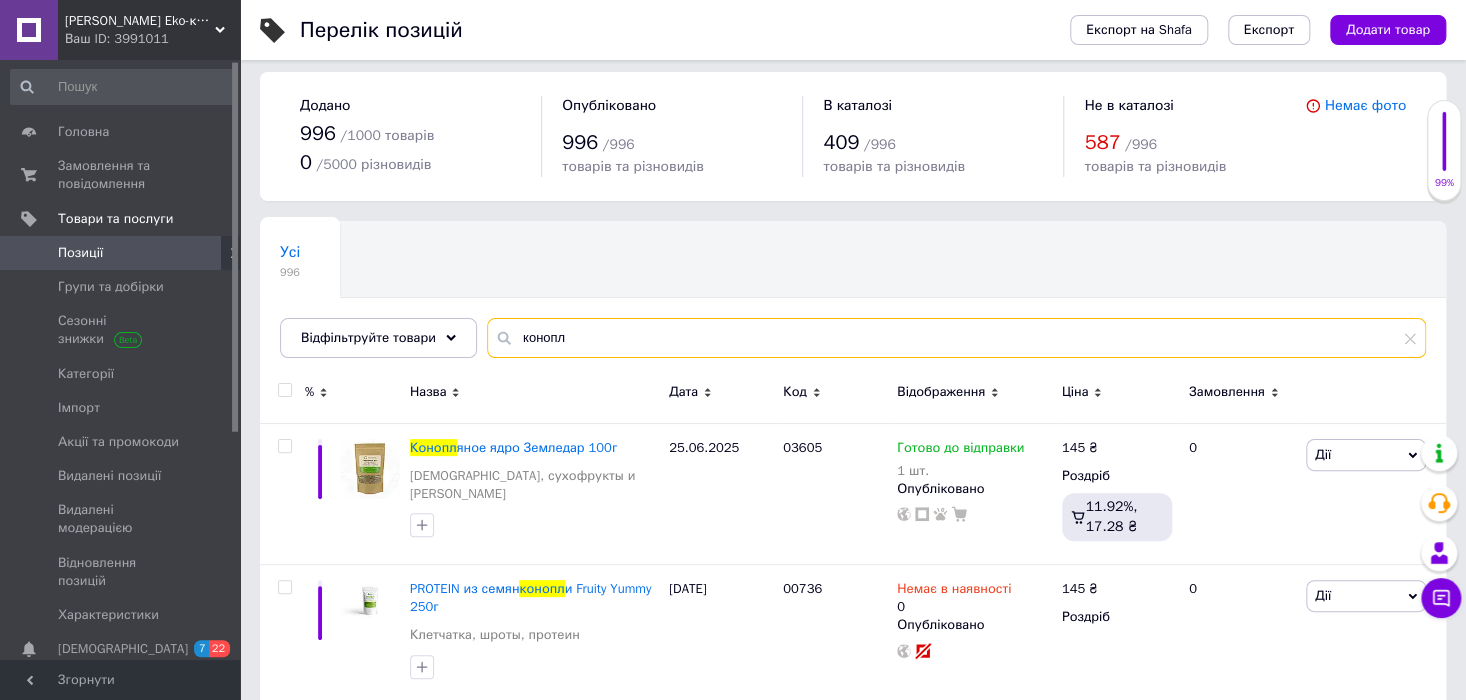 drag, startPoint x: 621, startPoint y: 339, endPoint x: 484, endPoint y: 332, distance: 137.17871 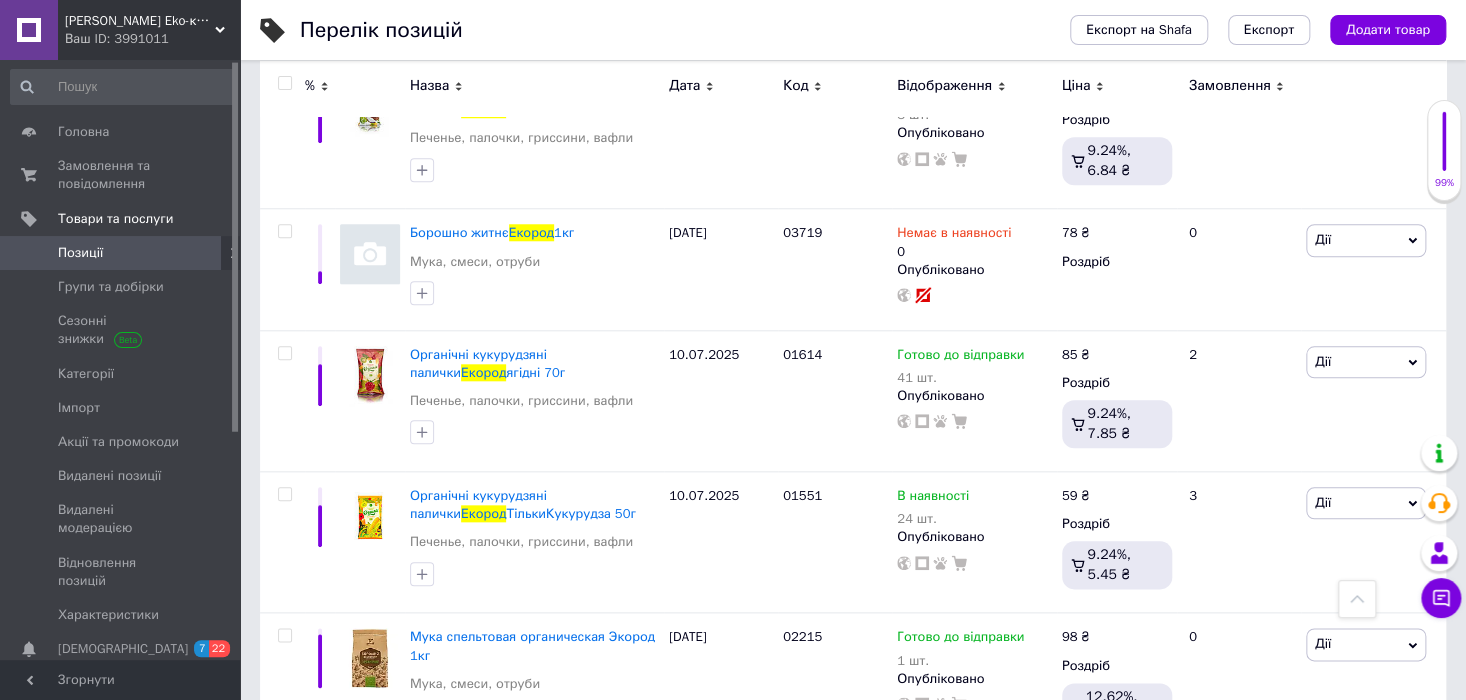 scroll, scrollTop: 803, scrollLeft: 0, axis: vertical 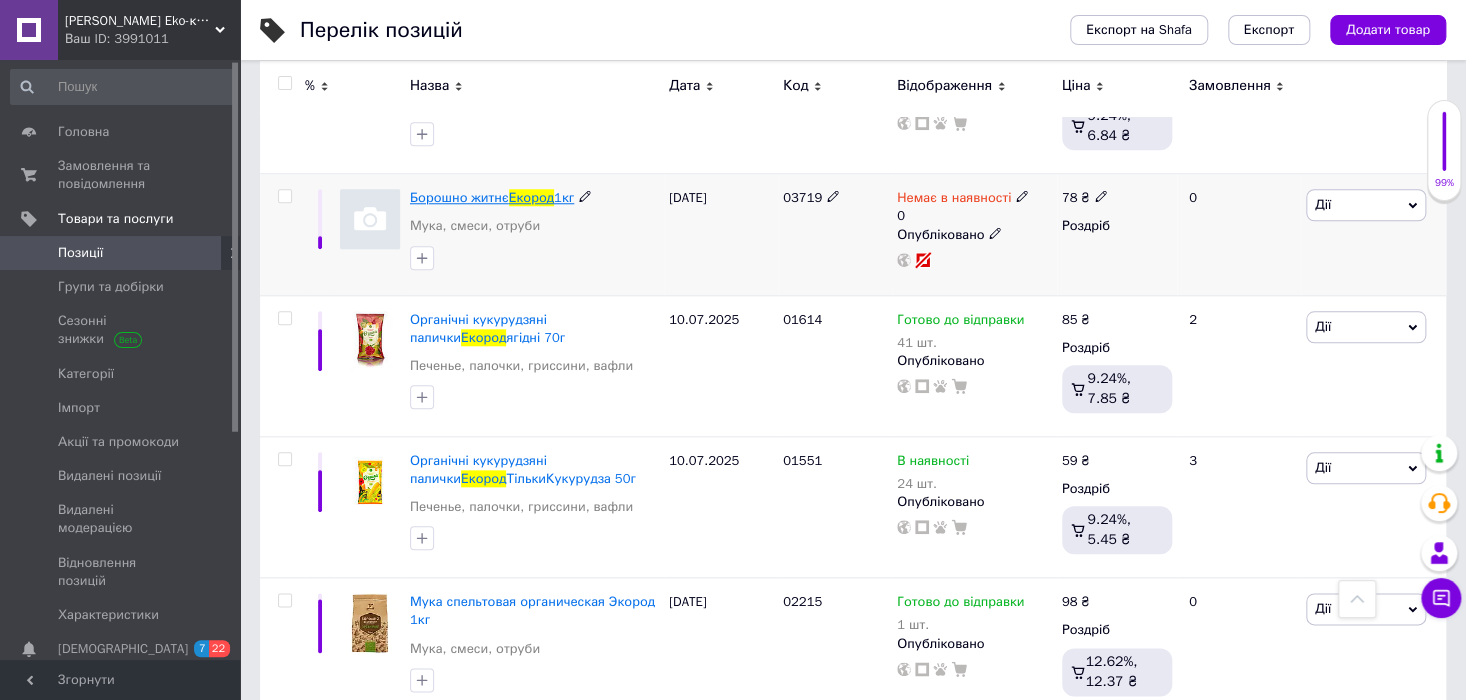 type on "екород" 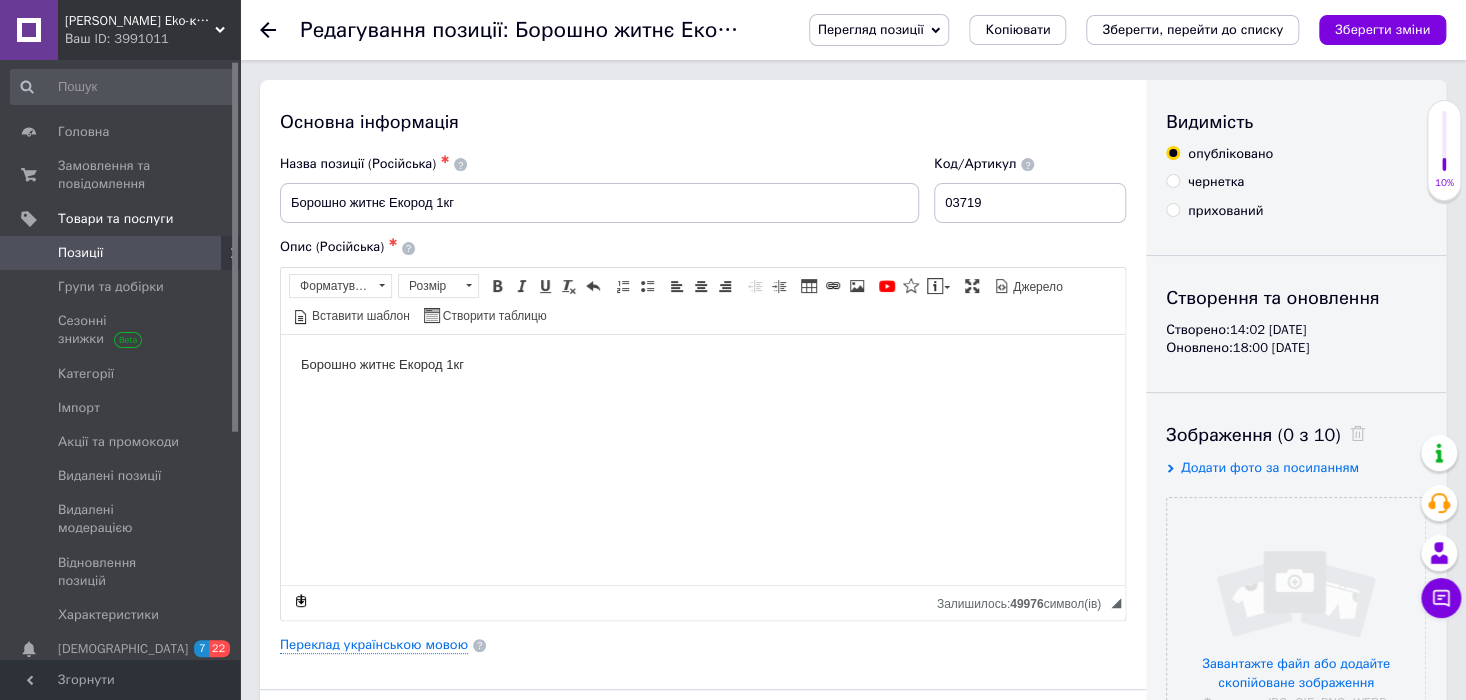 scroll, scrollTop: 0, scrollLeft: 0, axis: both 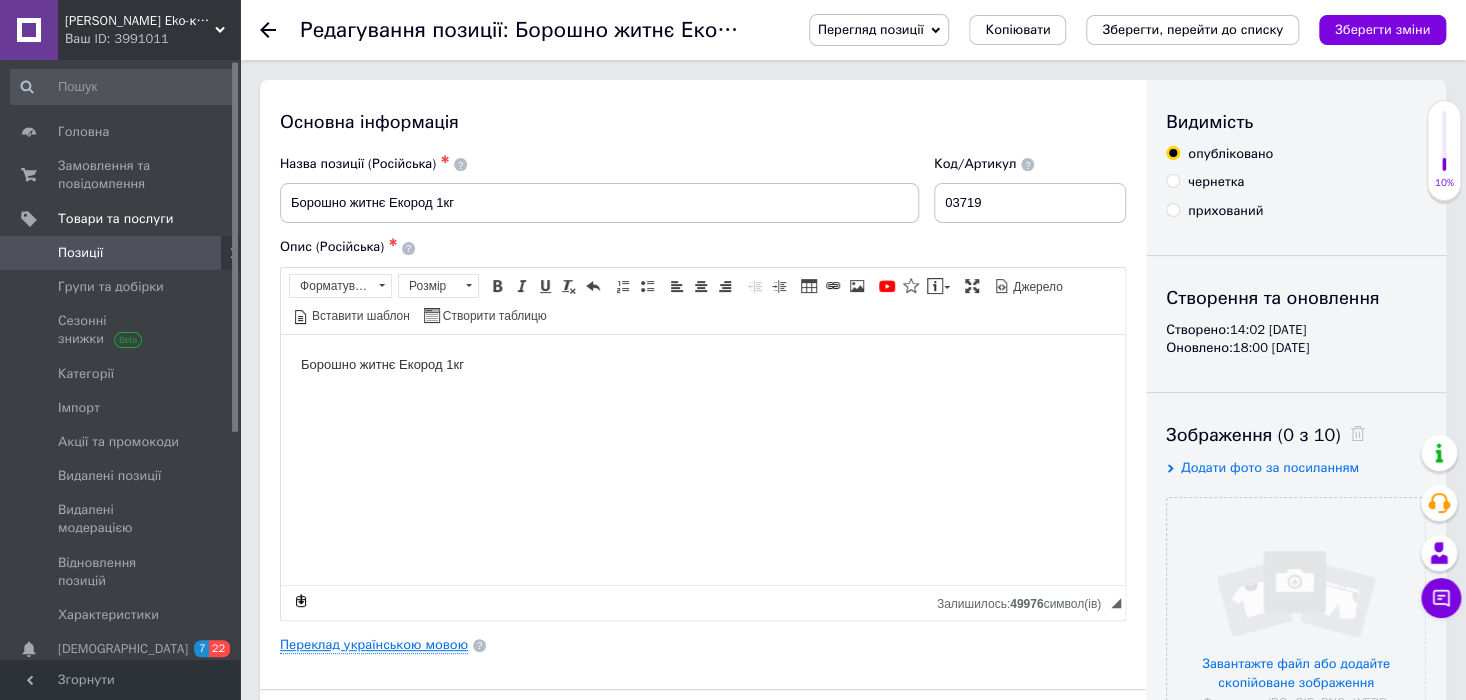 click on "Переклад українською мовою" at bounding box center [374, 645] 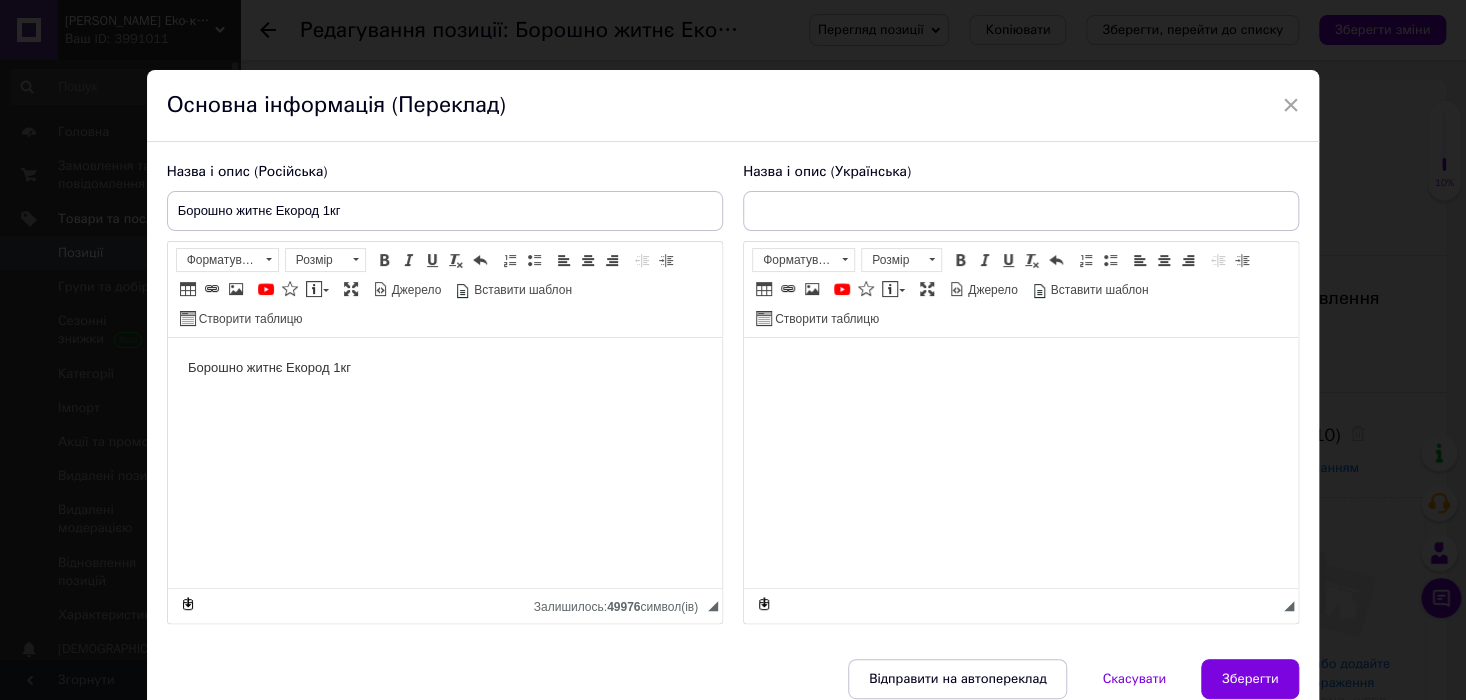 scroll, scrollTop: 0, scrollLeft: 0, axis: both 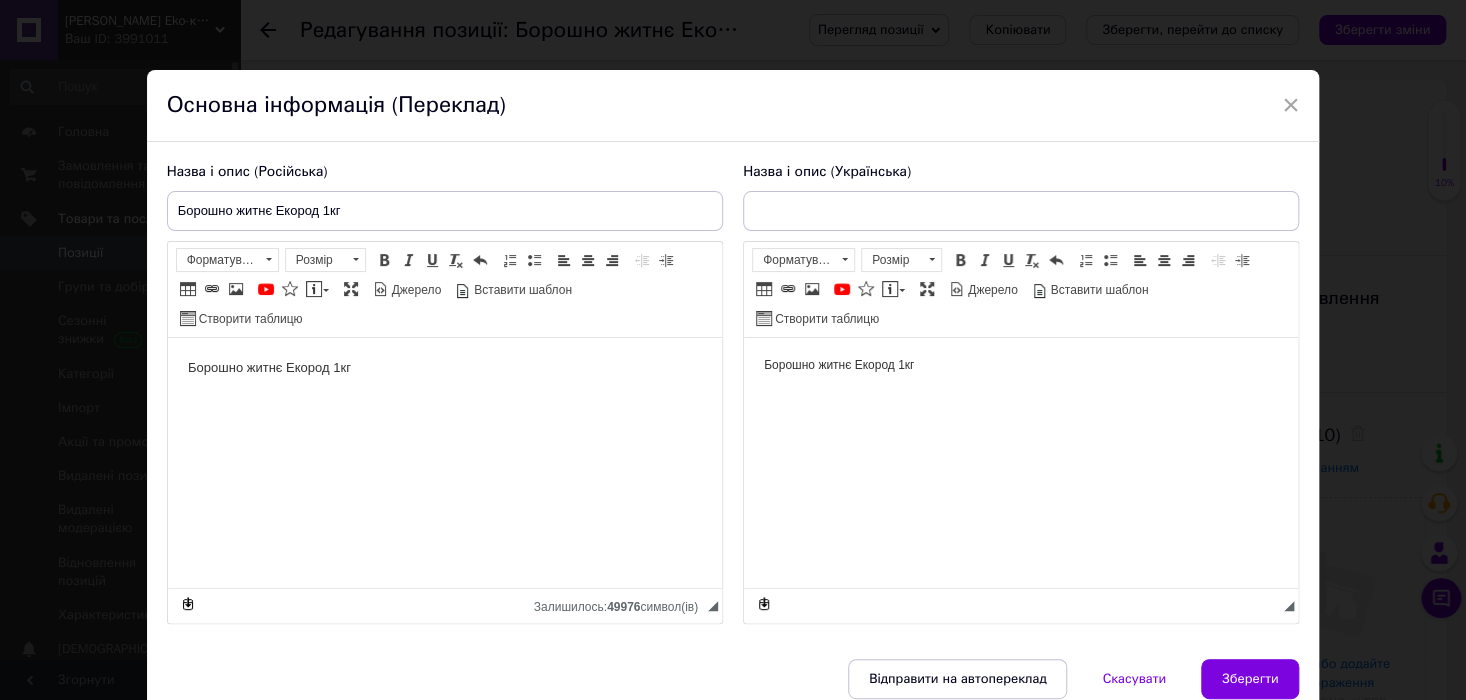 type on "Борошно житнє Екород 1кг" 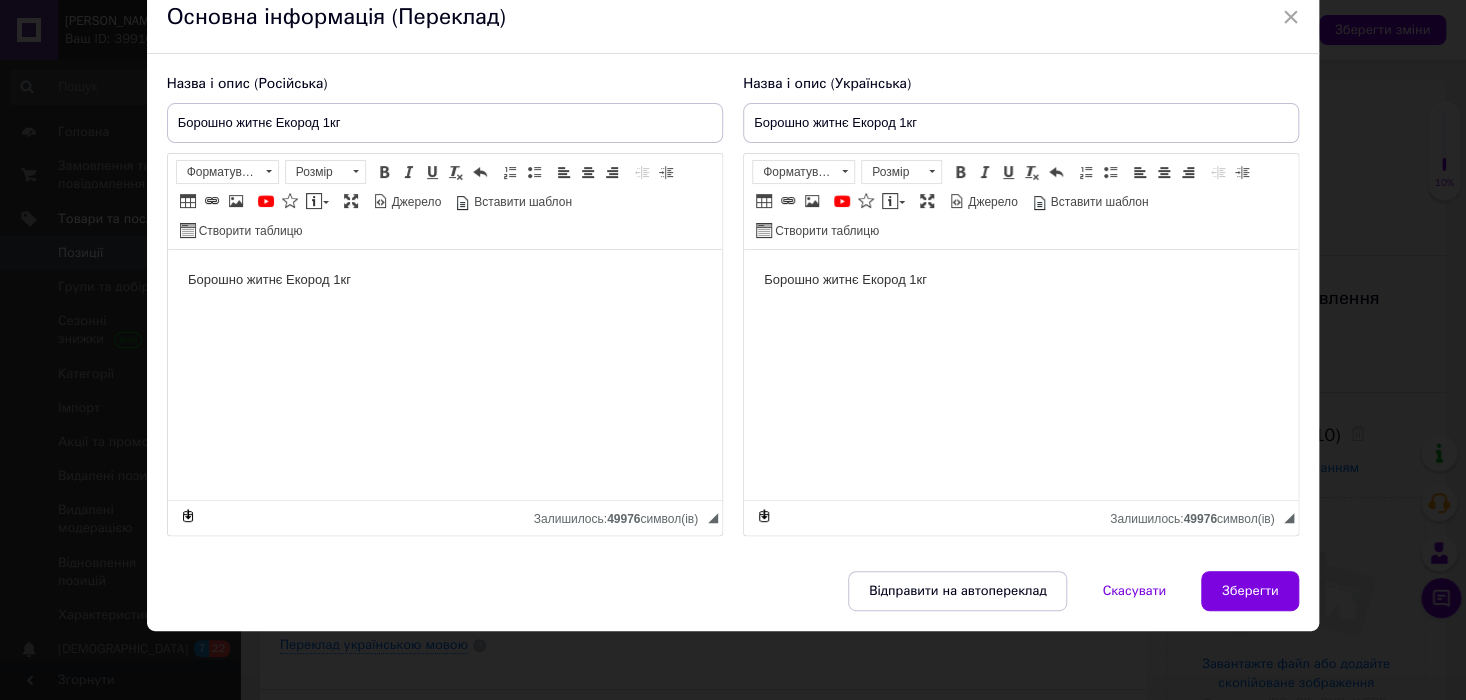 scroll, scrollTop: 87, scrollLeft: 0, axis: vertical 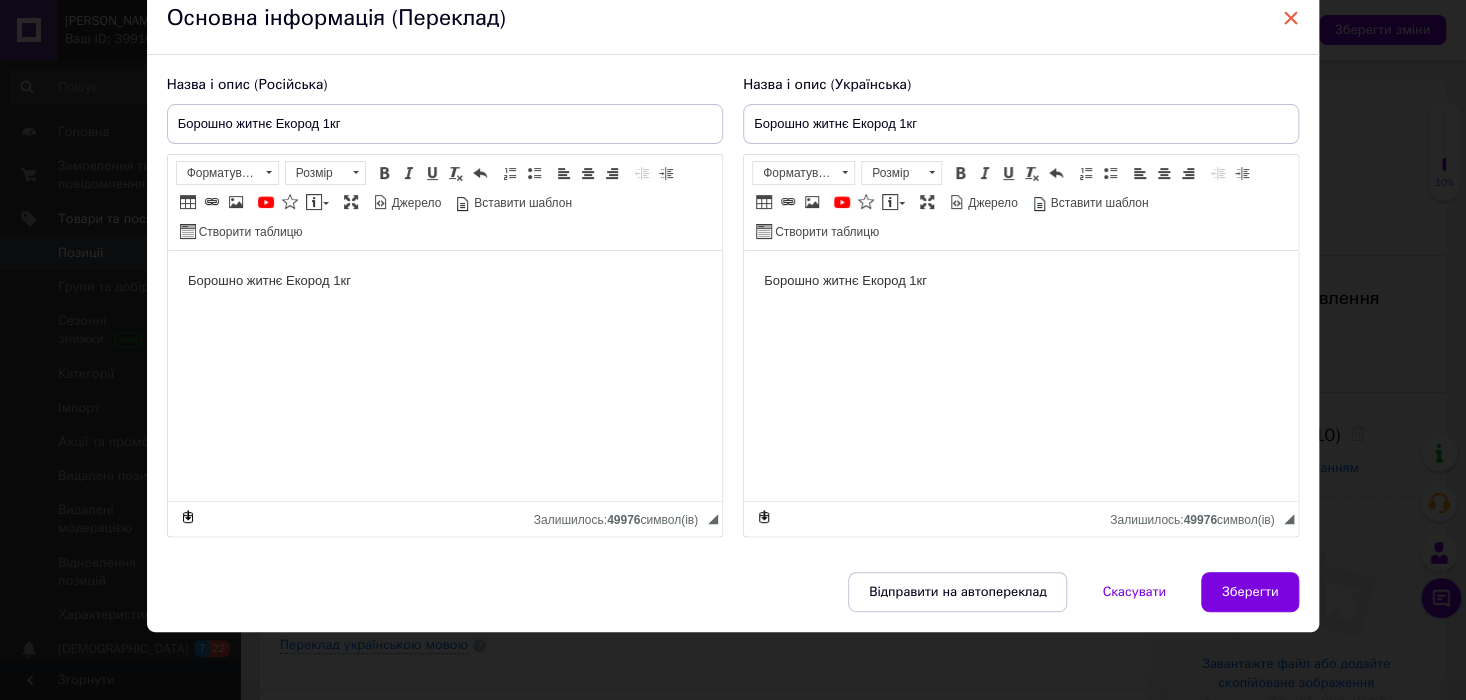 click on "×" at bounding box center (1291, 18) 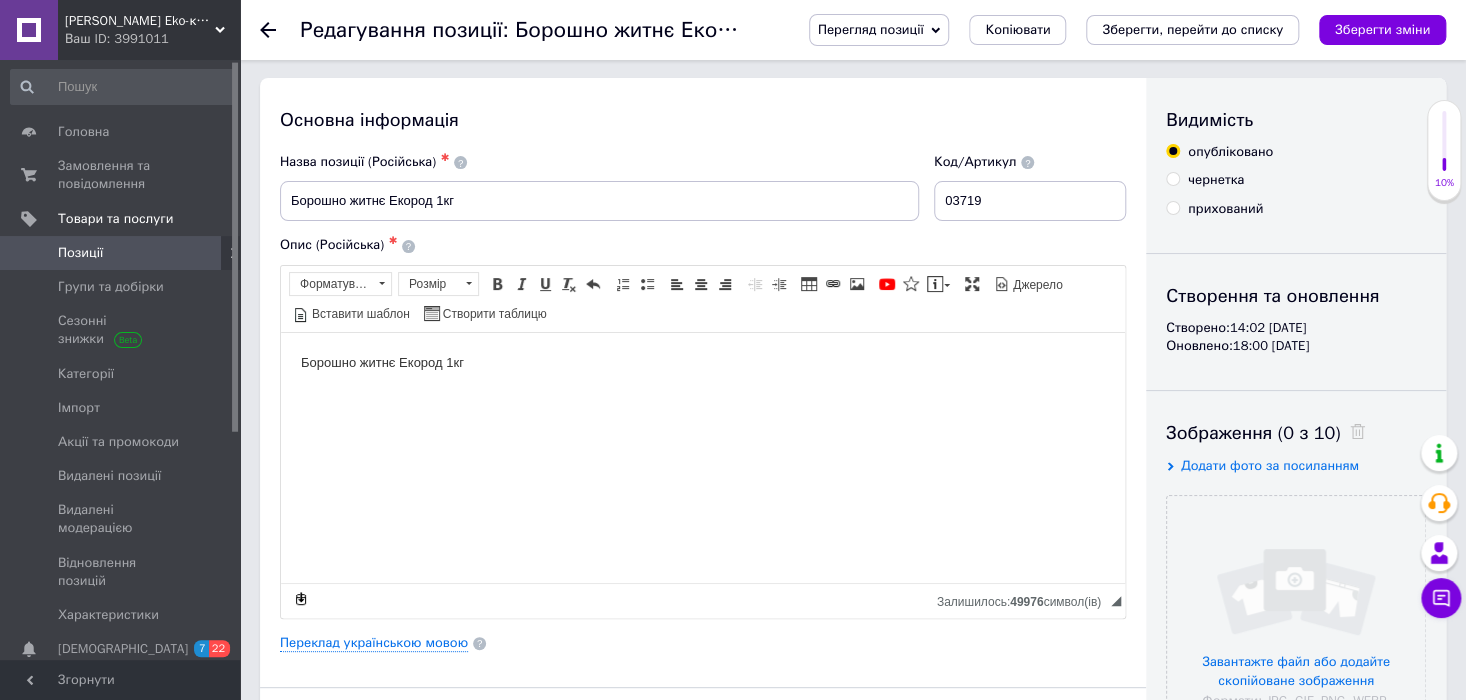 scroll, scrollTop: 2, scrollLeft: 0, axis: vertical 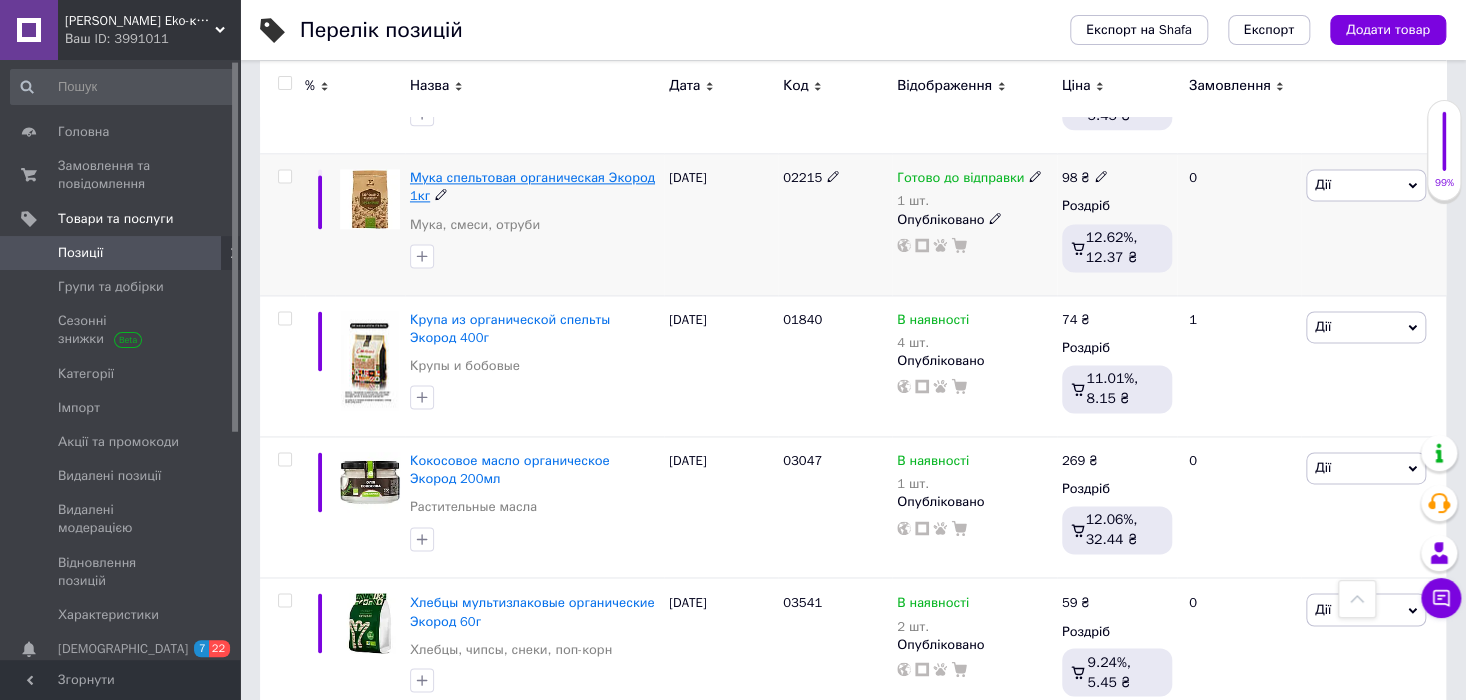 click on "Мука спельтовая органическая Экород 1кг" at bounding box center (532, 186) 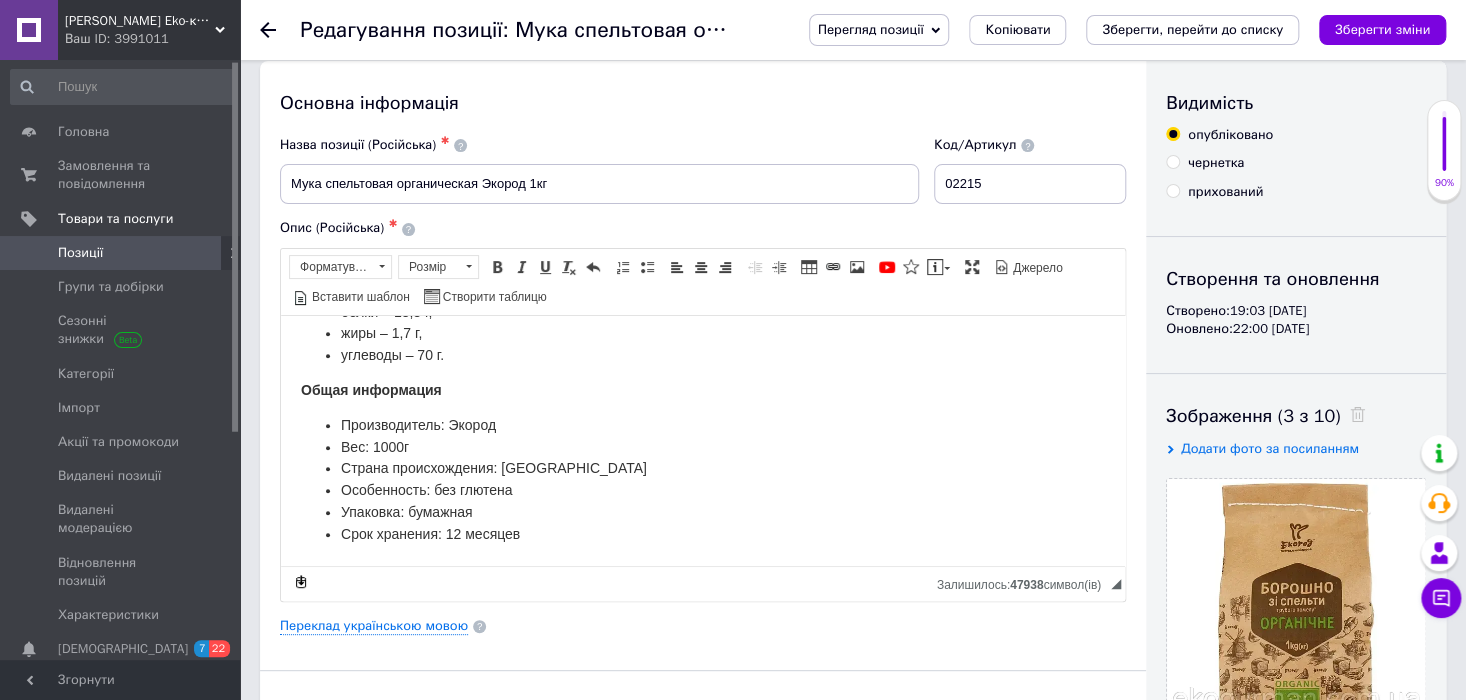 scroll, scrollTop: 654, scrollLeft: 0, axis: vertical 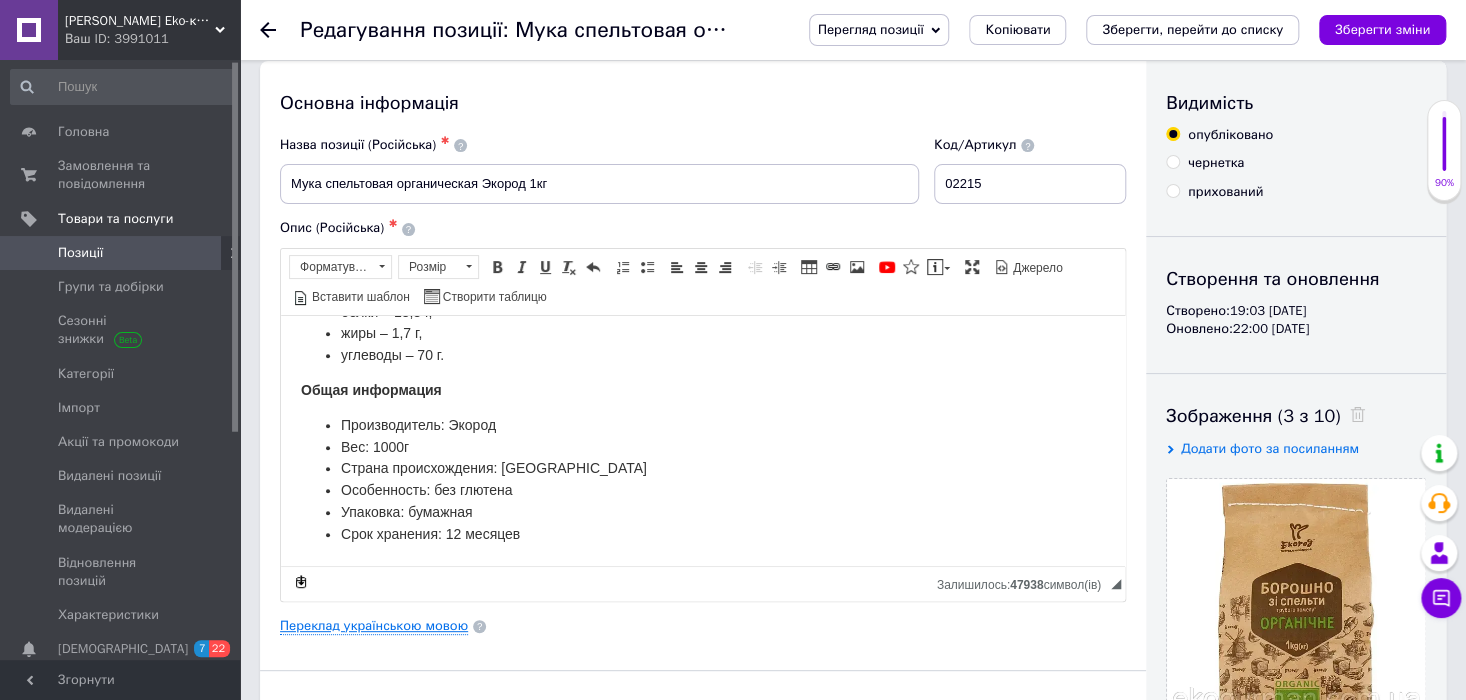 click on "Переклад українською мовою" at bounding box center (374, 626) 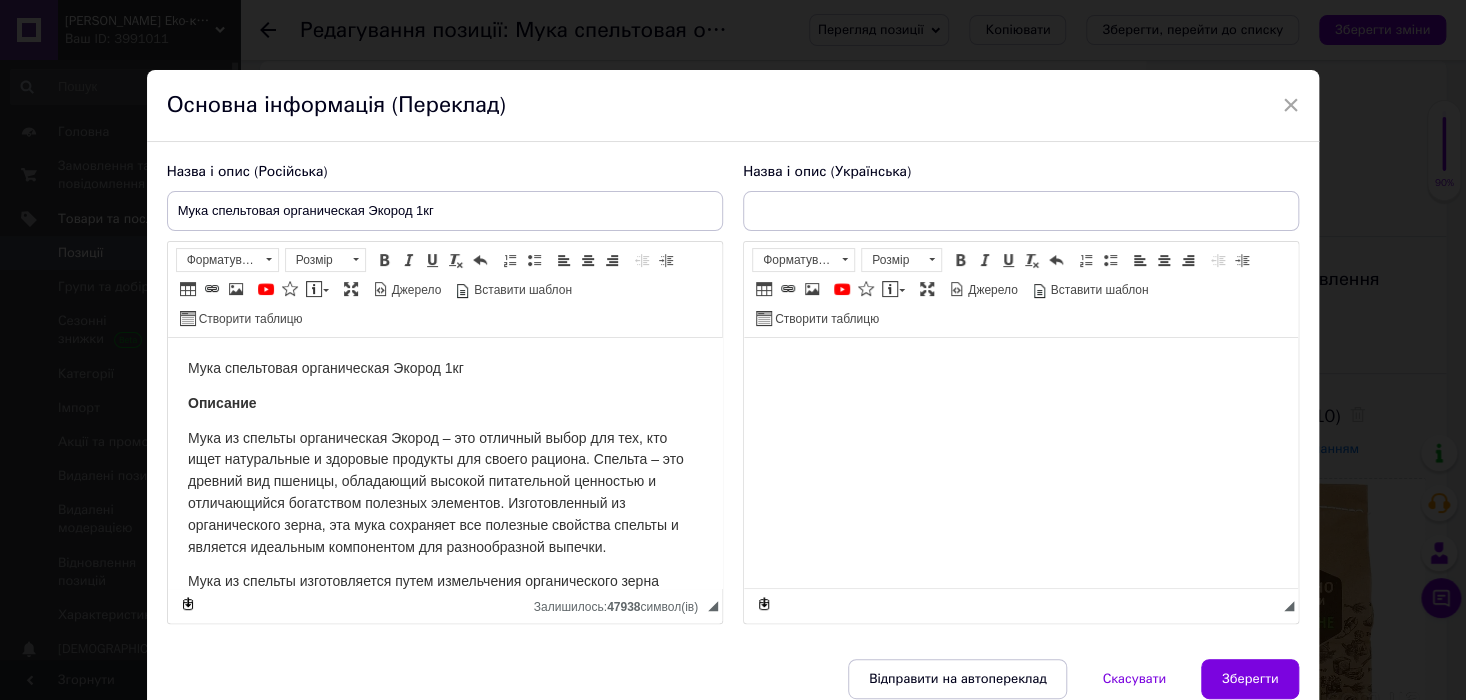scroll, scrollTop: 0, scrollLeft: 0, axis: both 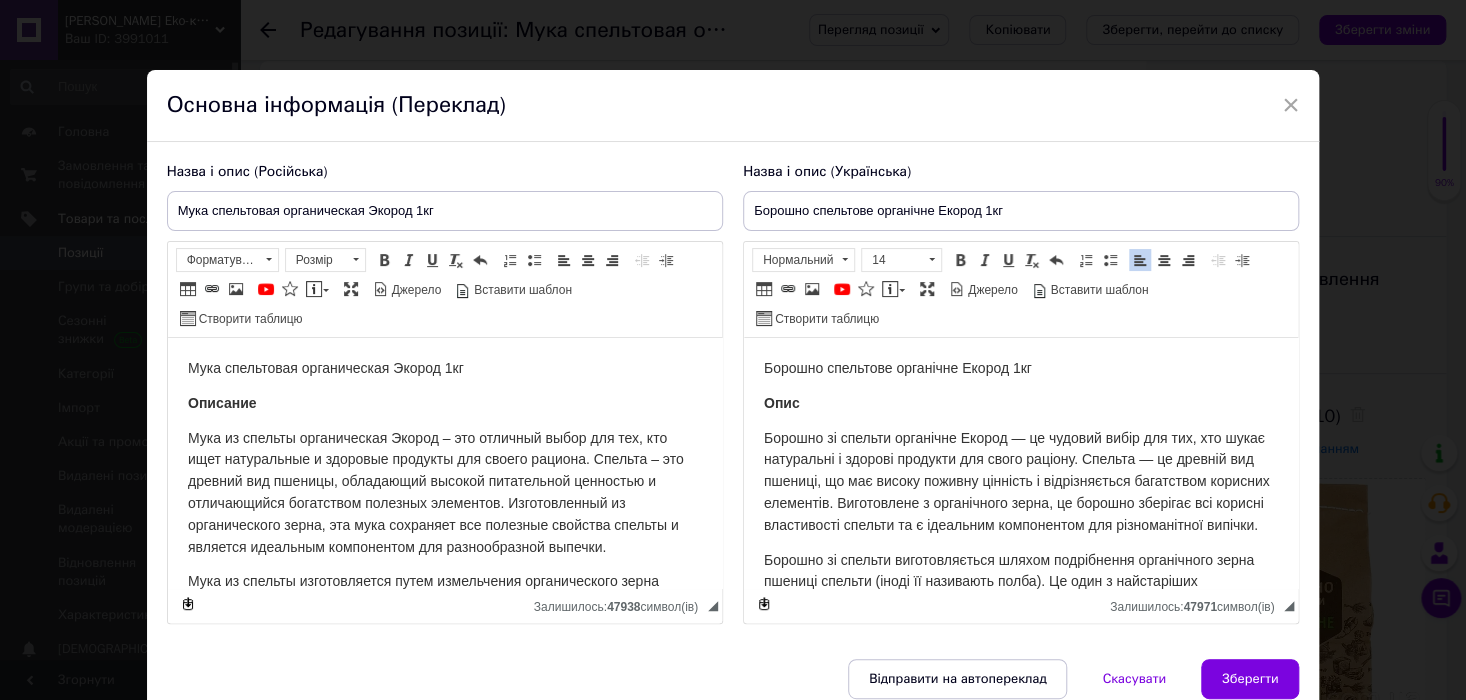 click on "Борошно зі спельти органічне Екород — це чудовий вибір для тих, хто шукає натуральні і здорові продукти для свого раціону. Спельта — це древній вид пшениці, що має високу поживну цінність і відрізняється багатством корисних елементів. Виготовлене з органічного зерна, це борошно зберігає всі корисні властивості спельти та є ідеальним компонентом для різноманітної випічки." at bounding box center (1017, 481) 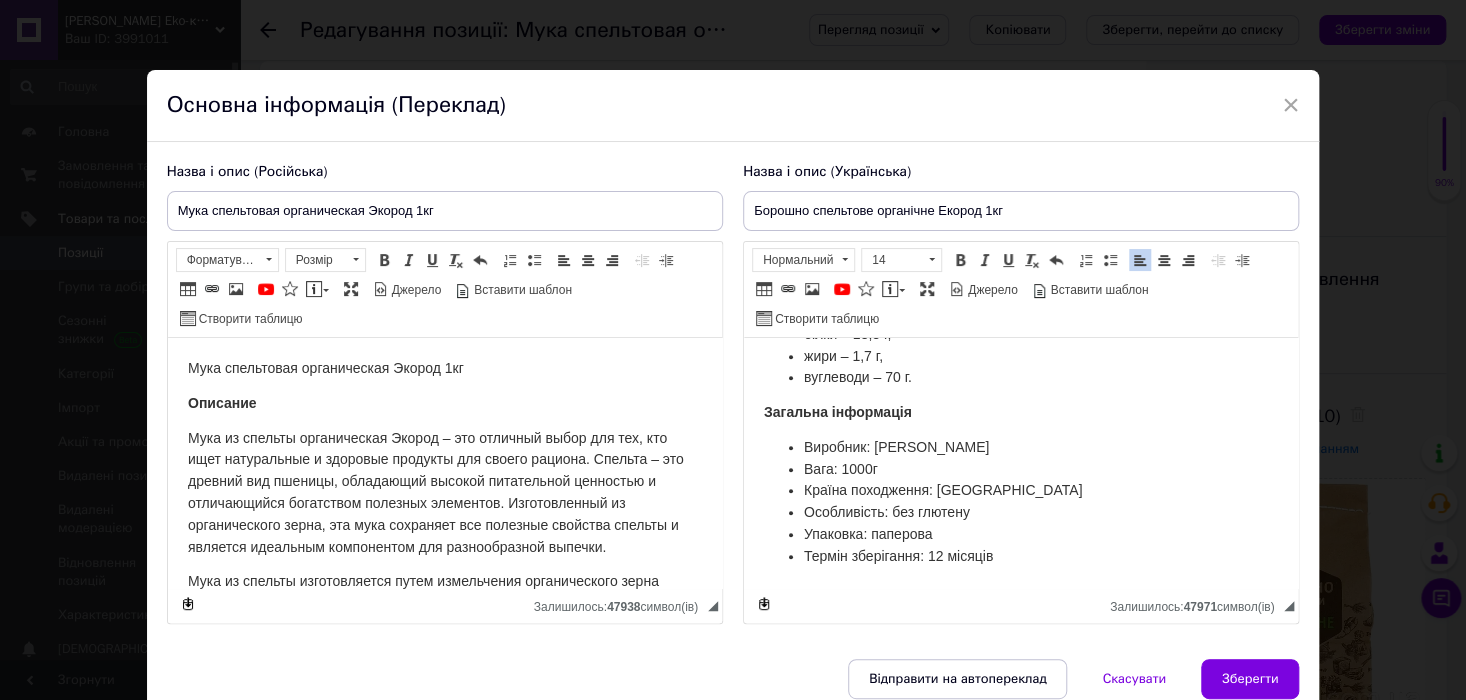 scroll, scrollTop: 827, scrollLeft: 0, axis: vertical 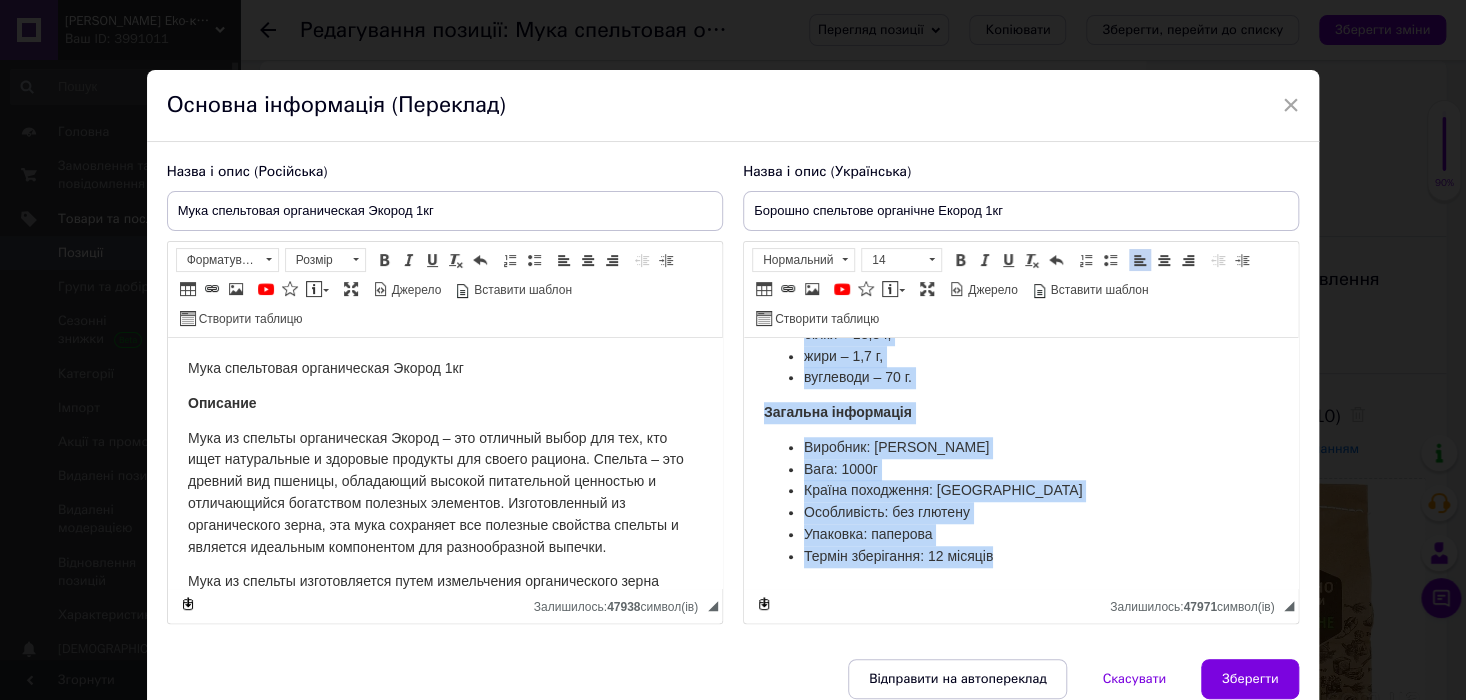 copy on "Loremip dolorsita consectet Adipis 9el Sedd Eiusmod te incidid utlaboree Dolore — ma aliquae admin ven qui, nos exerc ullamcolab n aliquip exeacomm con duisa irurein. Reprehe — vo velites cil fugiatn, pa exc sintoc cupidat nonproid s culpaquioffic deseruntmo animides laborumpe. Undeomnisis n errorvolupt accus, do laudant totamrem ape eaqueip quaeabilloi veritat qu a beataevit dictaexplic nem enimipsamquia volupta. Asperna au oditfug consequunturma dolore eosrationes nesciuntneq porro quisqua dolorem (adipi nu eiusmodit incid). Ma quae e minussoluta nobiseligendi optio cumquen i quoplac facerep. As repel temporibus autemquibus o debitisreru ne sae eve voluptate repud recusandaeita e hicten. Sap delectus reicien voluptat maior, aliaspe doloribu asper re mini nostrum, exercit ullamcorpo su laboriosama commodi conseq. Quid maximemol molest harumquidemr facili expeditadi namliber temporec. S nob eligendioptioc nih impeditmi quodmaximep facer. Possimu omnisl ipsumdolor sitametcon adipisc, elits doe temporinci ut..." 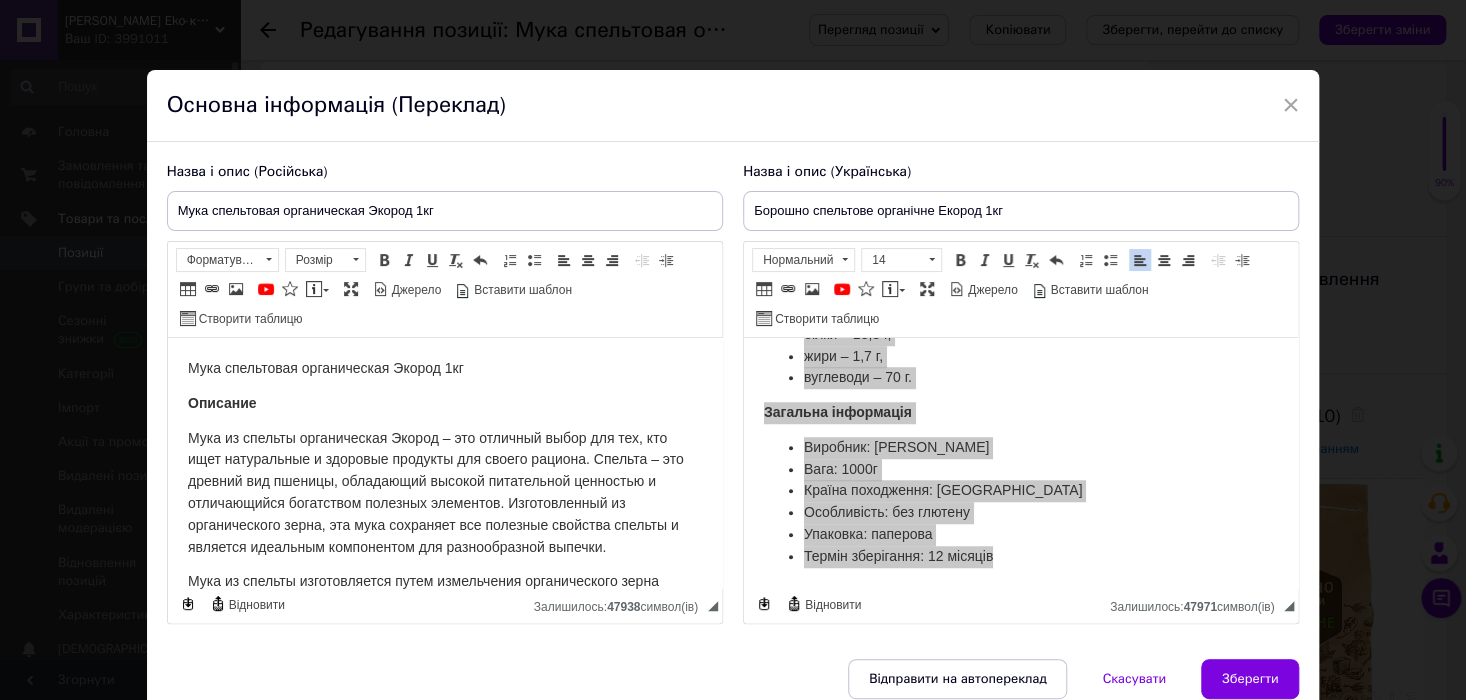 click on "Основна інформація (Переклад)" at bounding box center [733, 106] 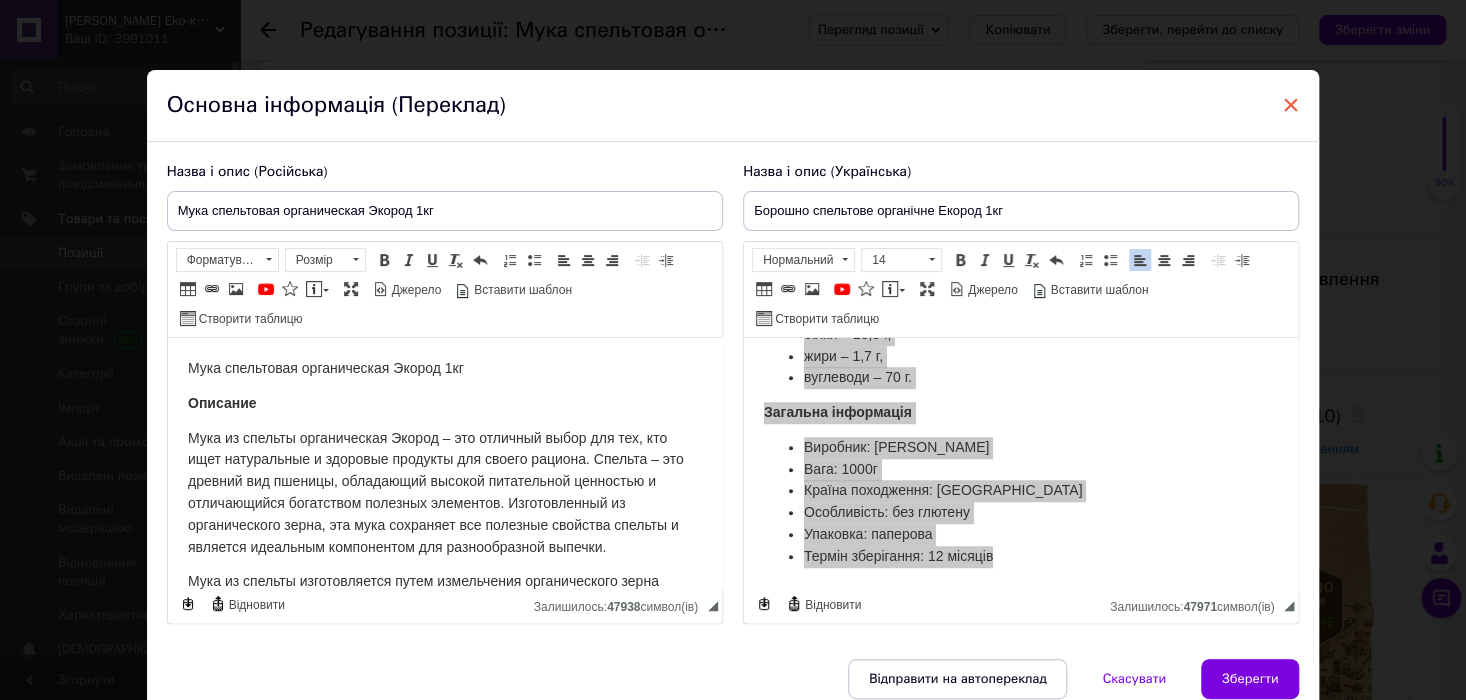 click on "×" at bounding box center [1291, 105] 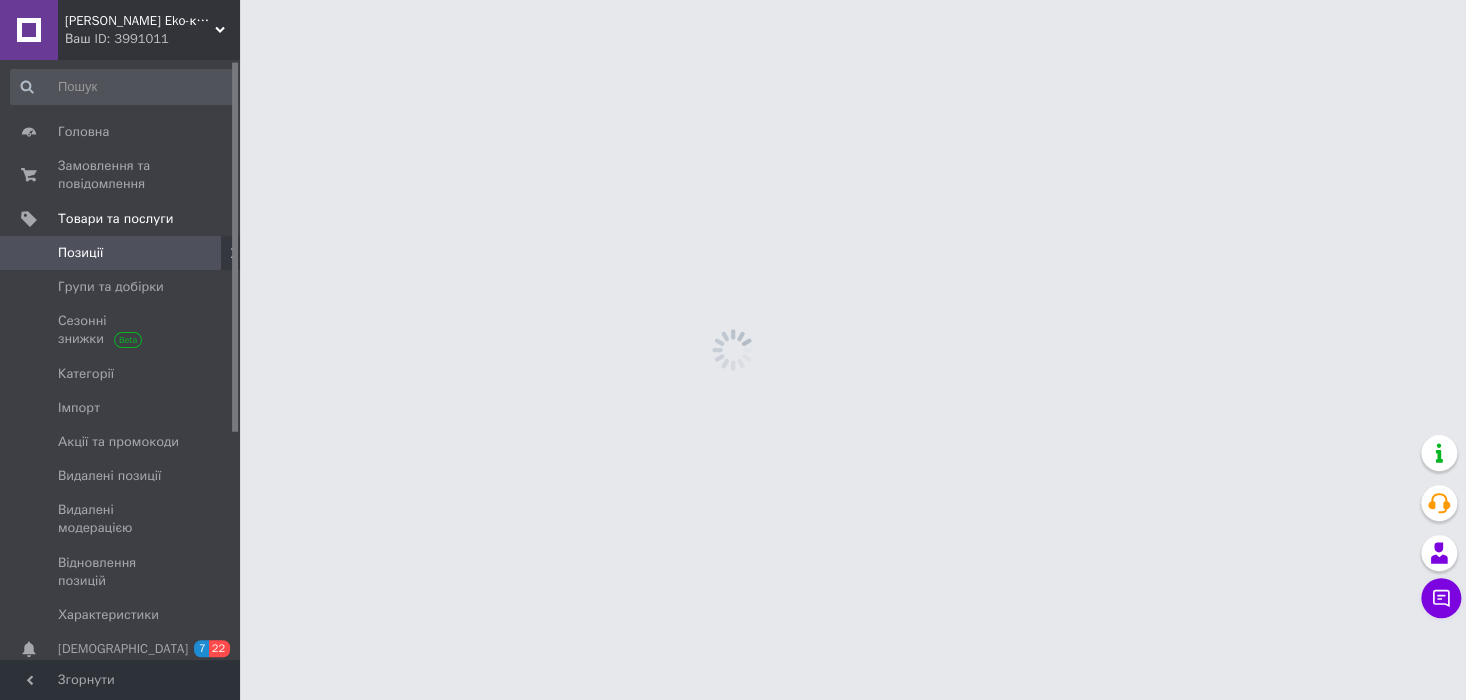 scroll, scrollTop: 0, scrollLeft: 0, axis: both 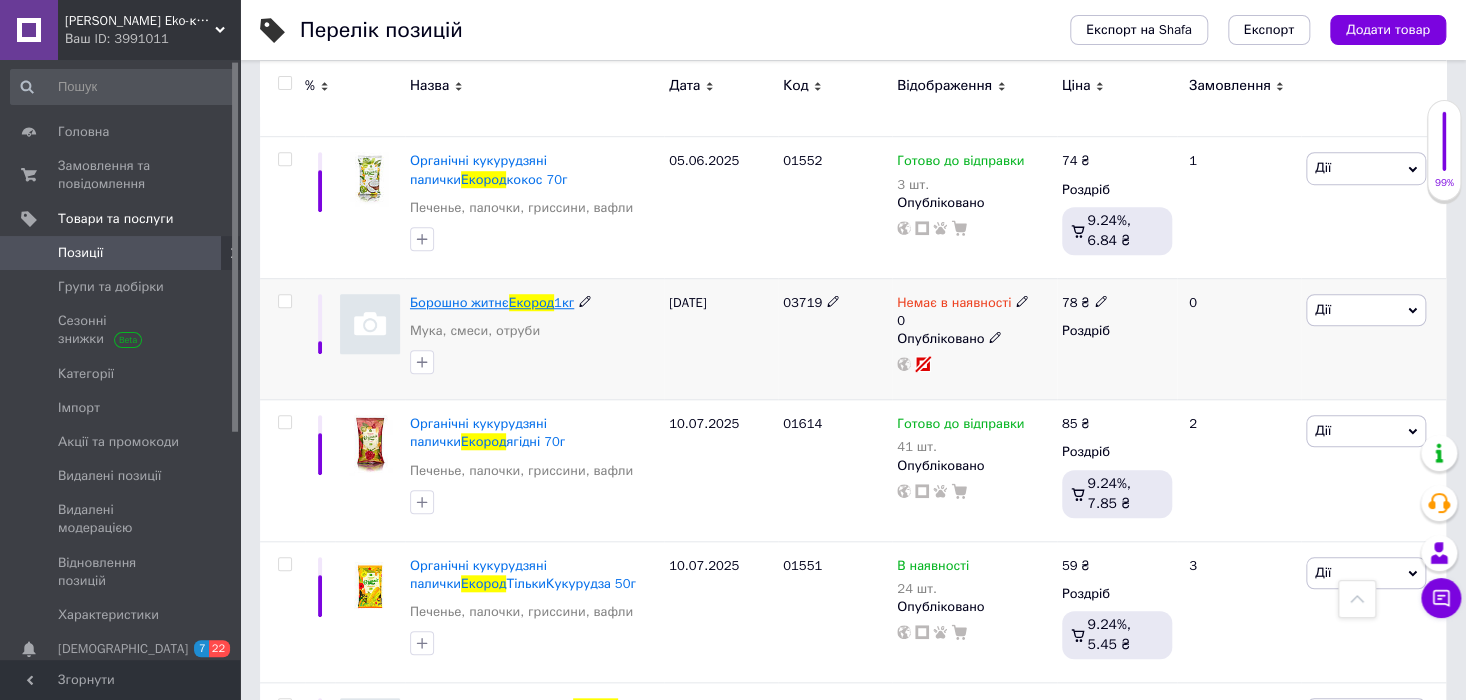 click on "Борошно житнє" at bounding box center [459, 302] 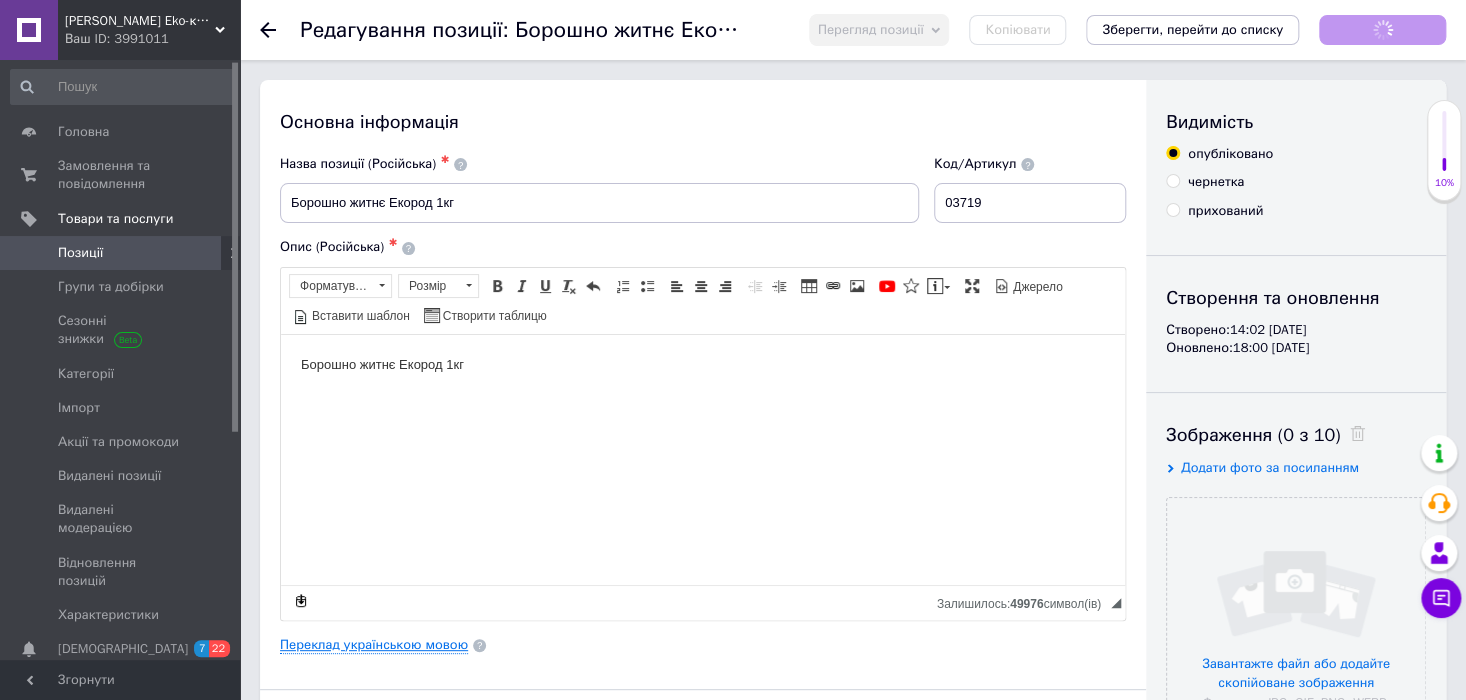 scroll, scrollTop: 0, scrollLeft: 0, axis: both 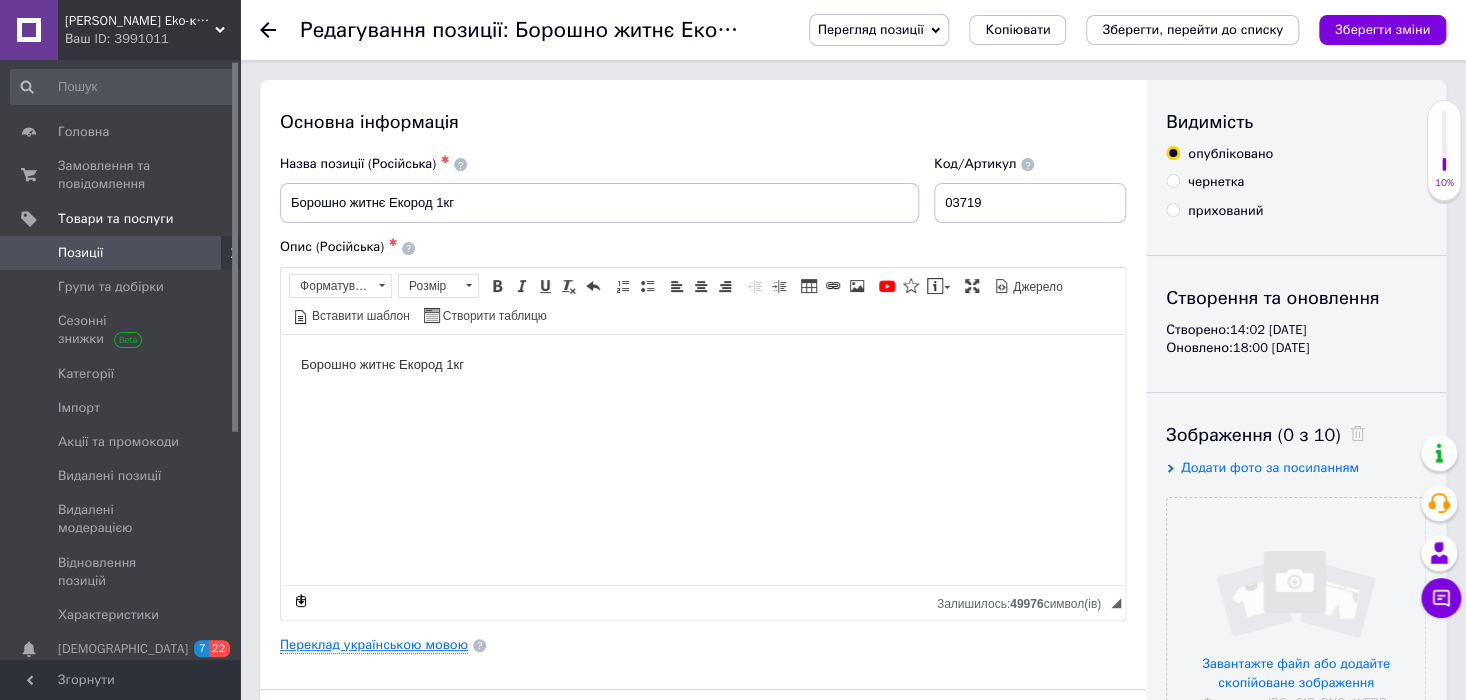 click on "Переклад українською мовою" at bounding box center (374, 645) 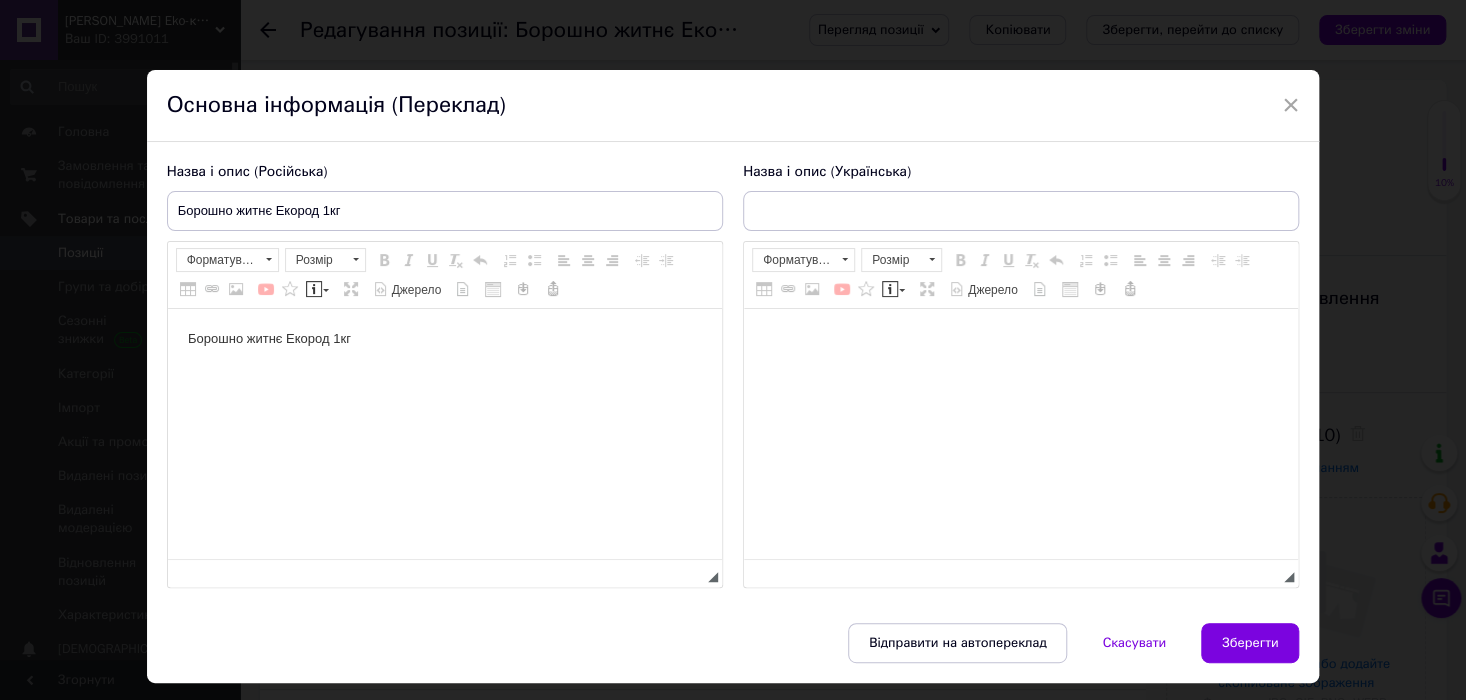 scroll, scrollTop: 0, scrollLeft: 0, axis: both 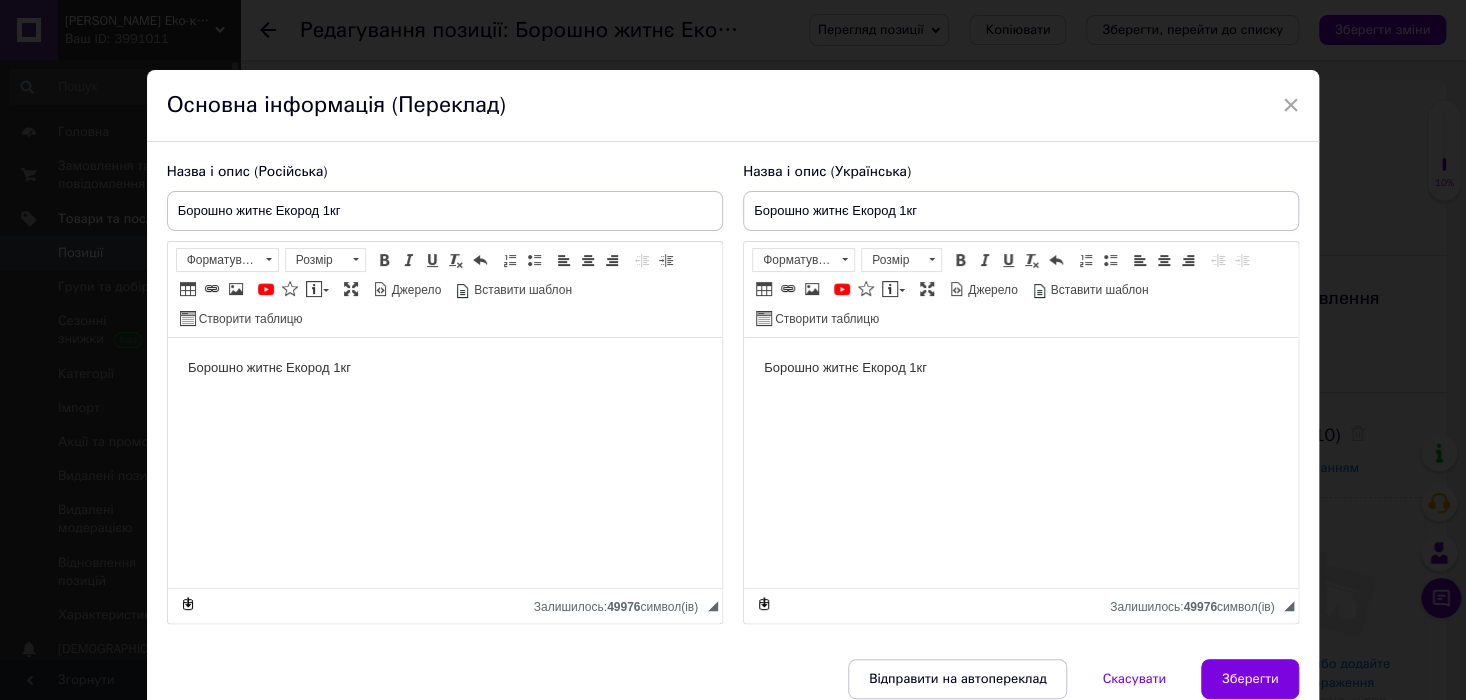 click on "Борошно житнє Екород 1кг" at bounding box center (1021, 368) 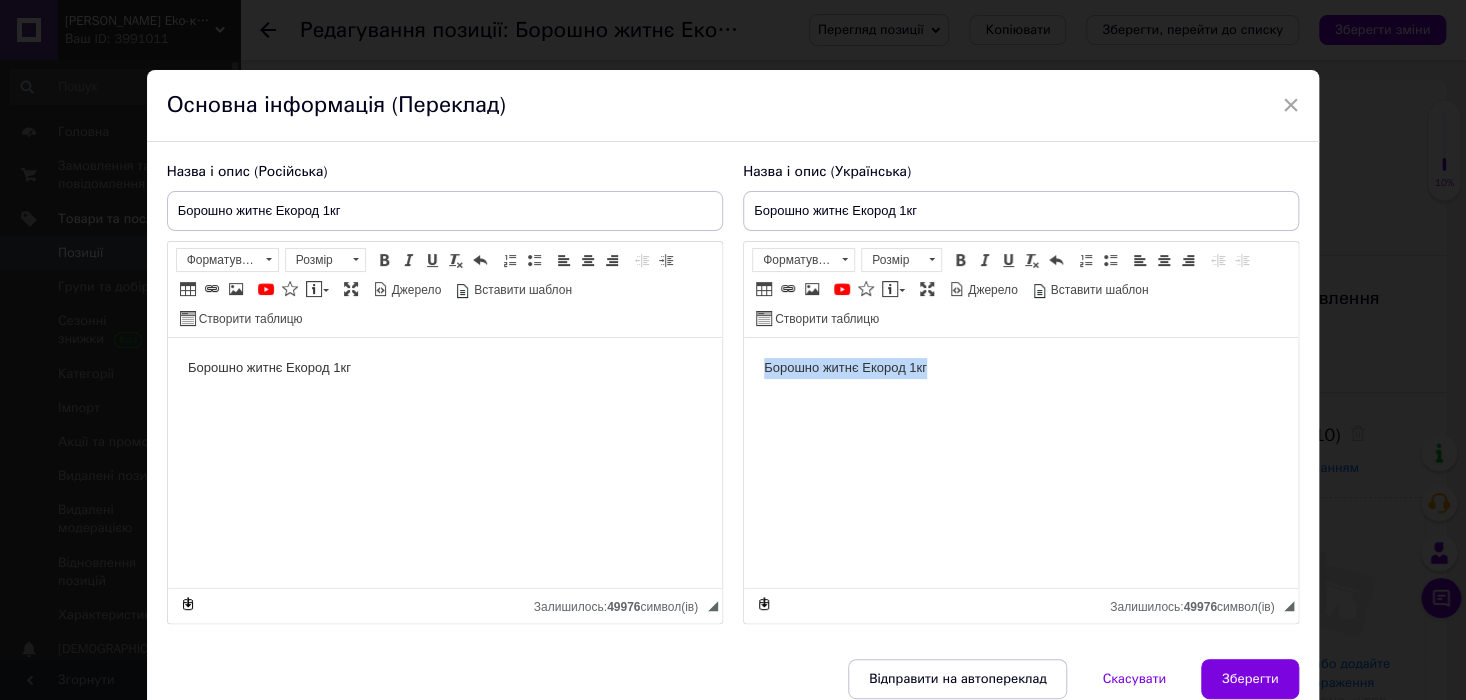 scroll, scrollTop: 484, scrollLeft: 0, axis: vertical 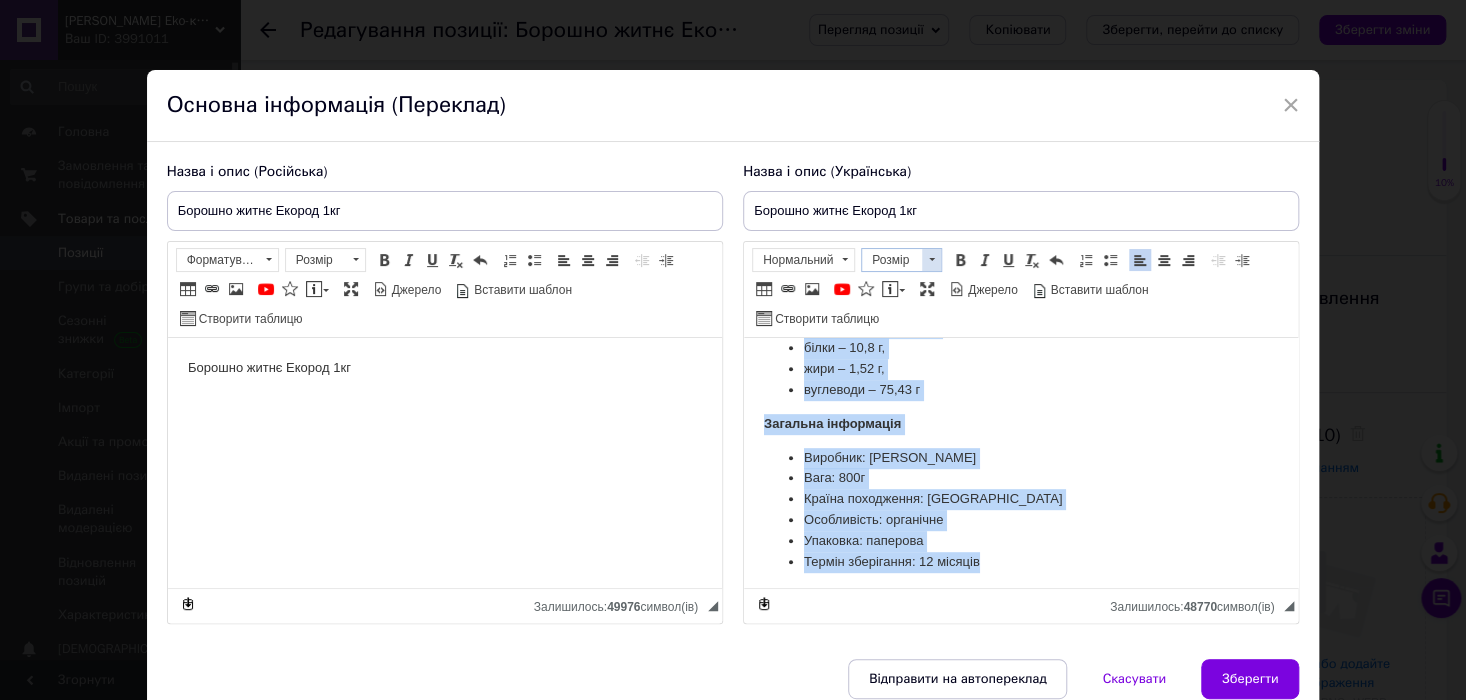 click at bounding box center [931, 260] 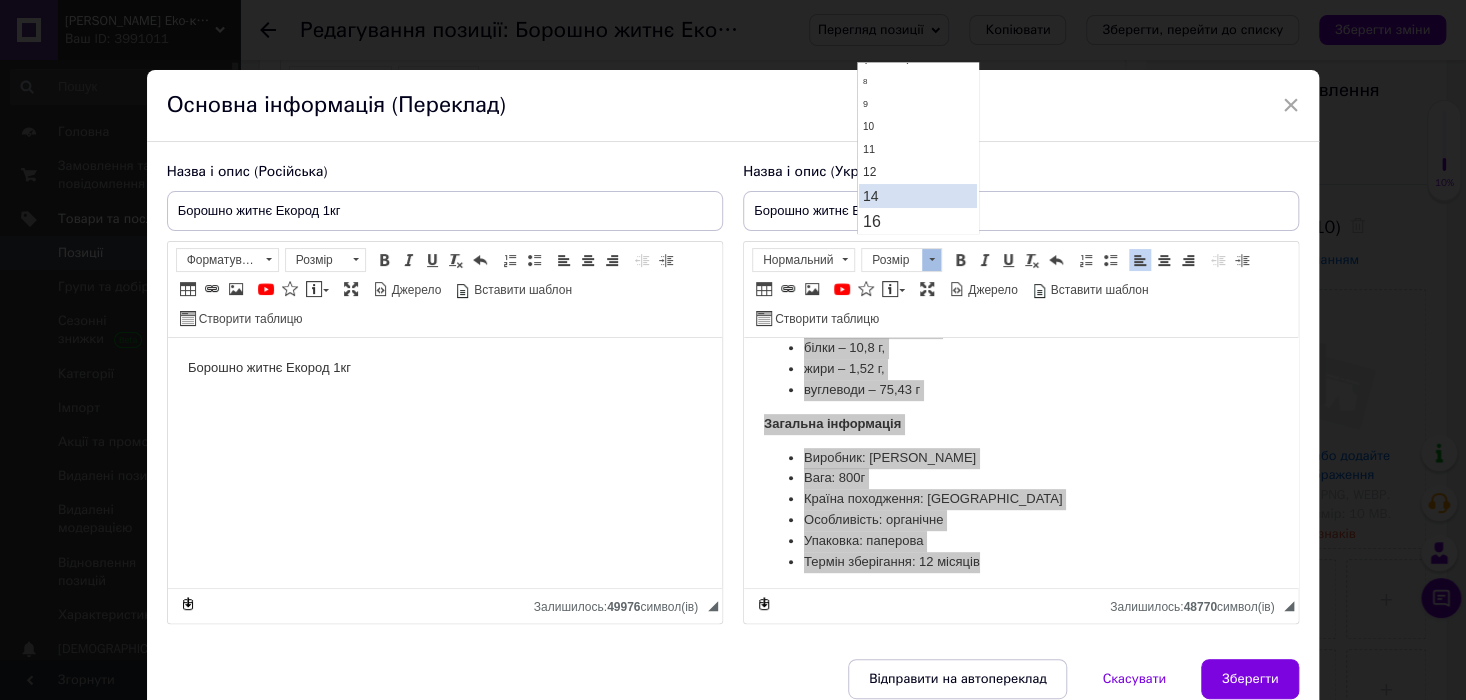 scroll, scrollTop: 48, scrollLeft: 0, axis: vertical 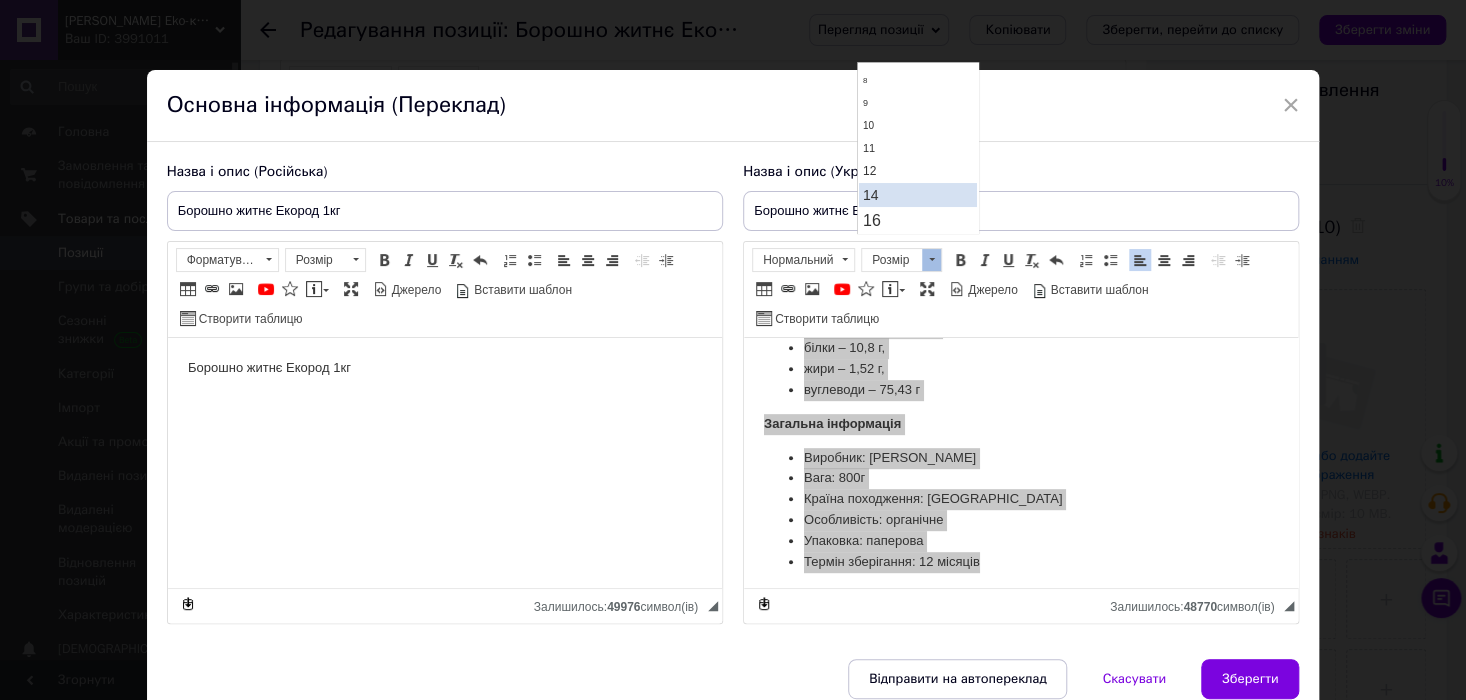 click on "14" at bounding box center [918, 194] 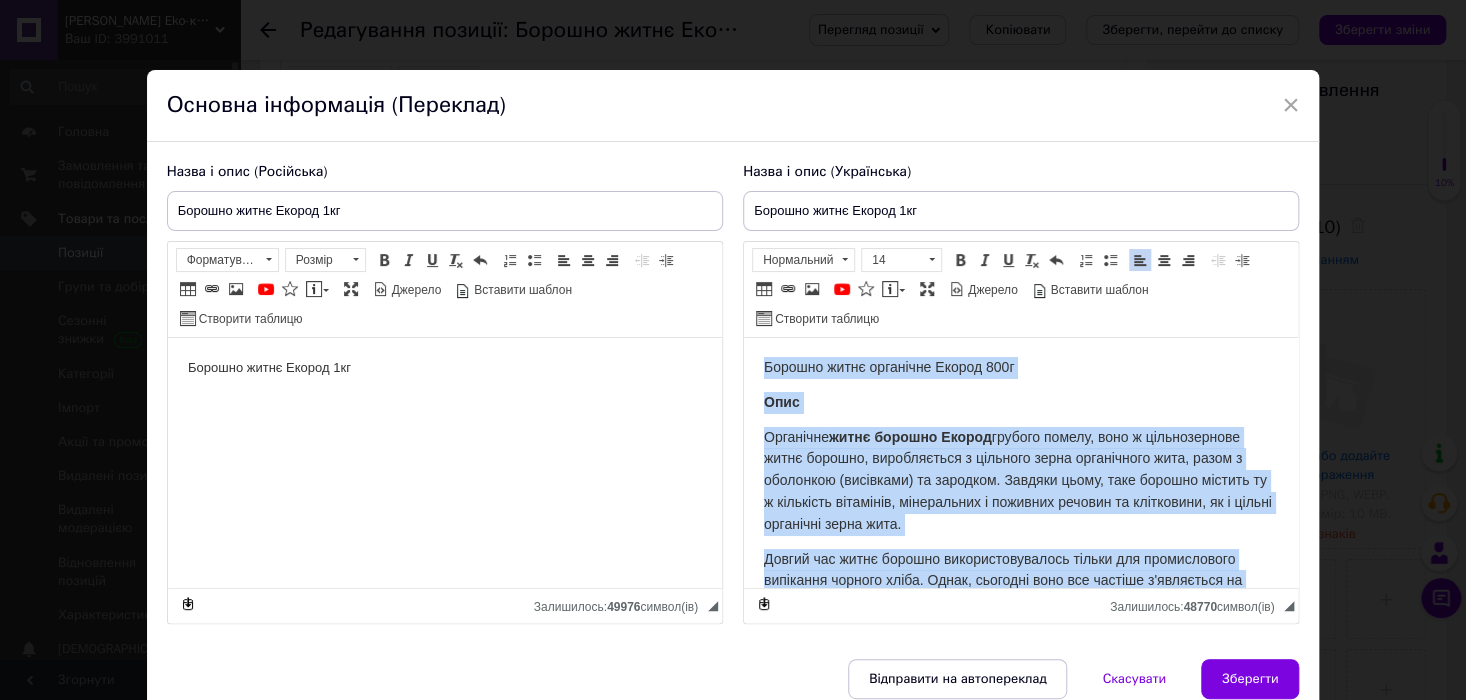 scroll, scrollTop: 0, scrollLeft: 0, axis: both 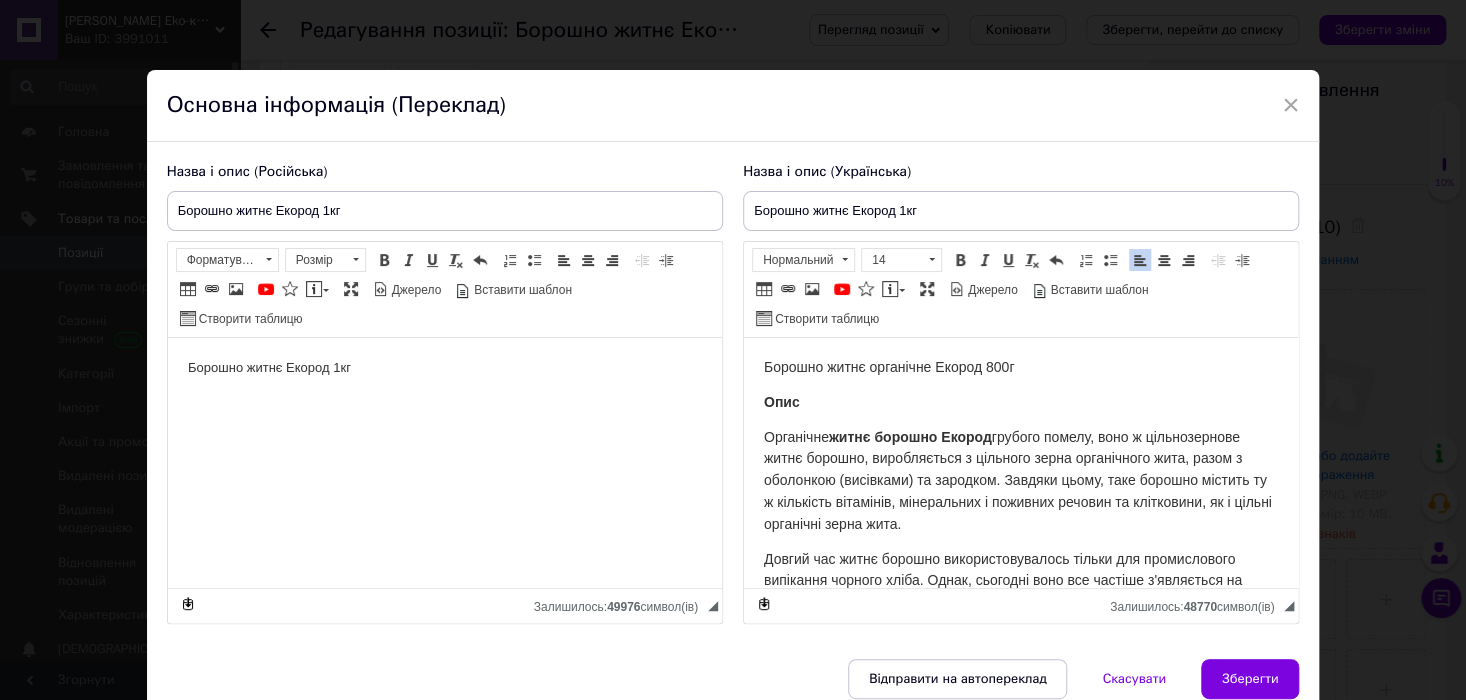 click on "Борошно житнє органічне Екород 800г" at bounding box center [1021, 368] 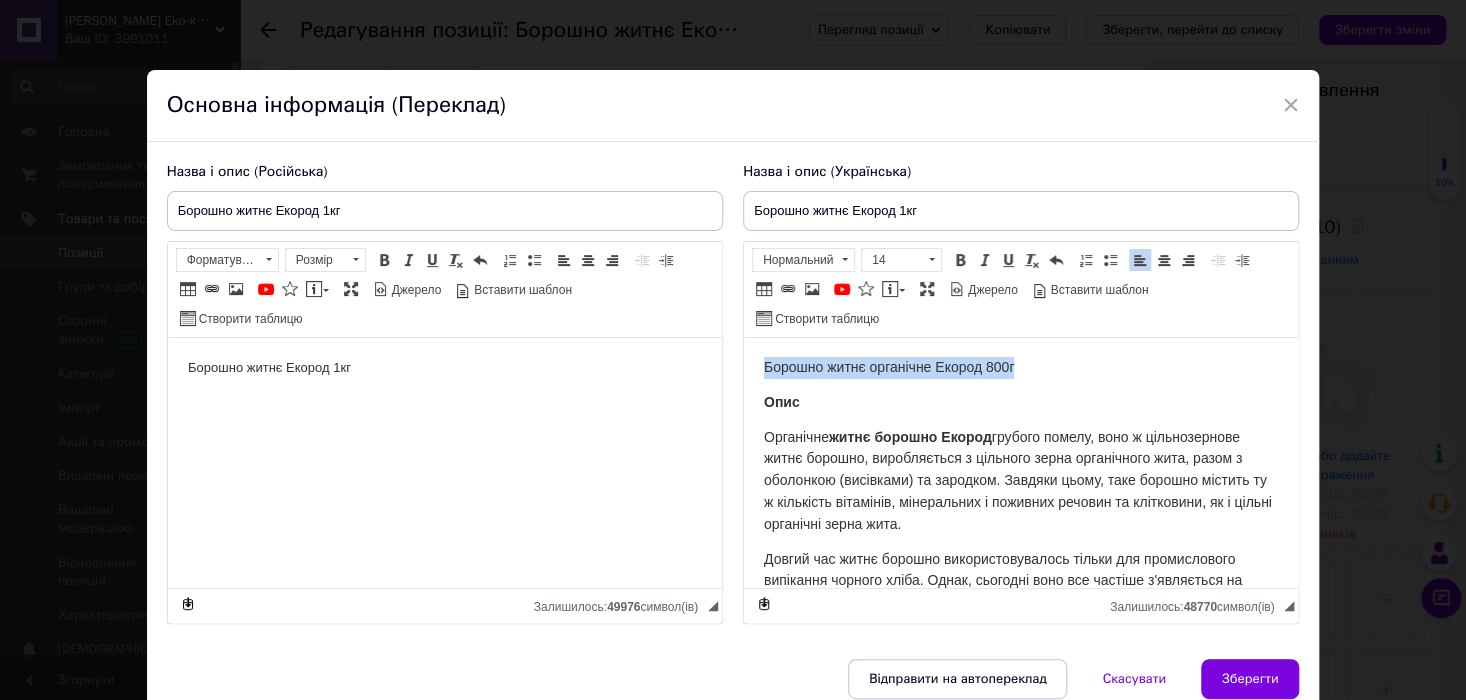 drag, startPoint x: 1032, startPoint y: 368, endPoint x: 748, endPoint y: 366, distance: 284.00705 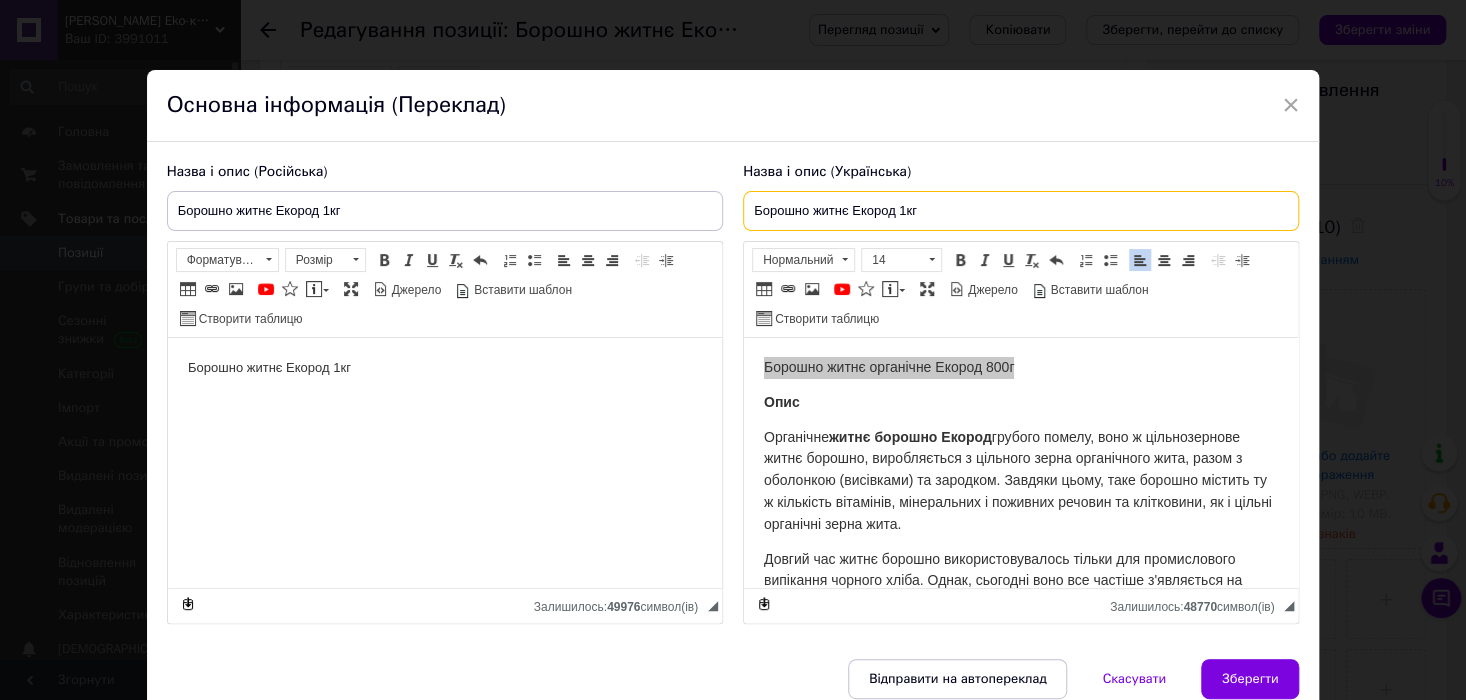 drag, startPoint x: 840, startPoint y: 211, endPoint x: 700, endPoint y: 208, distance: 140.03214 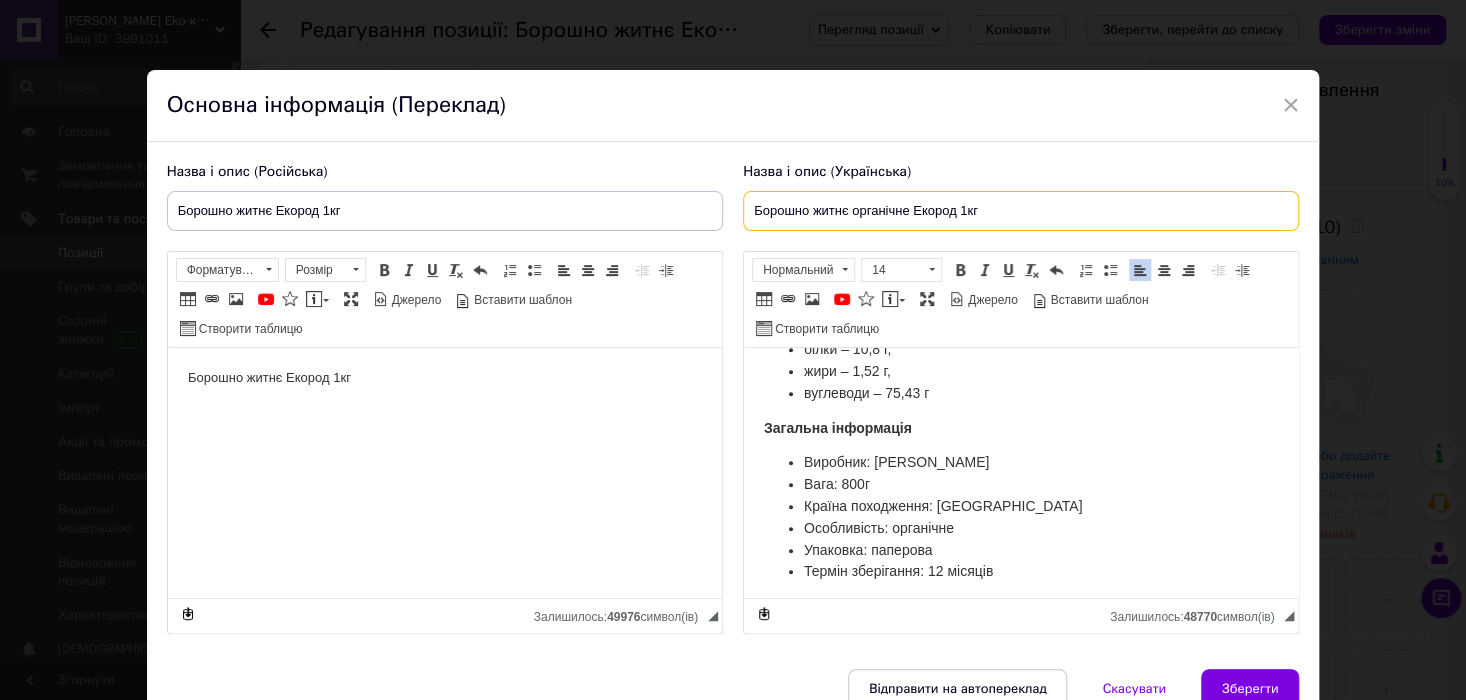 scroll, scrollTop: 532, scrollLeft: 0, axis: vertical 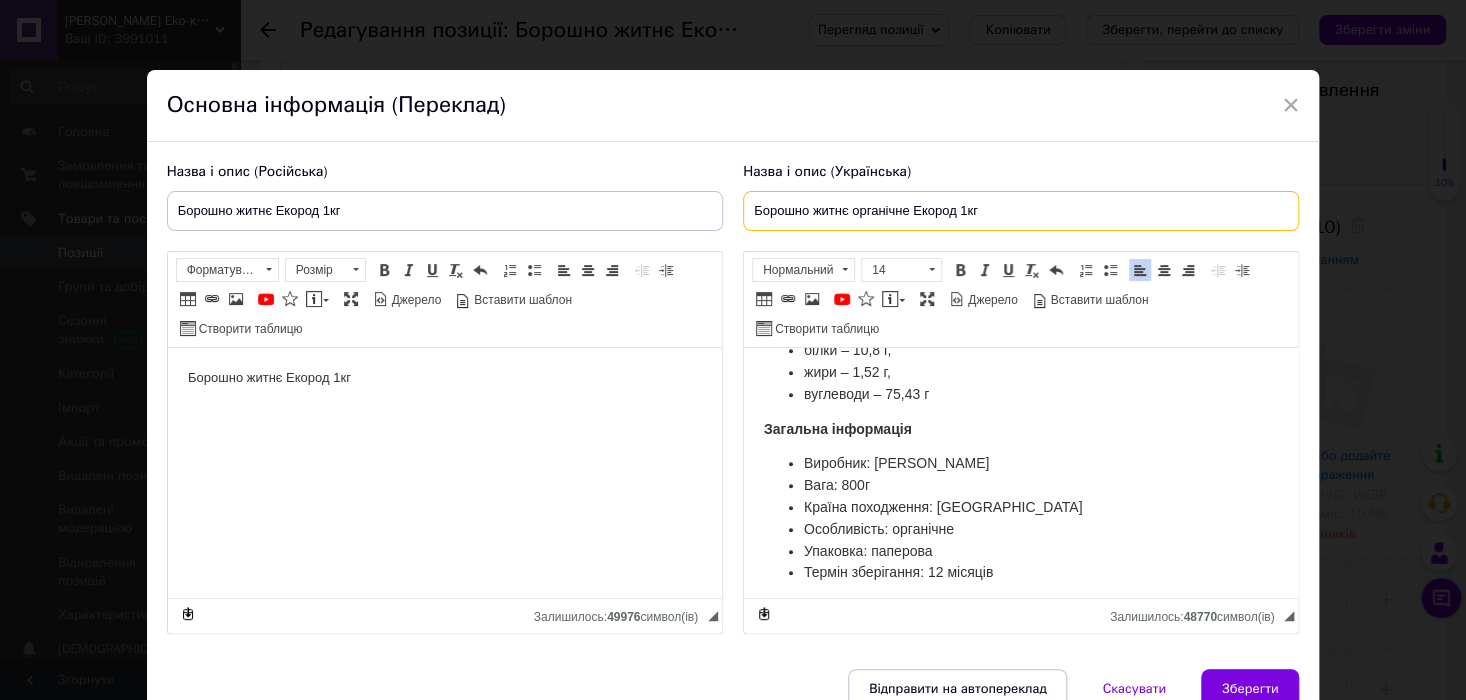 type on "Борошно житнє органічне Екород 1кг" 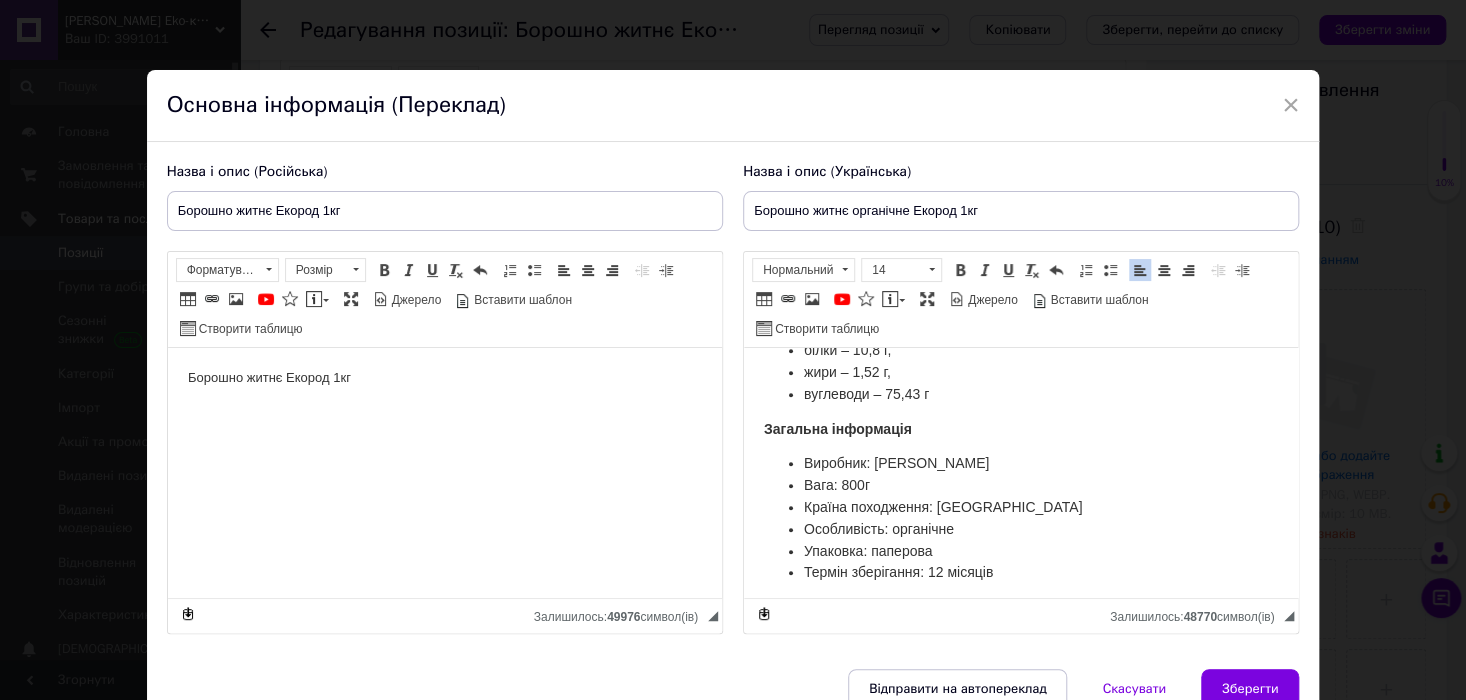 click on "Вага: 800г" at bounding box center [837, 485] 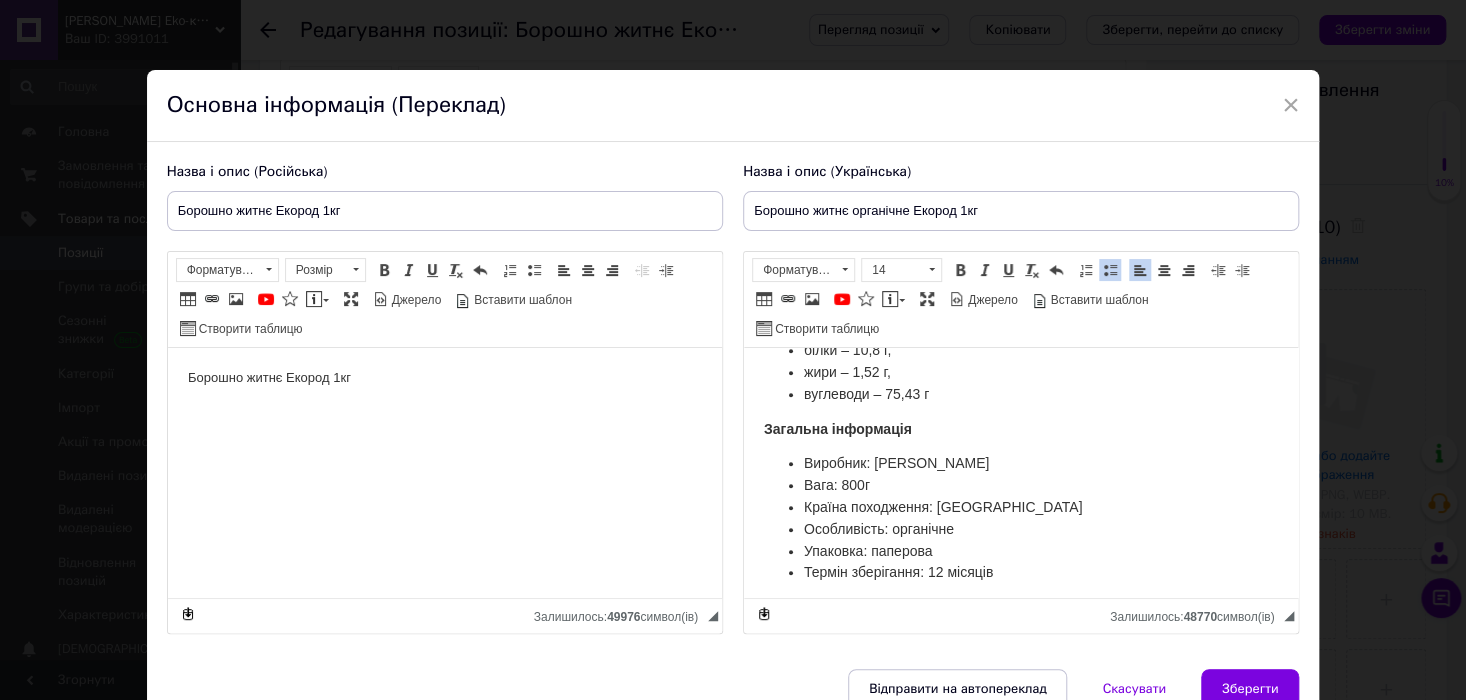 type 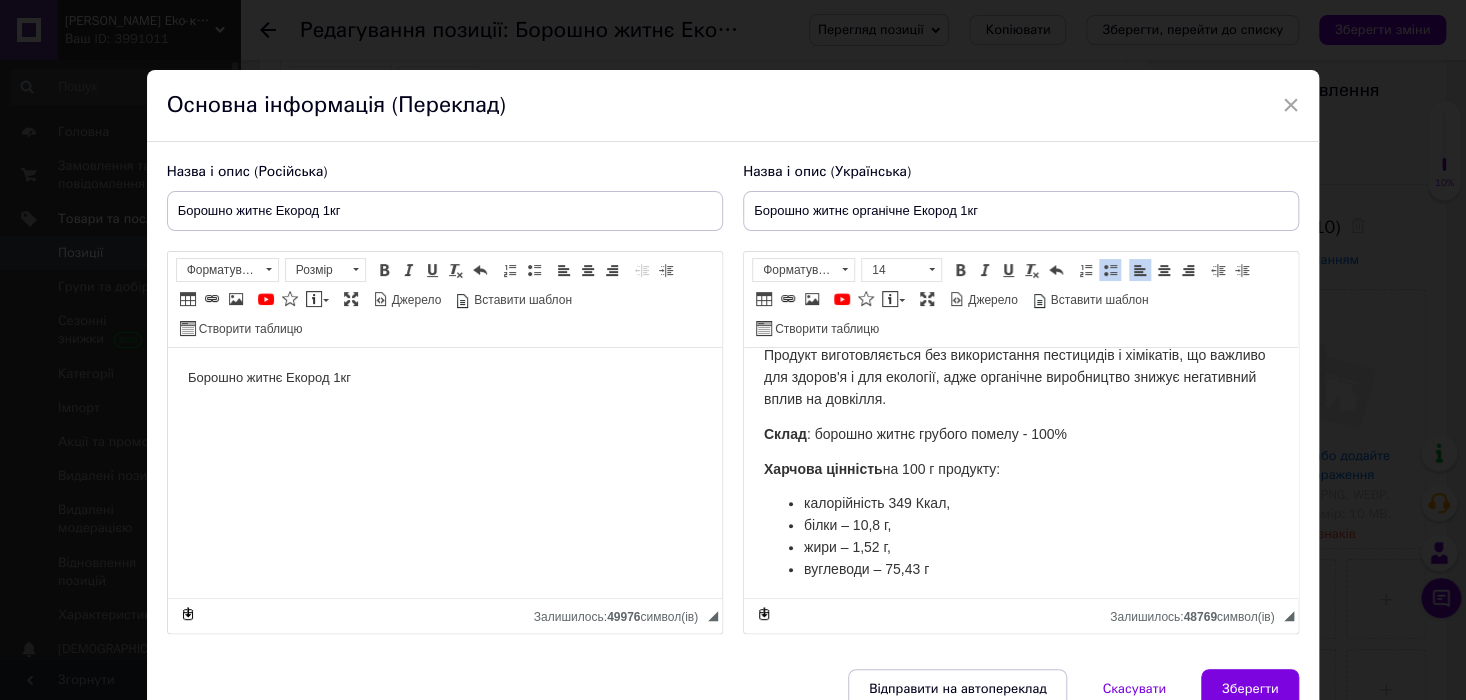 scroll, scrollTop: 364, scrollLeft: 0, axis: vertical 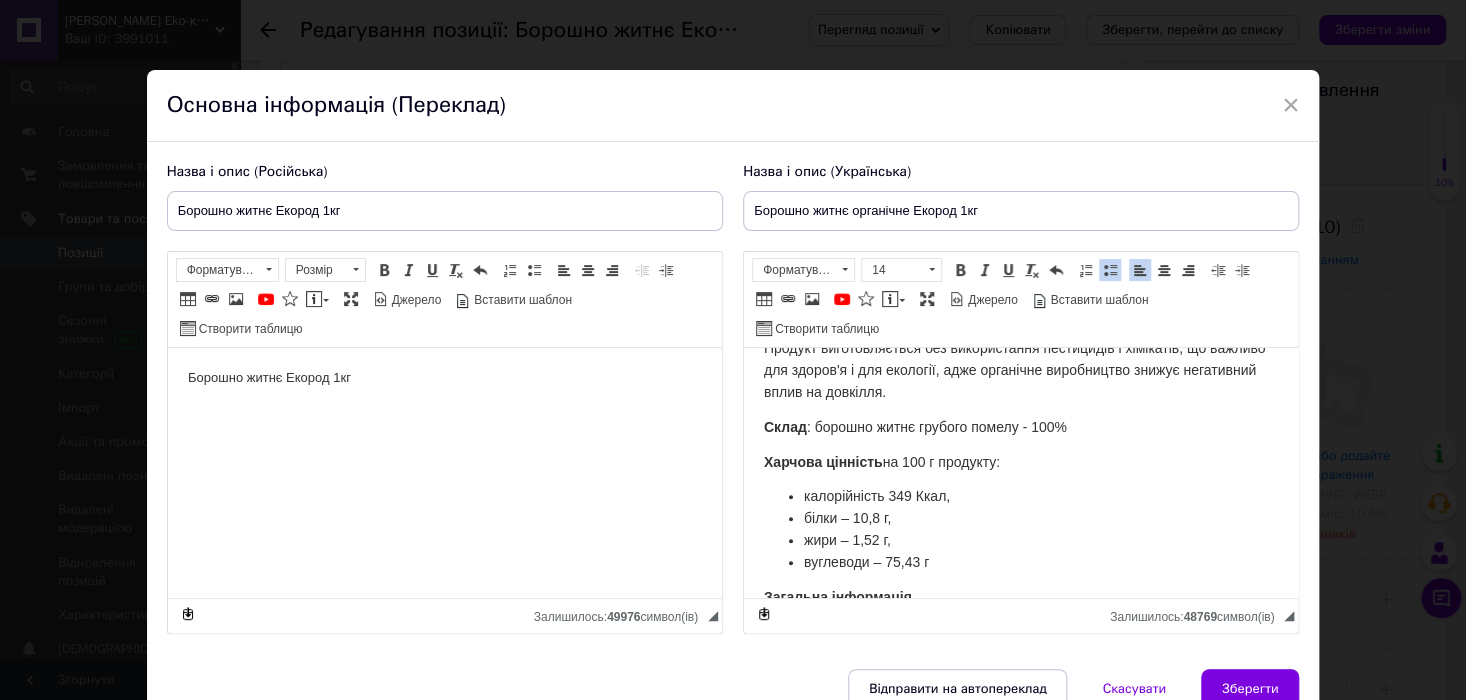 click on "калорійність 349 Ккал," at bounding box center [1021, 497] 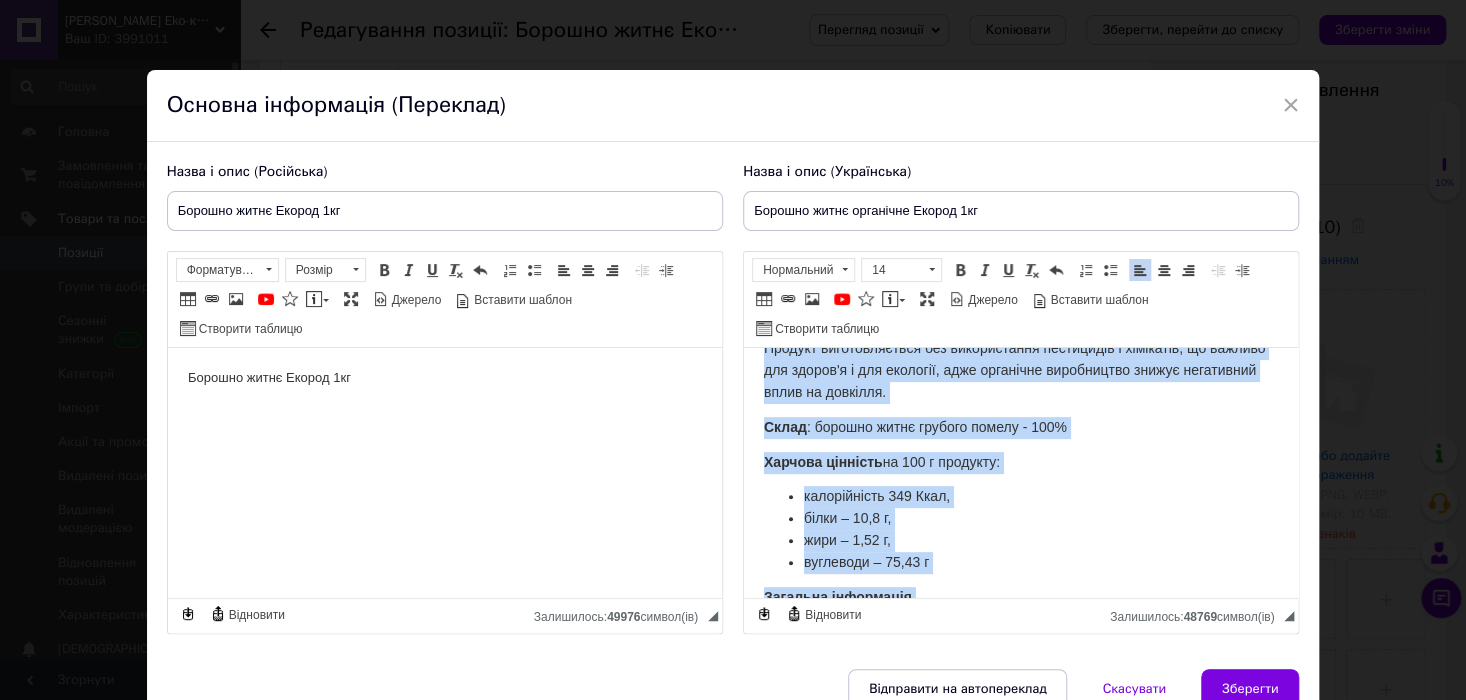 copy on "Loremip dolor sitametco Adipis 359e Sedd Eiusmodte  incid utlabor Etdolo  magnaal enimad, mini v quisnostrudex ullam laboris, nisialiquipe e commodoc duisa irureinrepr volu, velit e cillumfug (nullapari) ex sintocca. Cupidat nonpr, sunt culpaqu officia de m animidest laborumpe, undeomnisis n errorvol accusan do laudantium, to r aperia eaqueipsa quaea illo.  Invent ver quasi archite beataevitaedictae nemoen ips quiavoluptas aspernatu autodit fugit. Conse, magnidol eosr seq nesciun n'porroquis do adipisci numqu - e modit incid magnamq etiamm, soluta, nobise, optioc, nihilimpe qu plac facerepos. Assumend re temporib autemqu officii debitisrerum necessit saepeev, voluptat repud recusan itaquee hicte sapientede, re voluptatibus ma aliasperfe dolorib. Asperio repellatminimn exe ullamcorpori suscipitla a commodico, qu maximem mol harumq'r f exp distinct, naml temporecu solutanobis eligen optiocumqu nihil im minusquo. Maxim : placeat facer possimu omnisl - 382% Ipsumdo sitametc  ad 794 e seddoeiu:  temporincidi 93..." 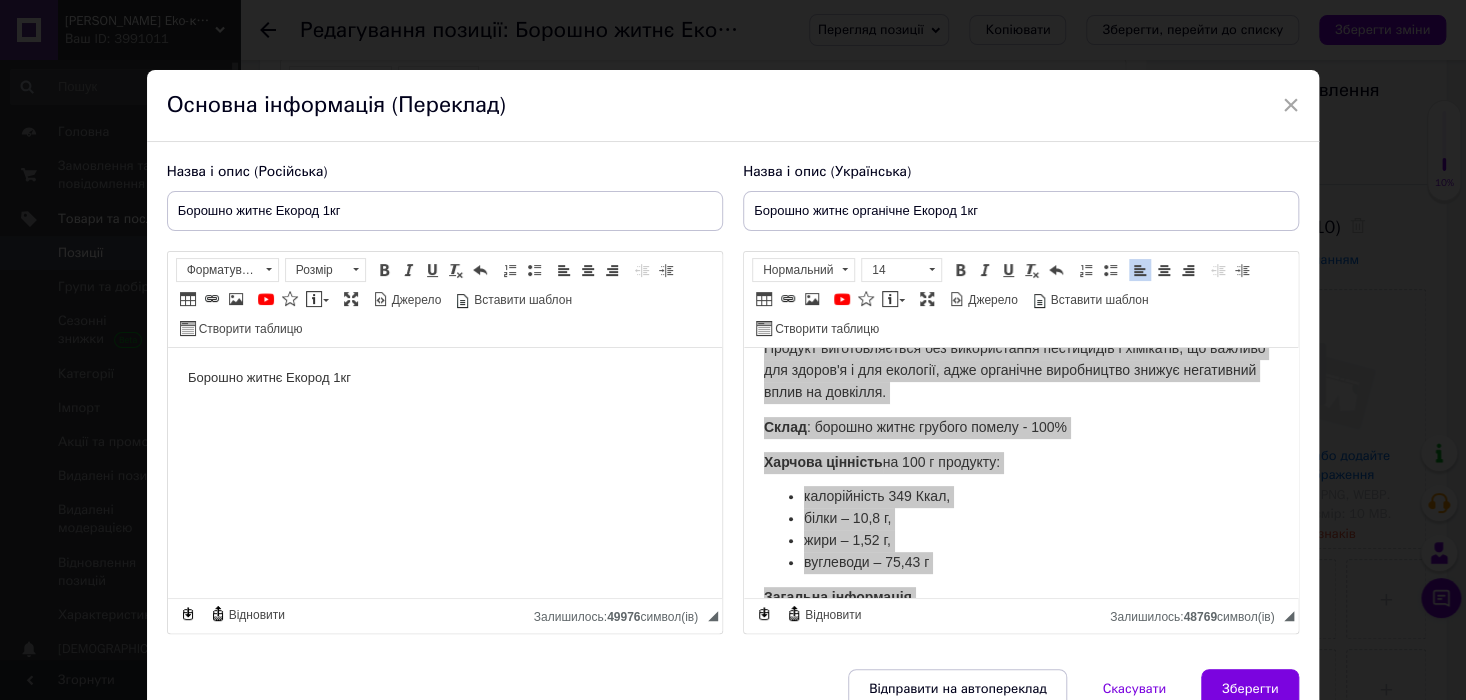 click on "Борошно житнє Екород 1кг" at bounding box center [444, 378] 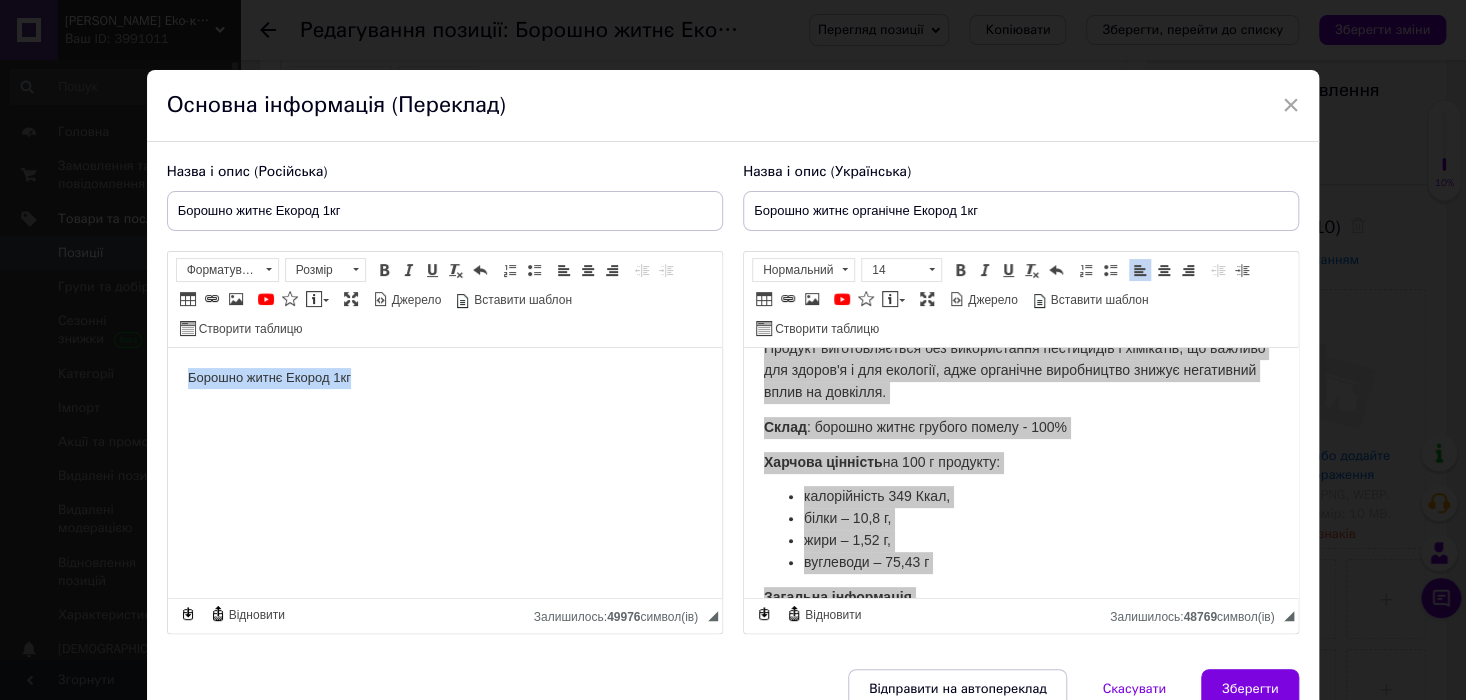 scroll, scrollTop: 2, scrollLeft: 0, axis: vertical 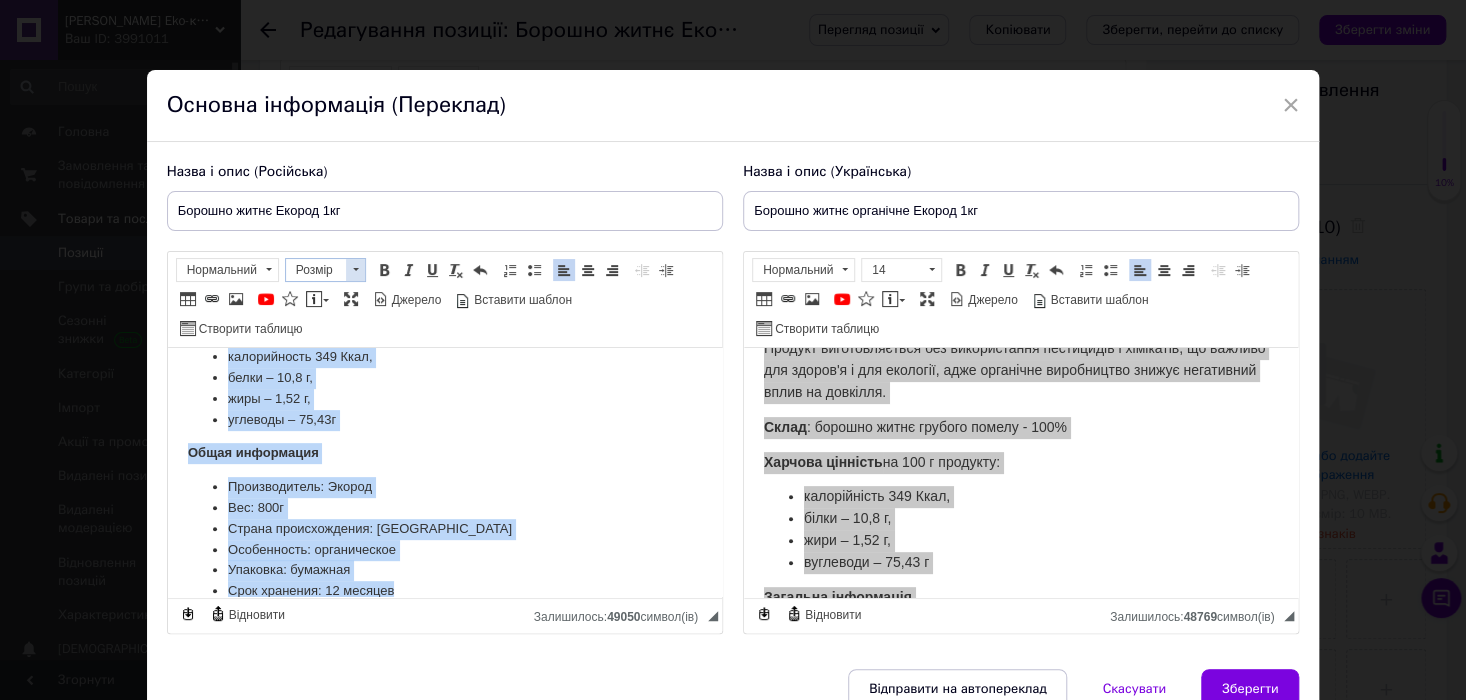 click at bounding box center [355, 270] 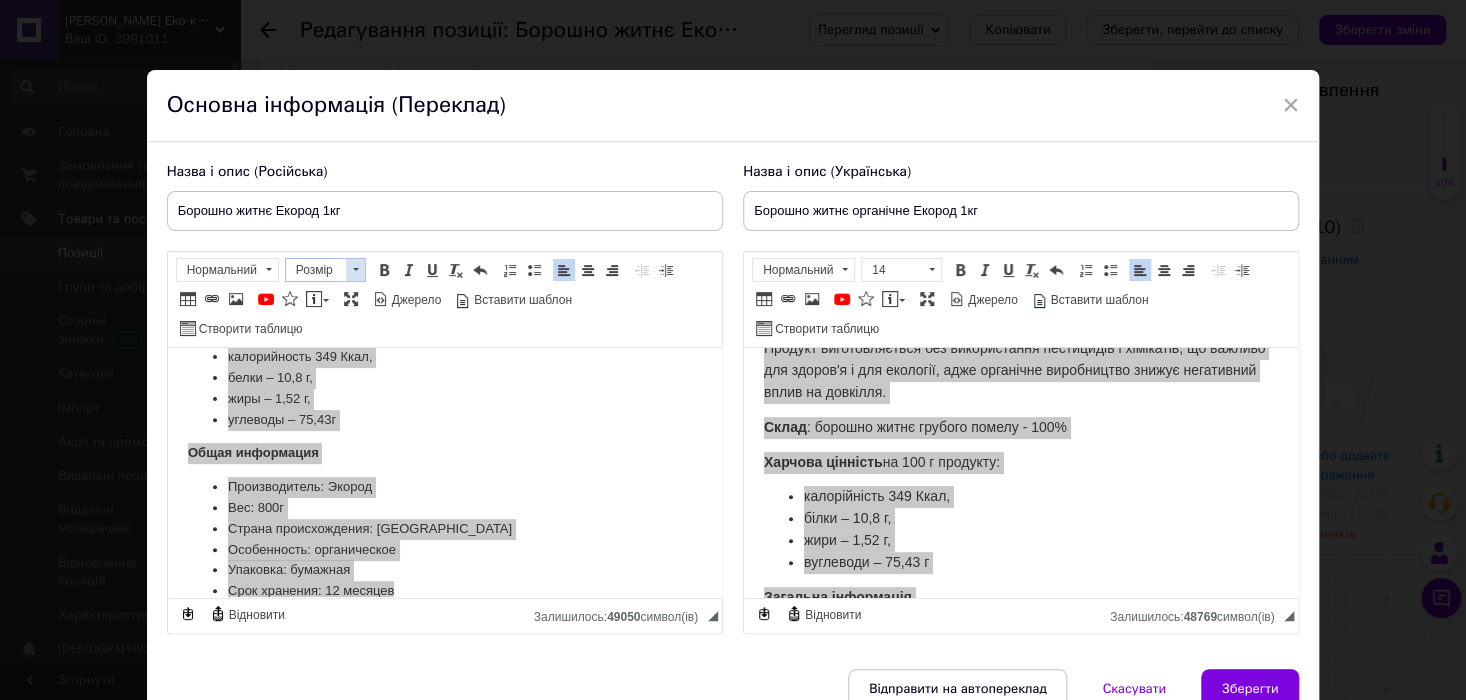 scroll, scrollTop: 378, scrollLeft: 0, axis: vertical 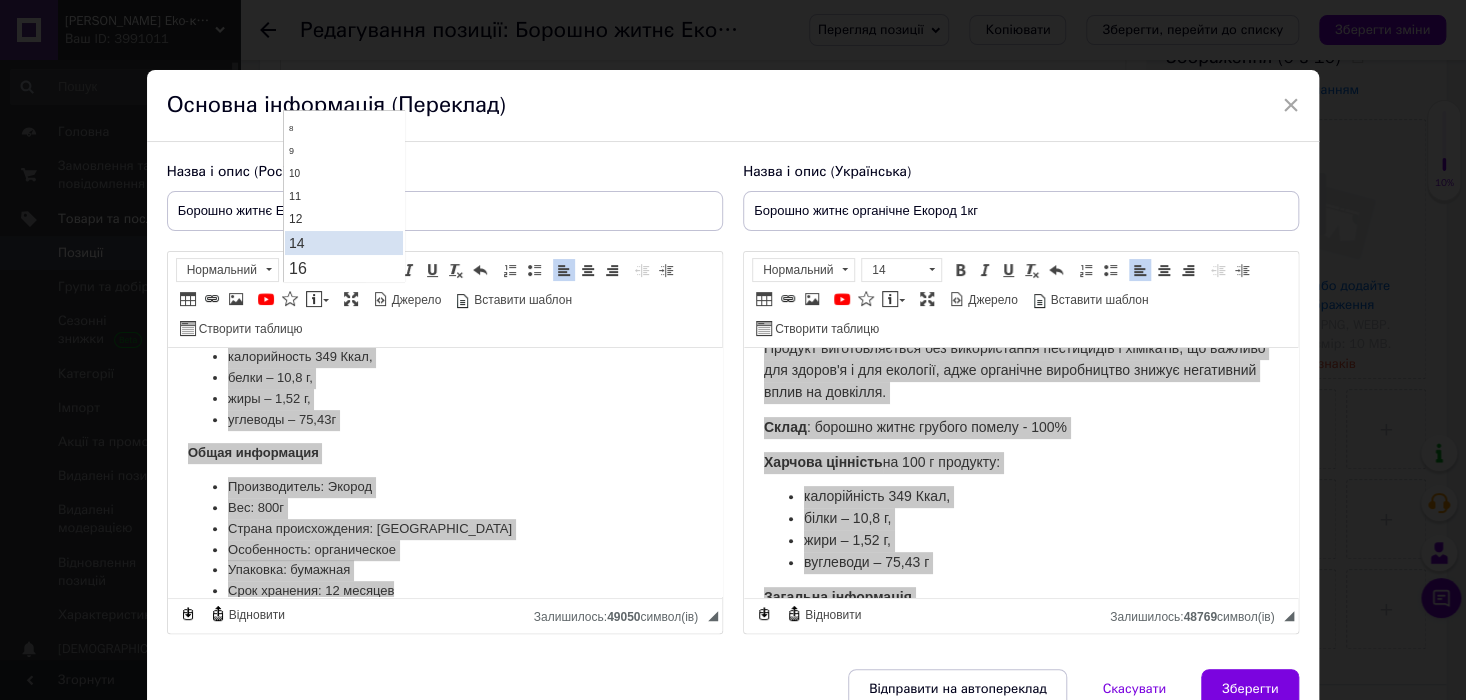click on "14" at bounding box center (344, 242) 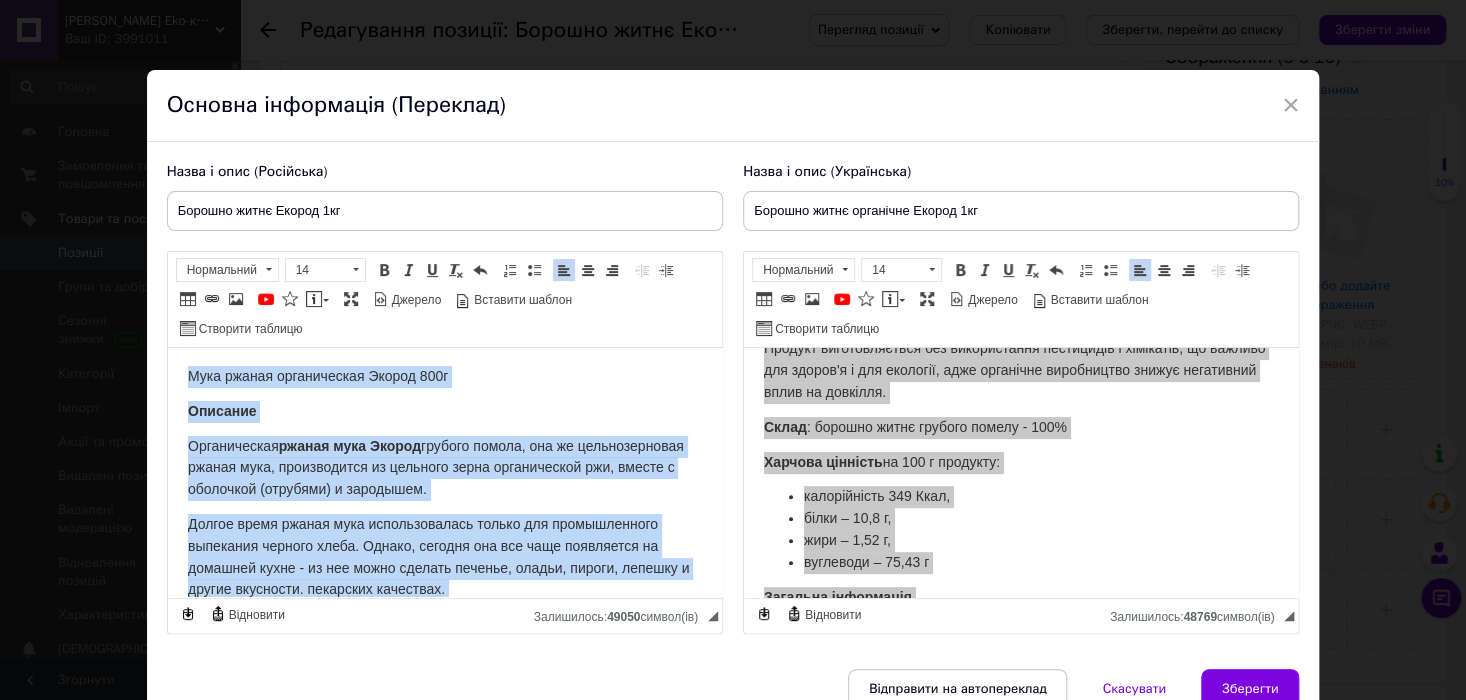 scroll, scrollTop: 0, scrollLeft: 0, axis: both 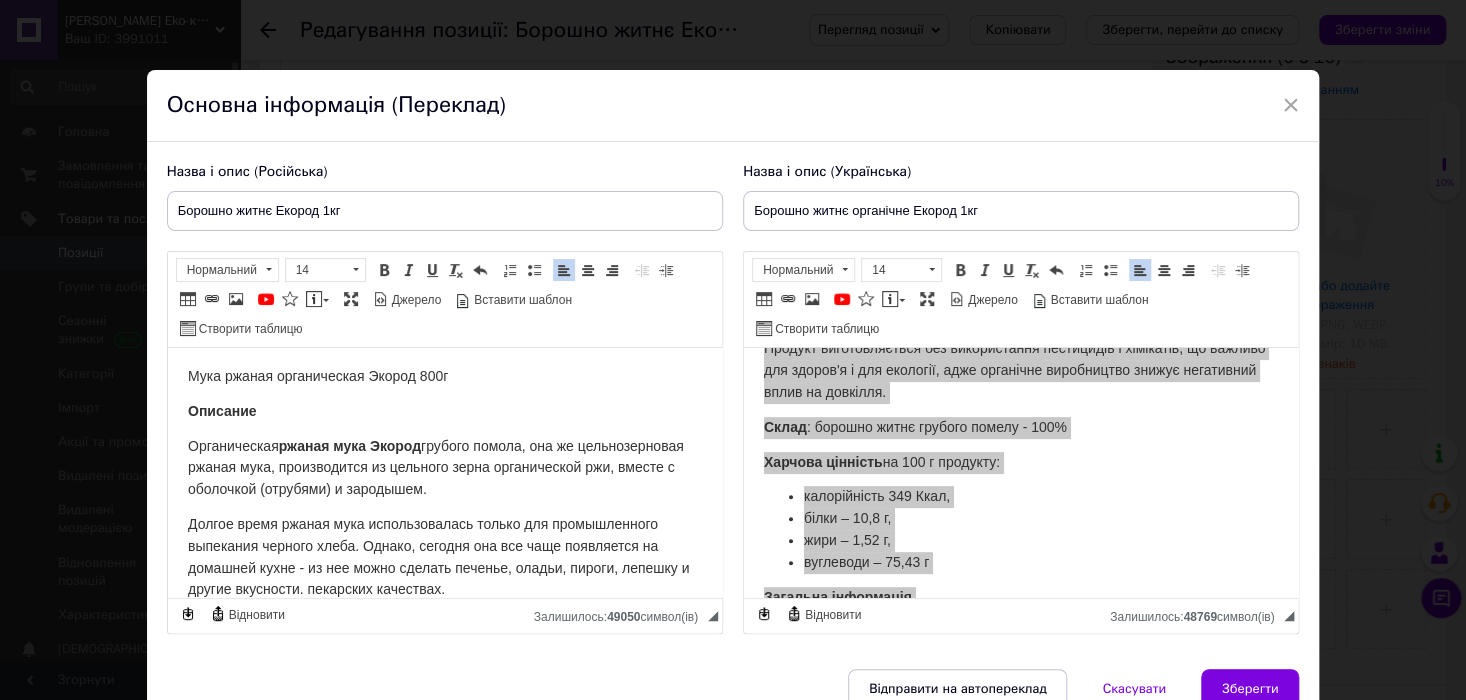click on "Мука ржаная органическая Экород 800г" at bounding box center [317, 376] 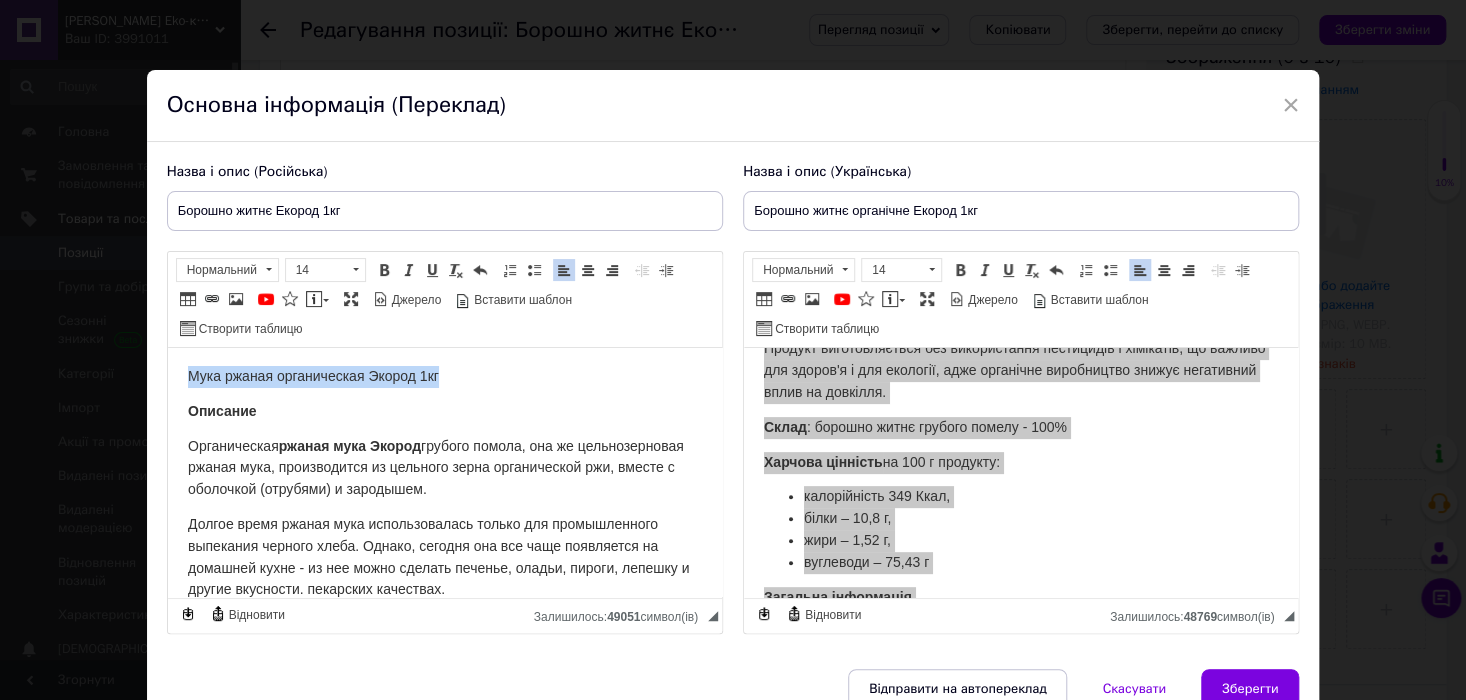 drag, startPoint x: 463, startPoint y: 376, endPoint x: 178, endPoint y: 375, distance: 285.00174 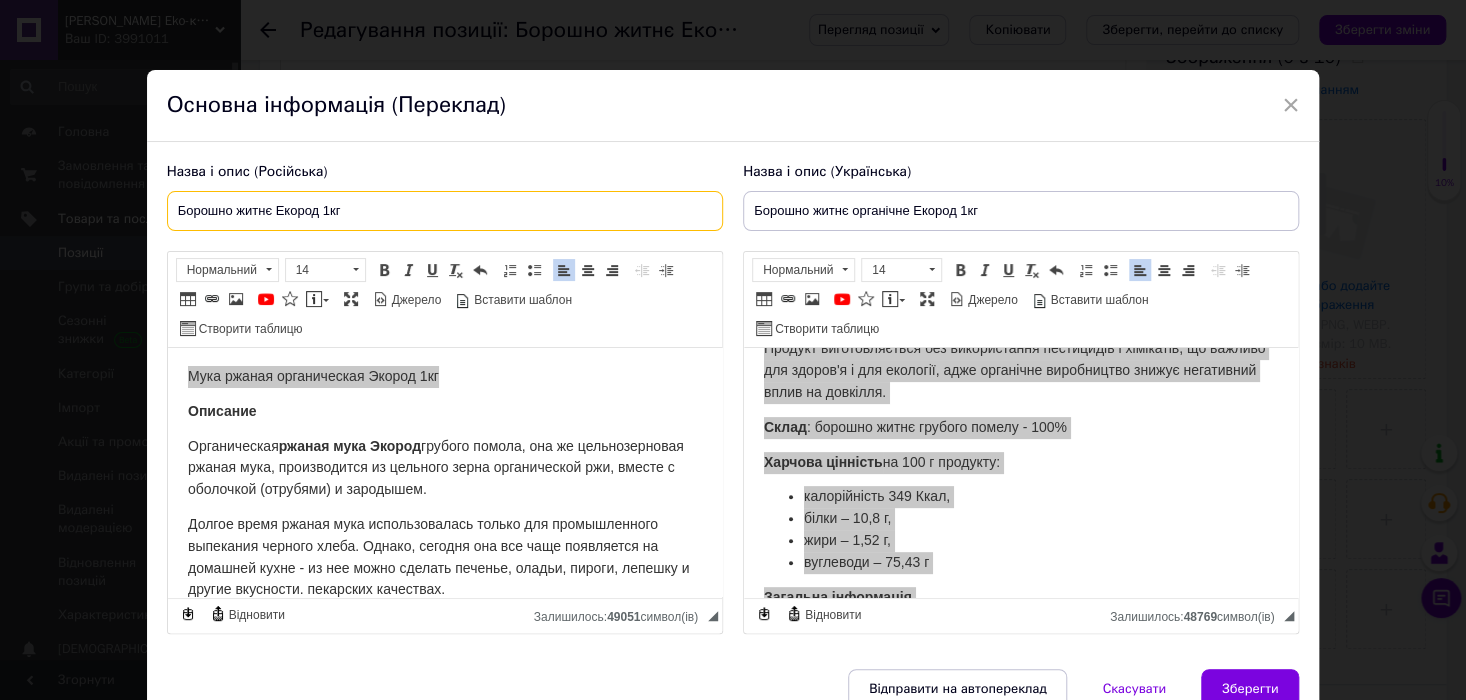 click on "Борошно житнє Екород 1кг" at bounding box center [445, 211] 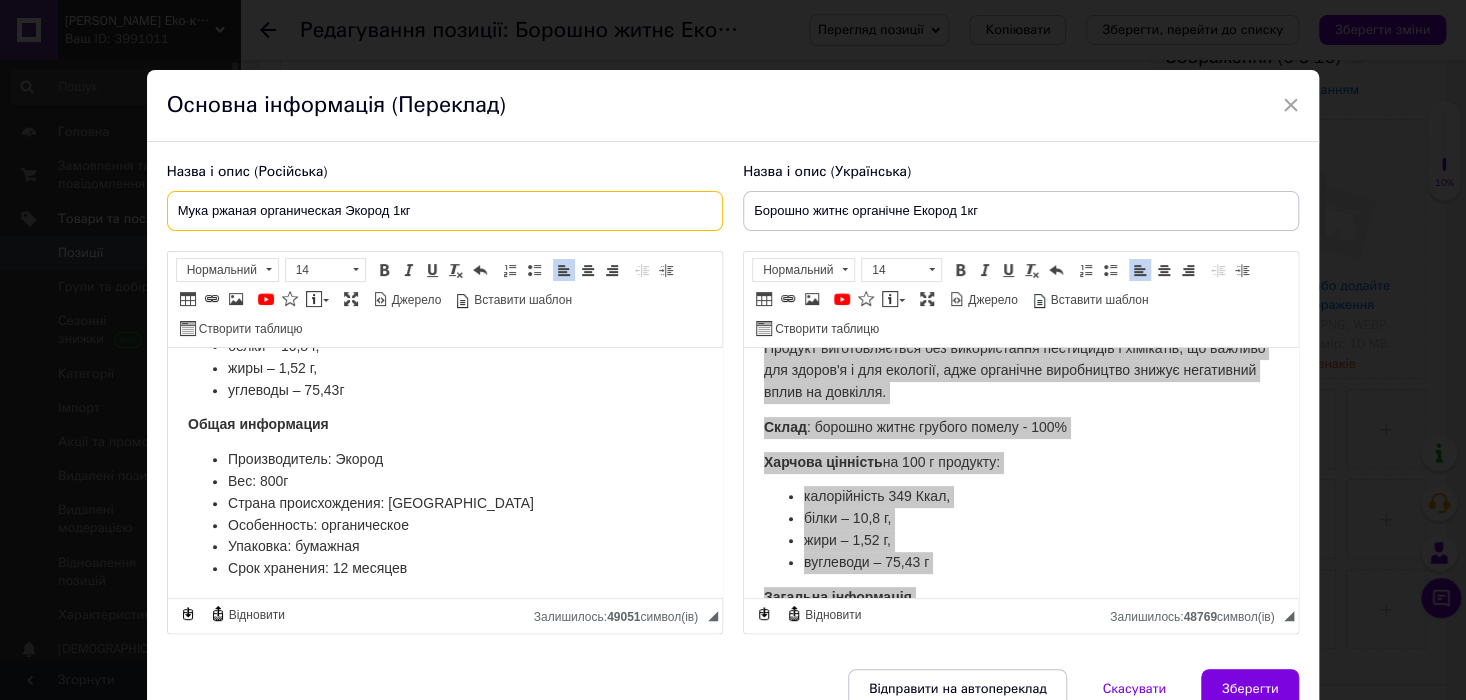 scroll, scrollTop: 446, scrollLeft: 0, axis: vertical 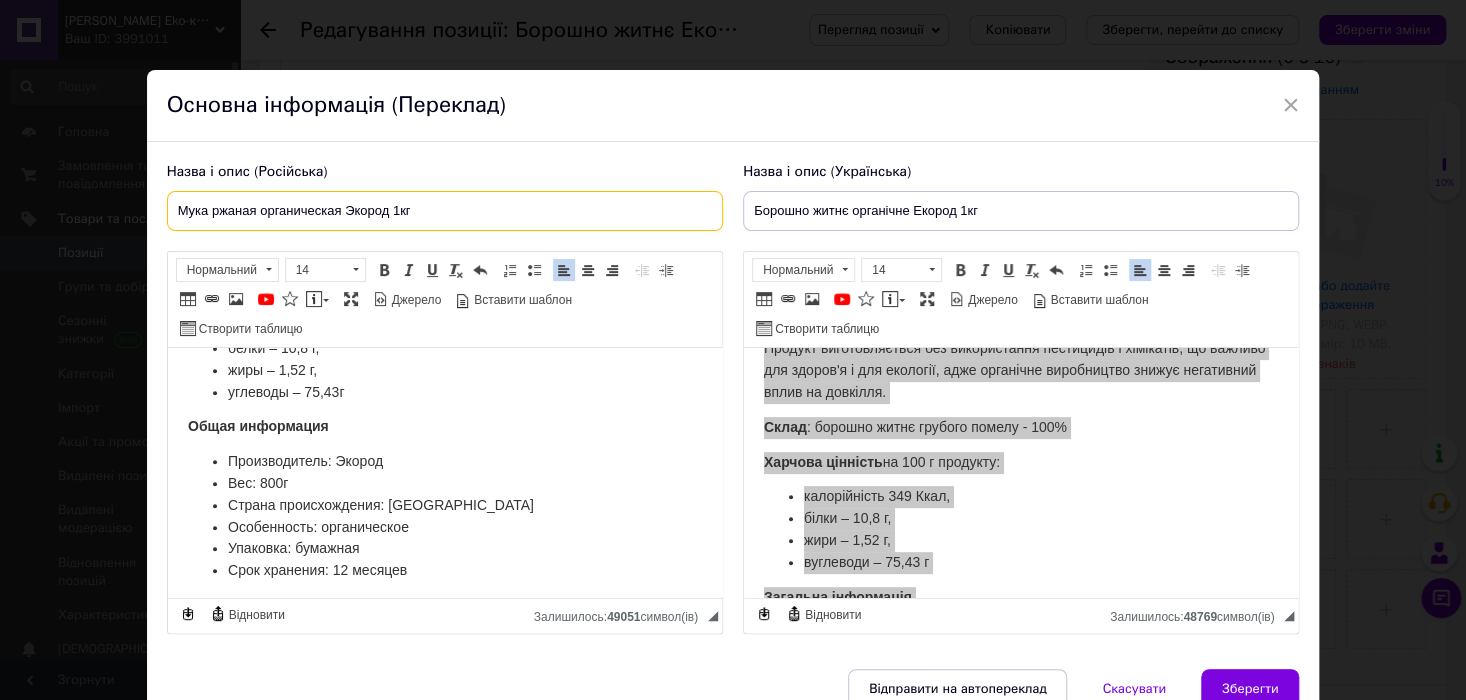 type on "Мука ржаная органическая Экород 1кг" 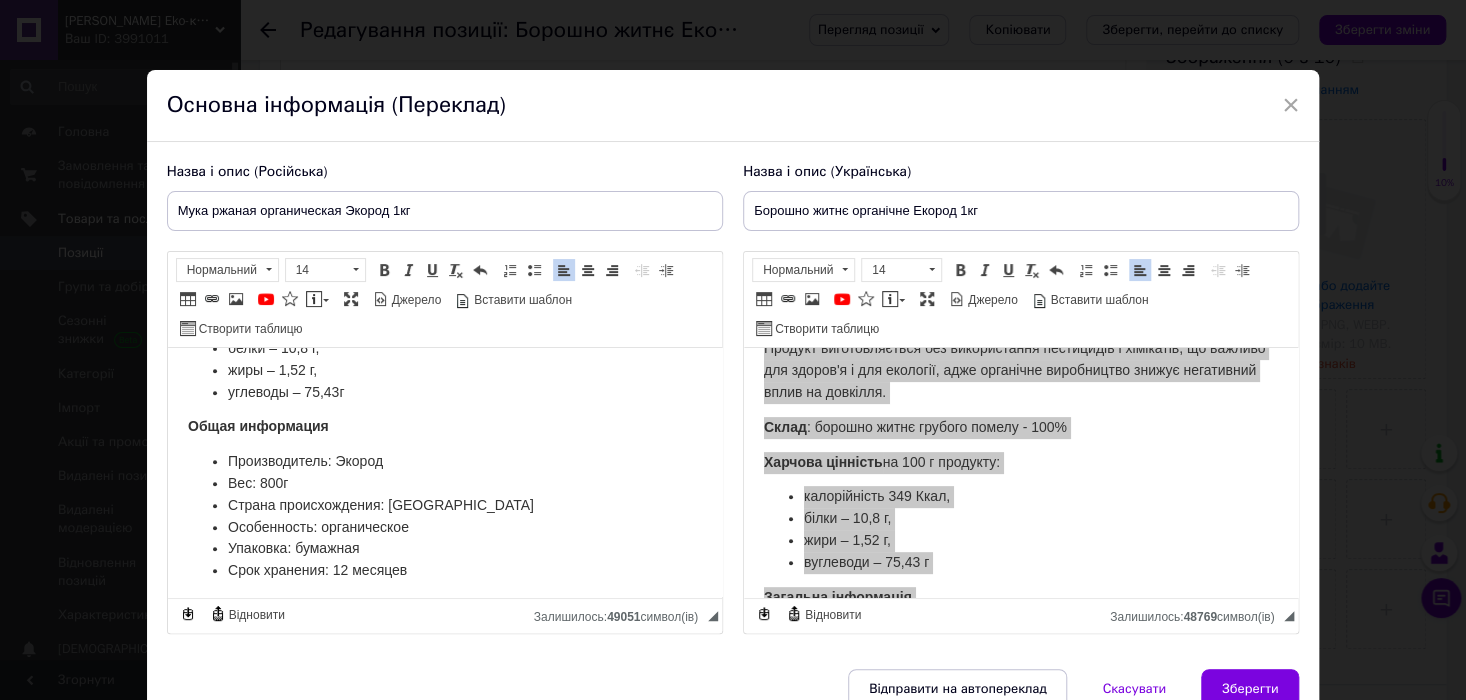 click on "Вес: 800г" at bounding box center (257, 483) 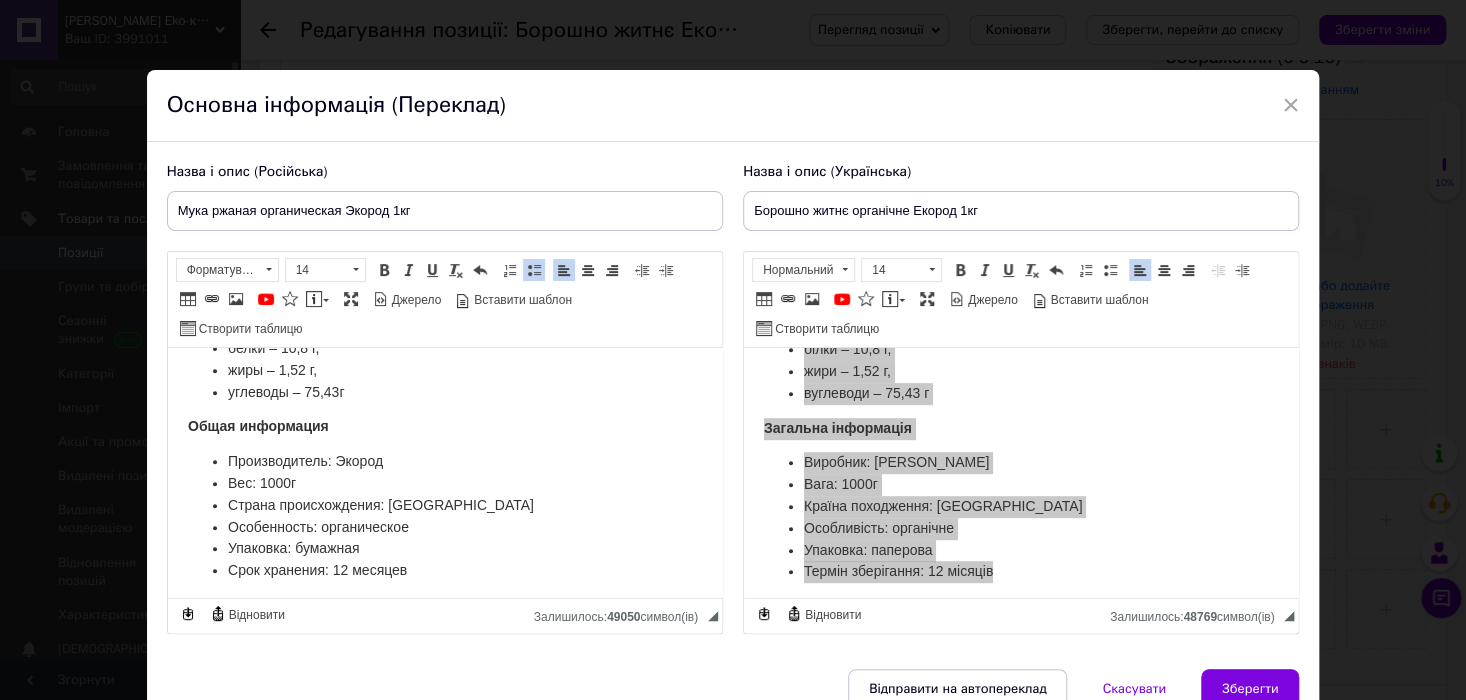 scroll, scrollTop: 532, scrollLeft: 0, axis: vertical 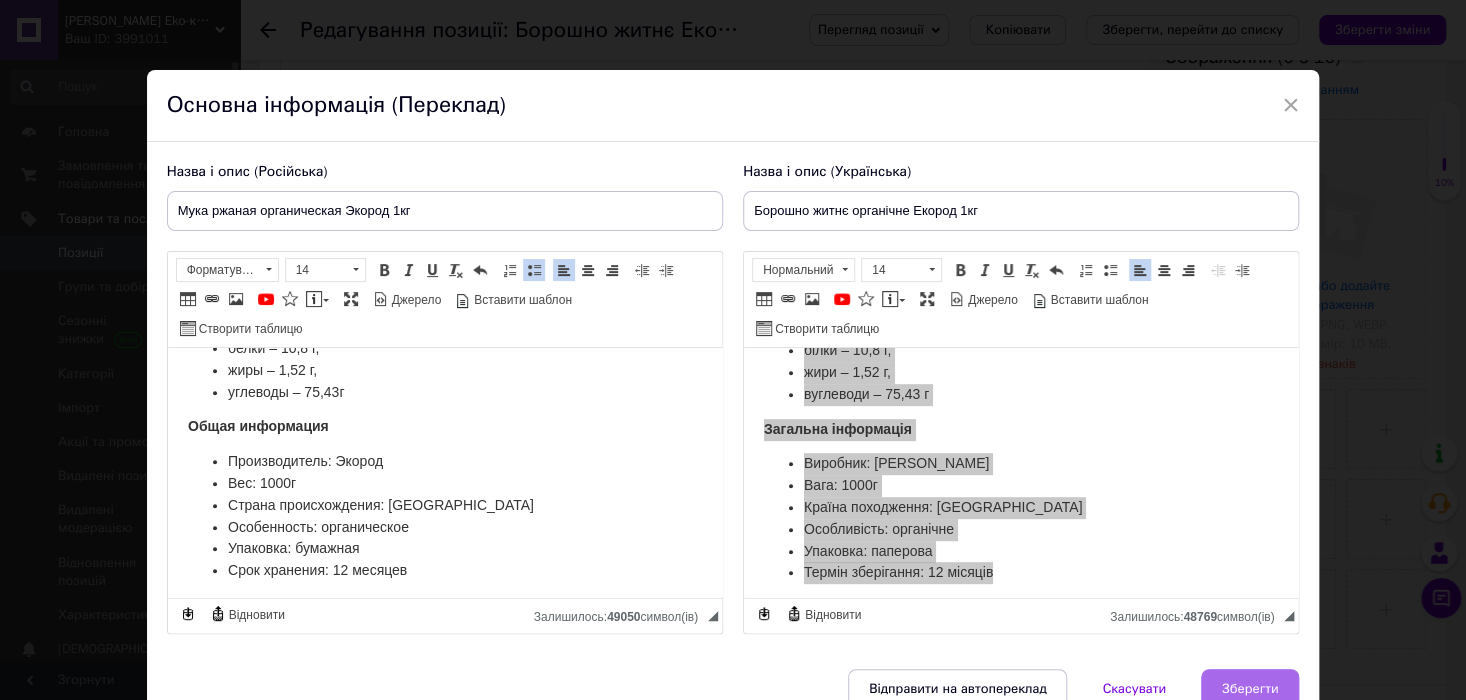 click on "Зберегти" at bounding box center (1250, 689) 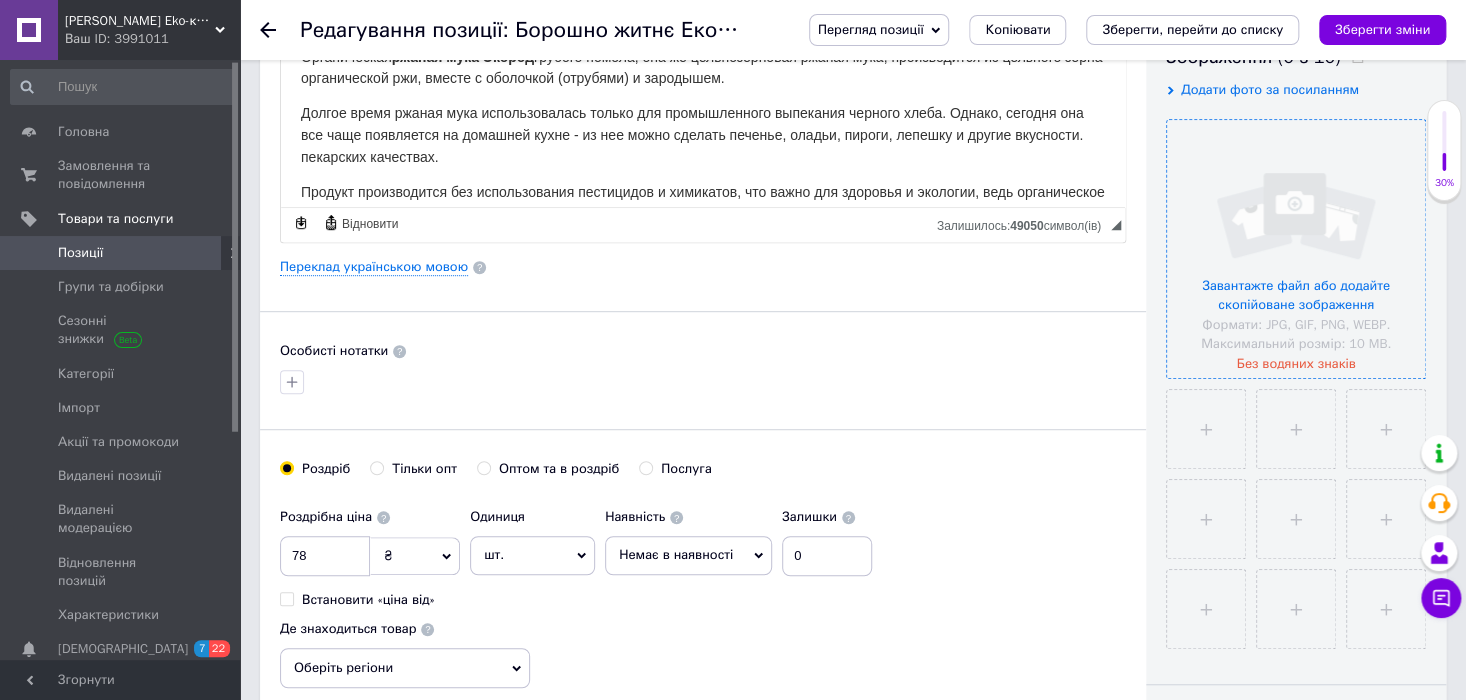 click at bounding box center [1296, 249] 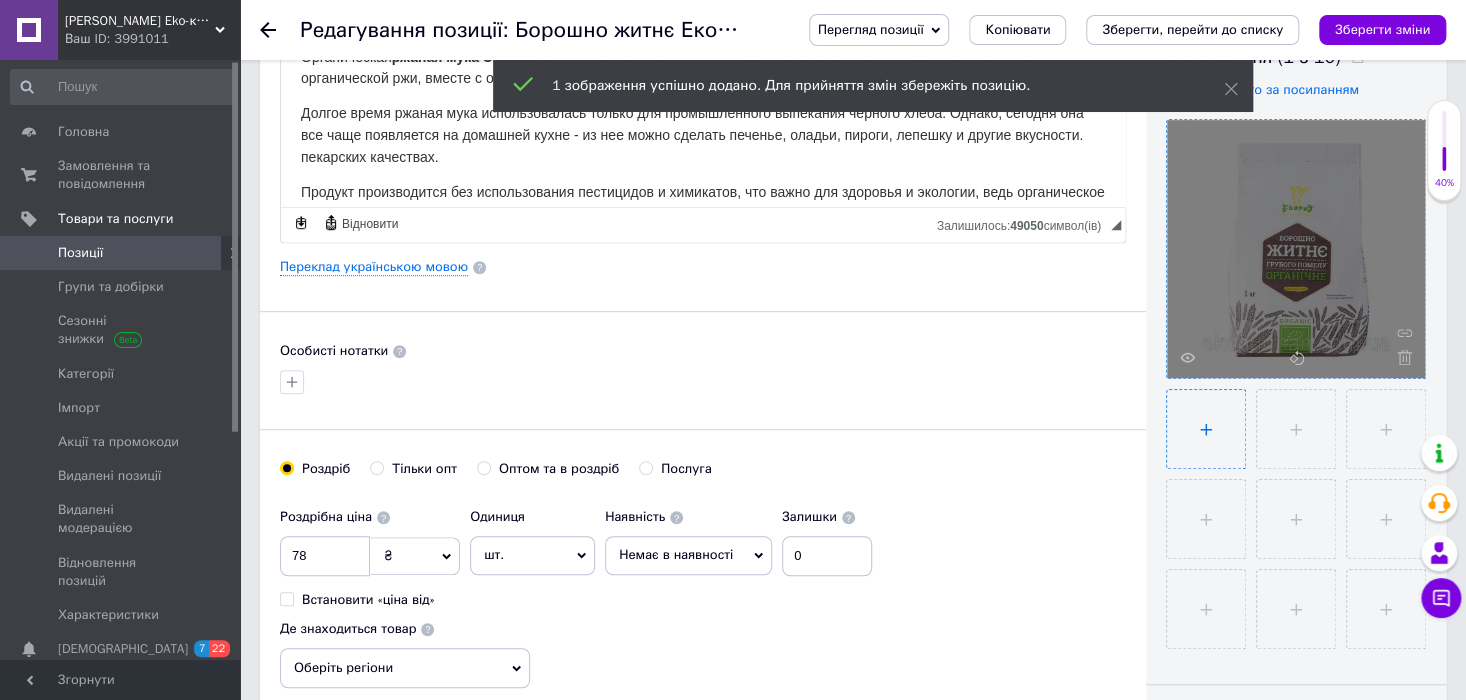 click at bounding box center [1206, 429] 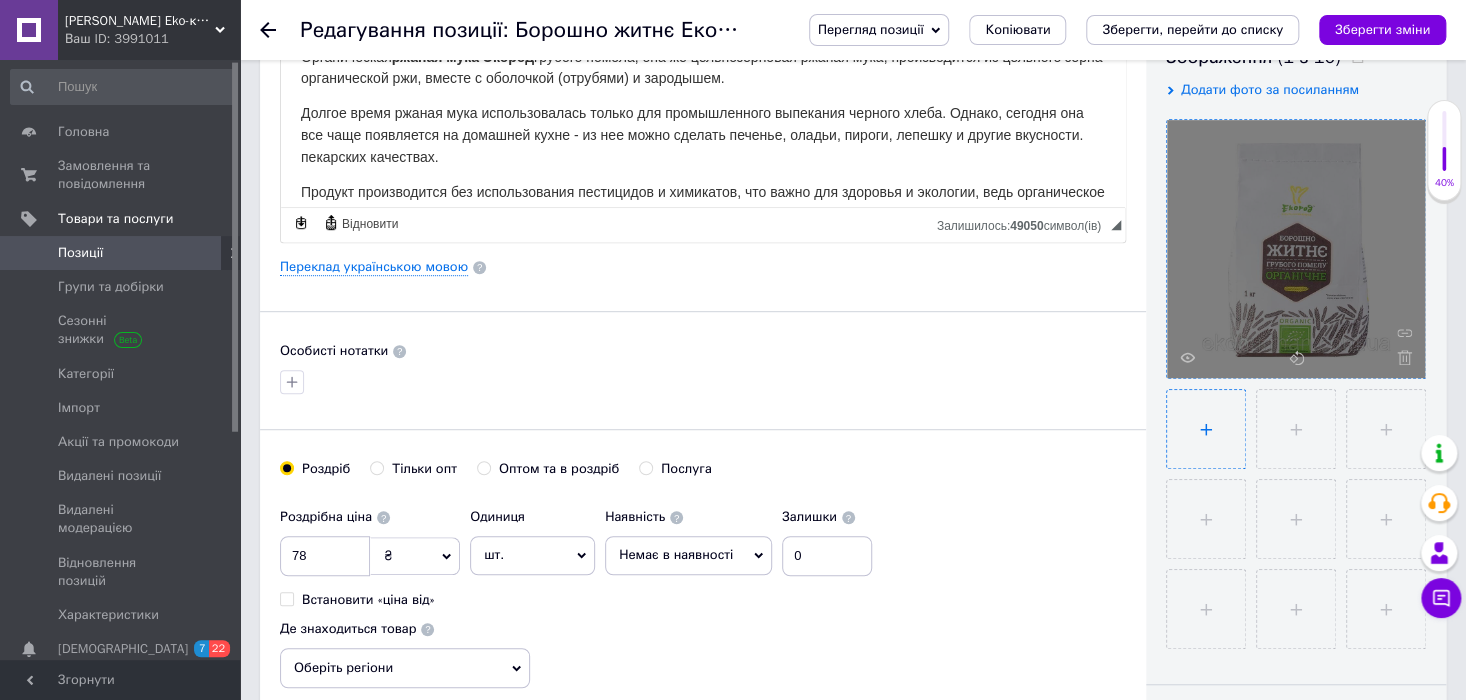 type on "C:\fakepath\image_processing20250326-60-gryv8g.webp" 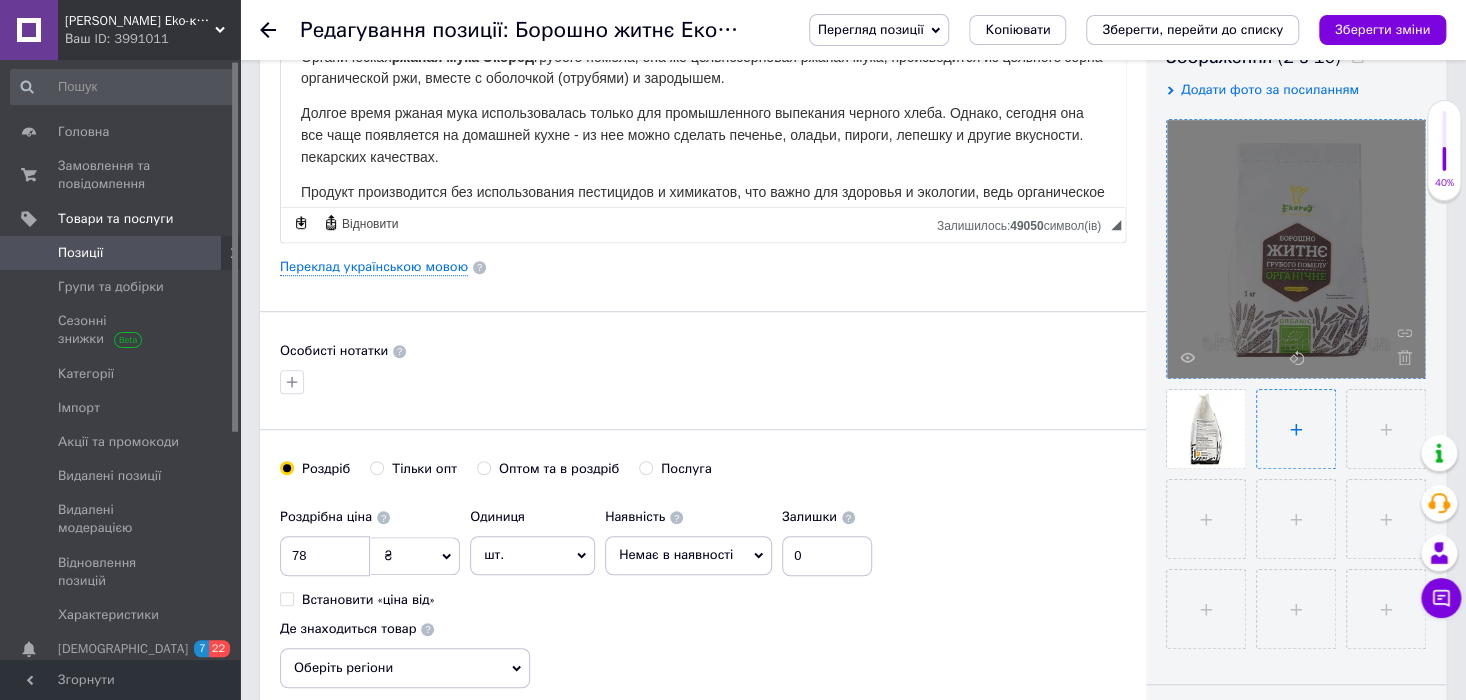 click at bounding box center (1296, 429) 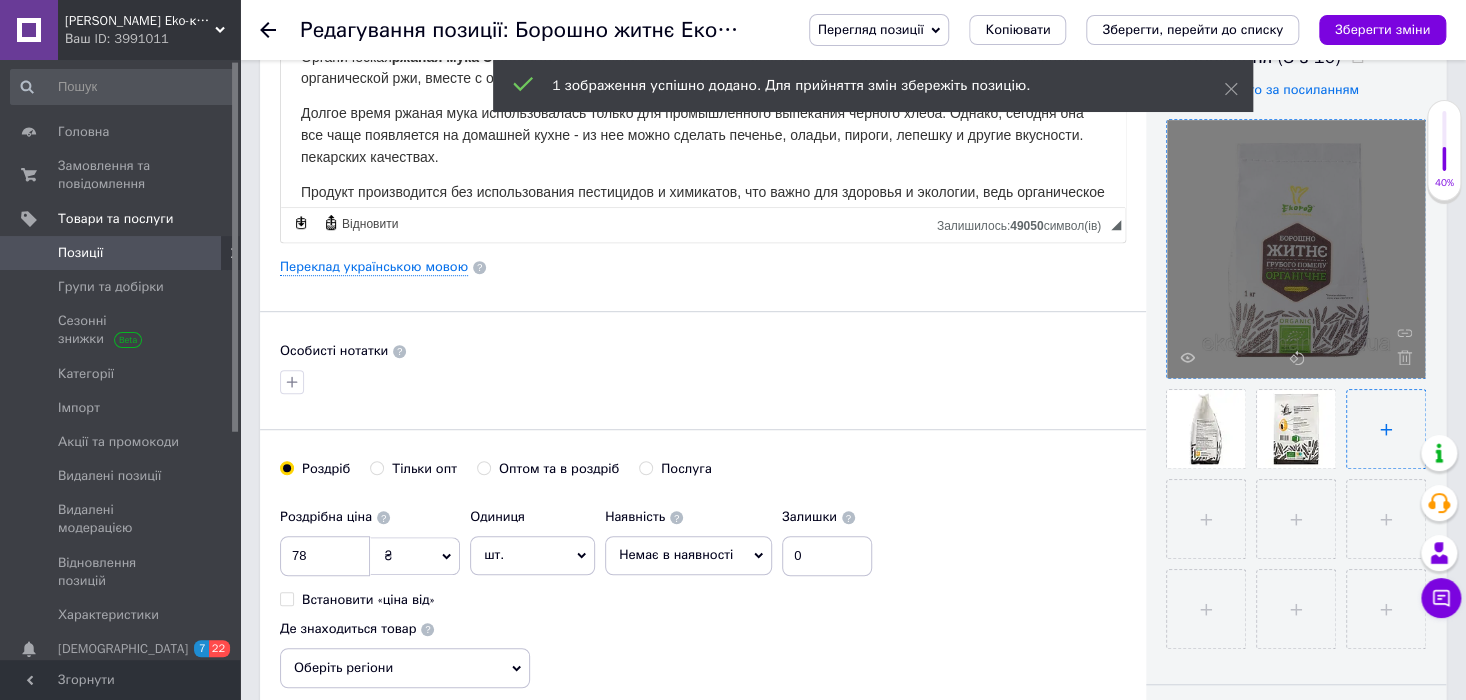 click at bounding box center [1386, 429] 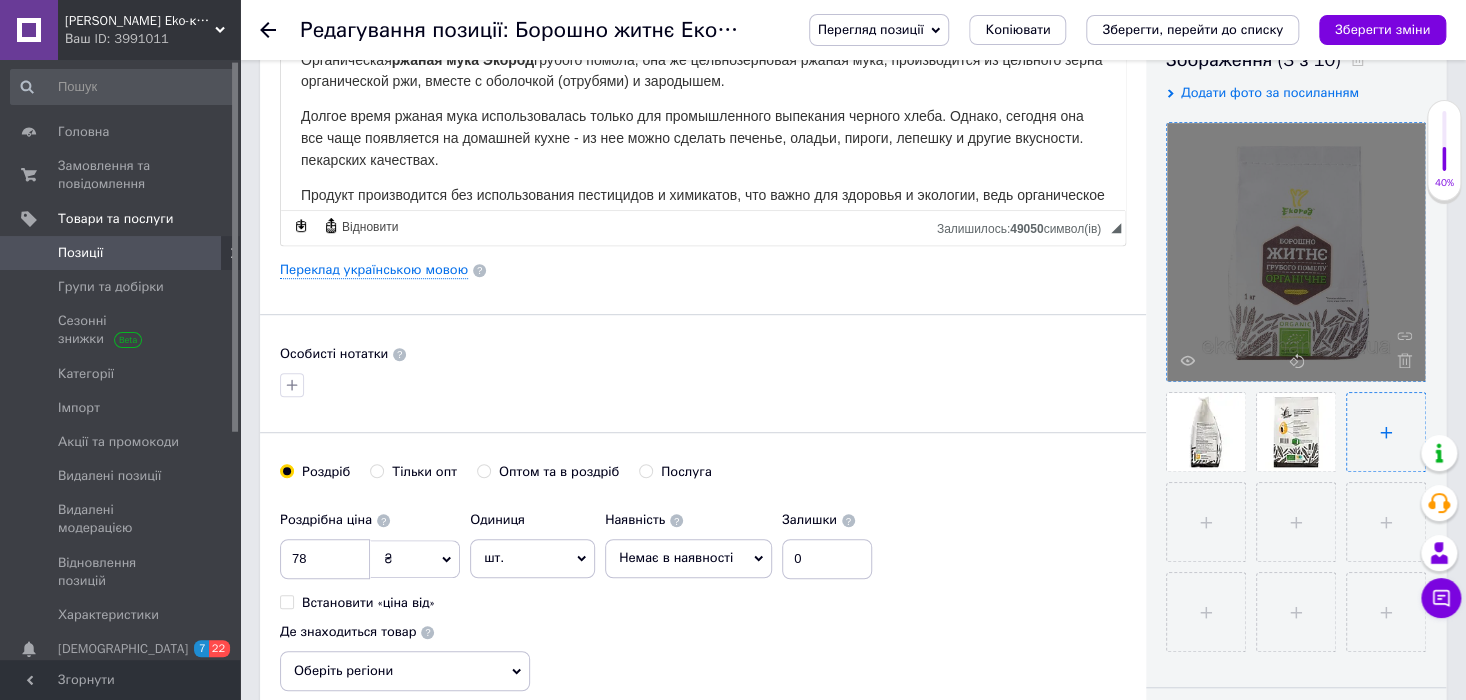 type on "C:\fakepath\image_processing20250326-150-sdx5qg.webp" 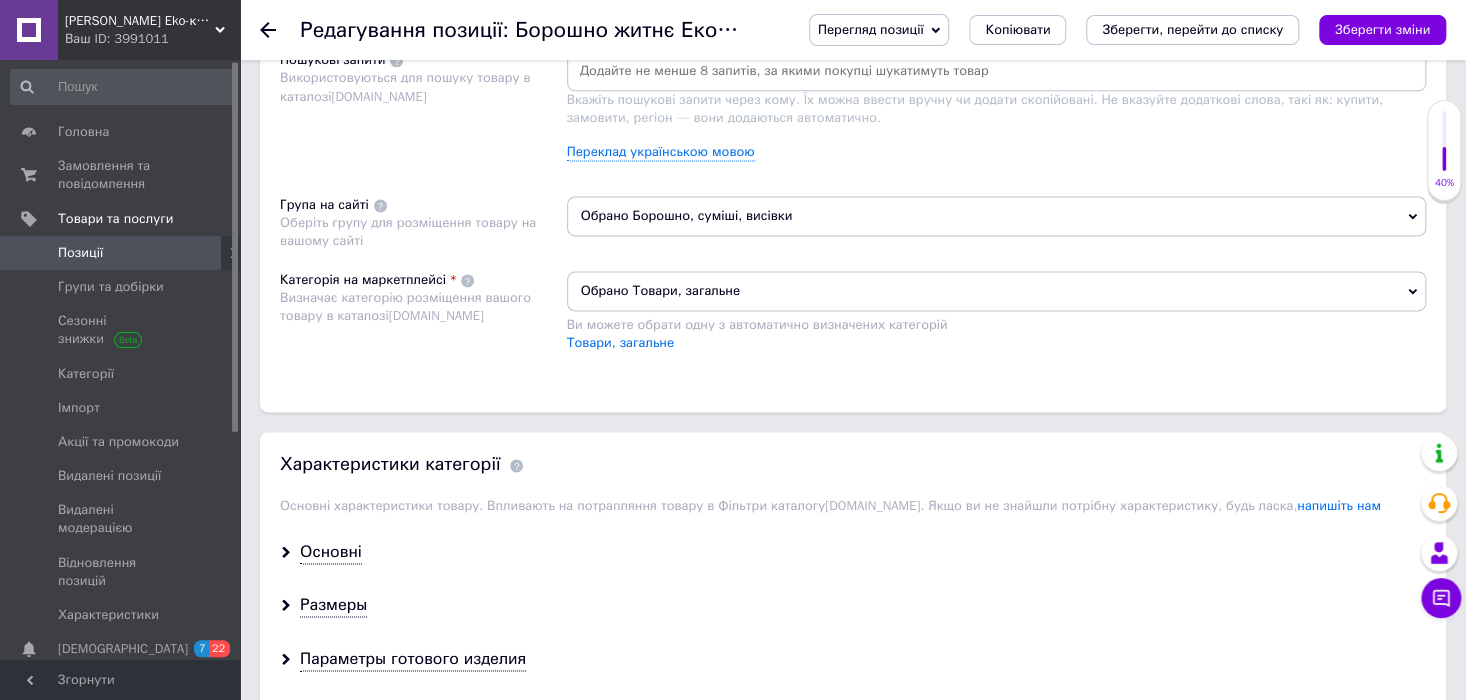 scroll, scrollTop: 1220, scrollLeft: 0, axis: vertical 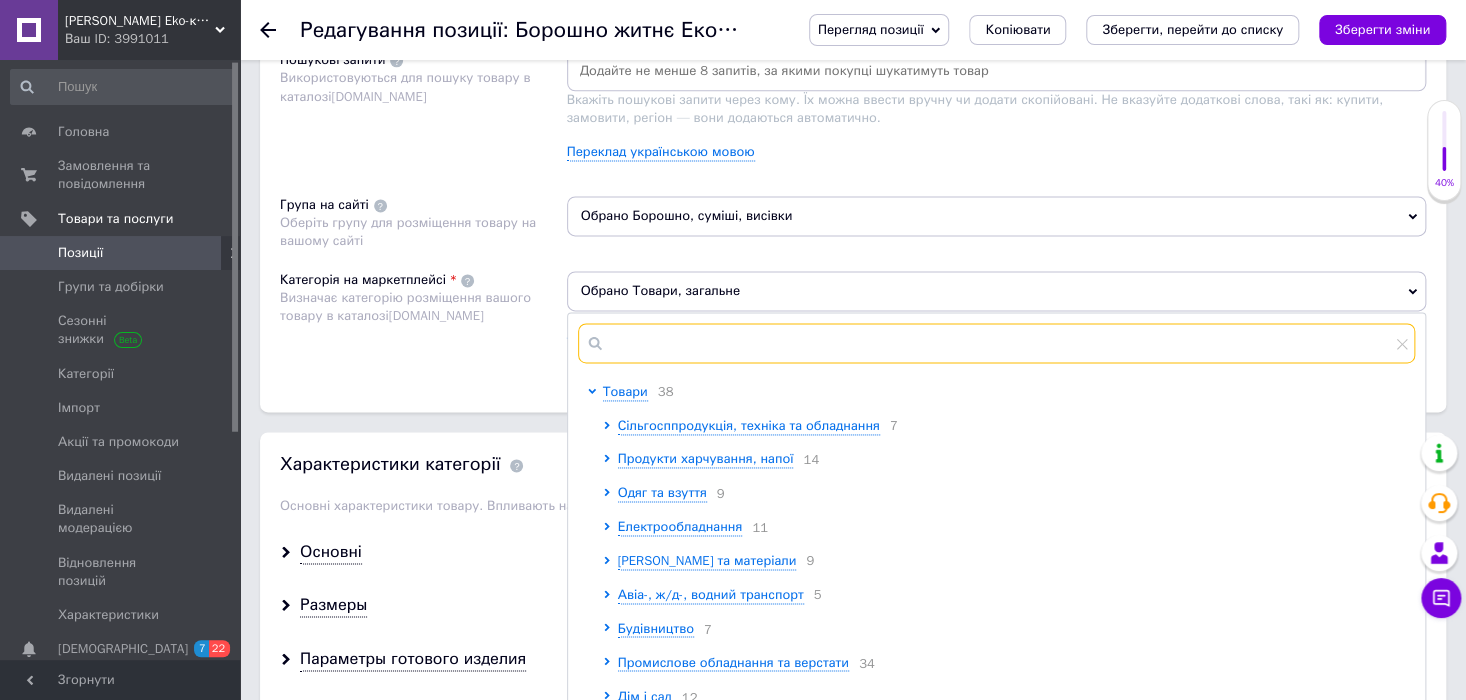 click at bounding box center [997, 343] 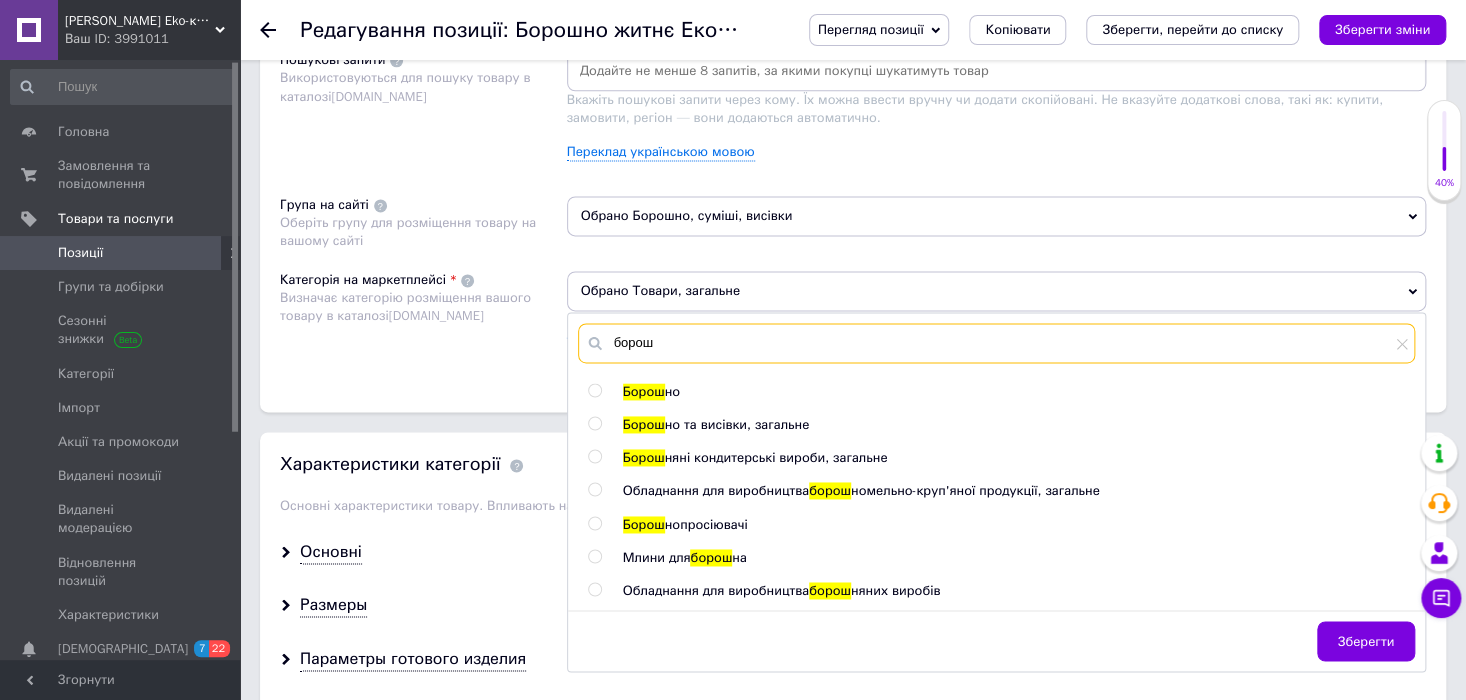 type on "борош" 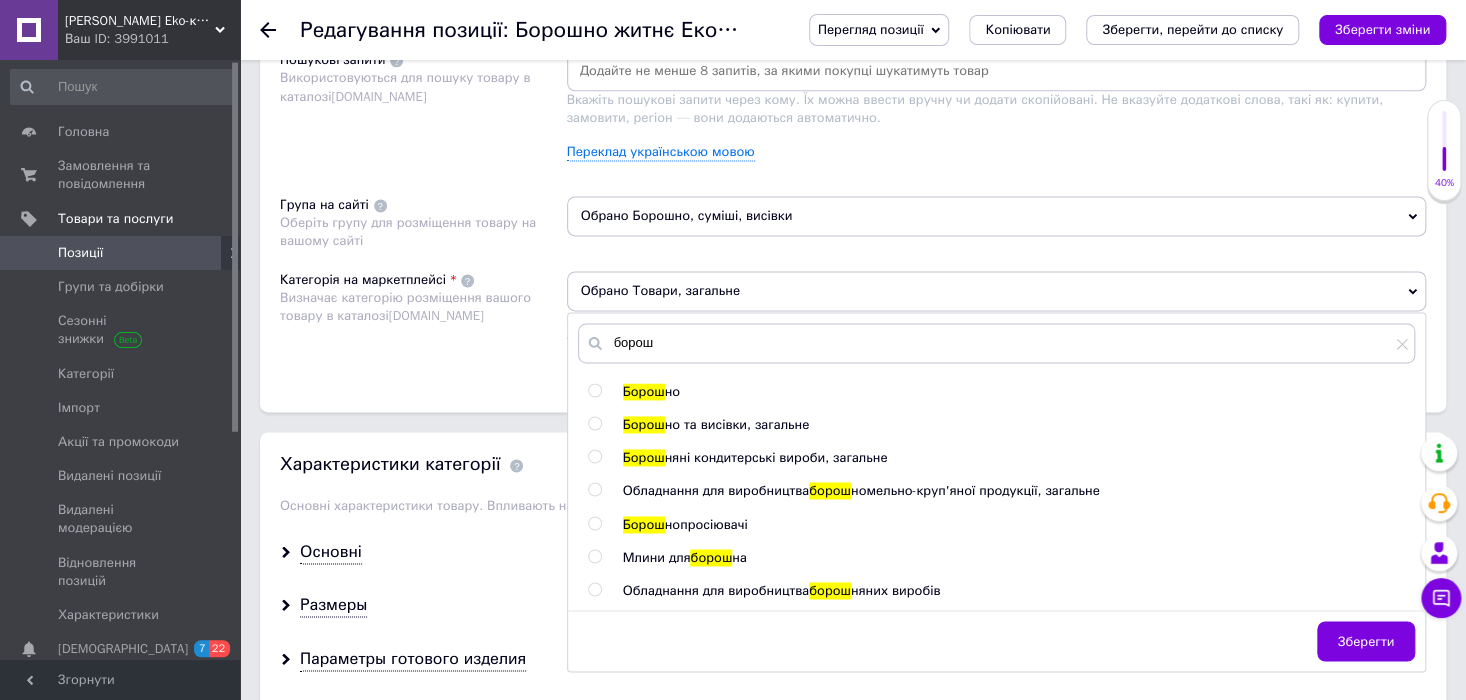 click at bounding box center [594, 390] 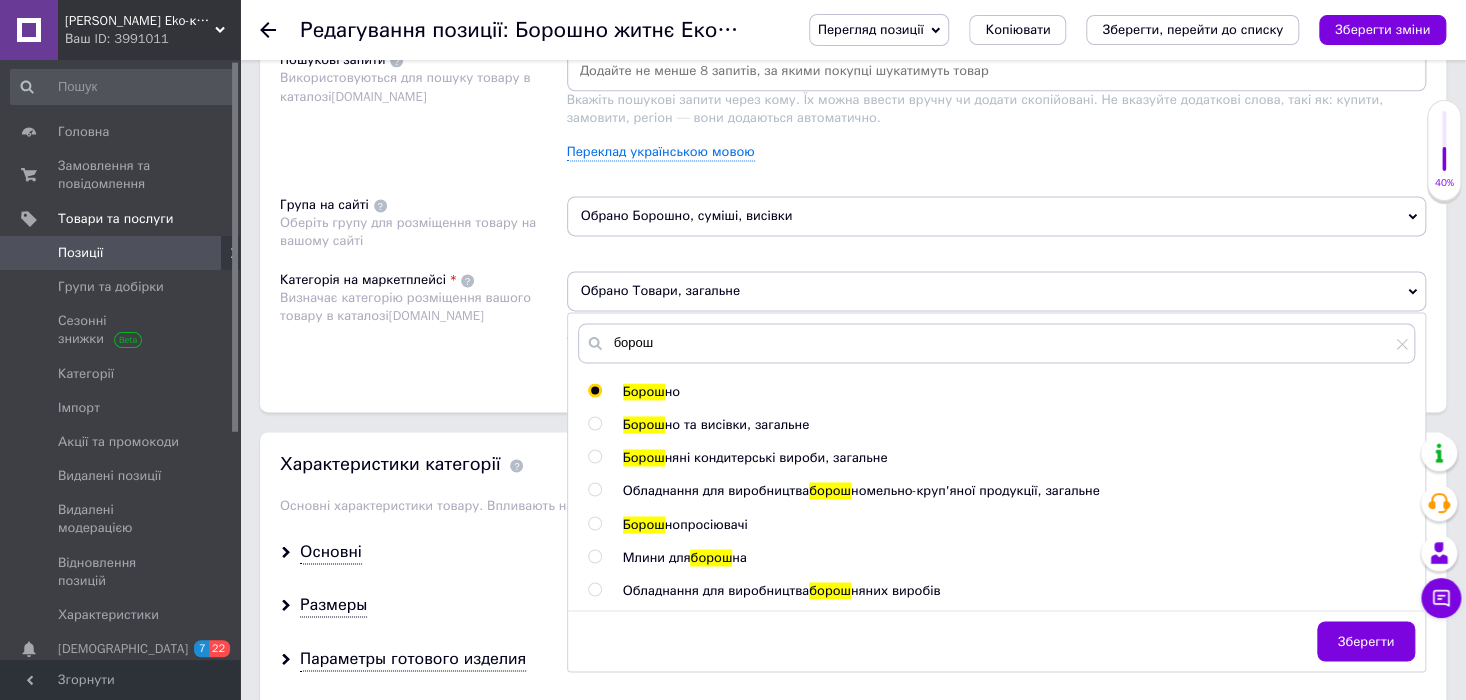 radio on "true" 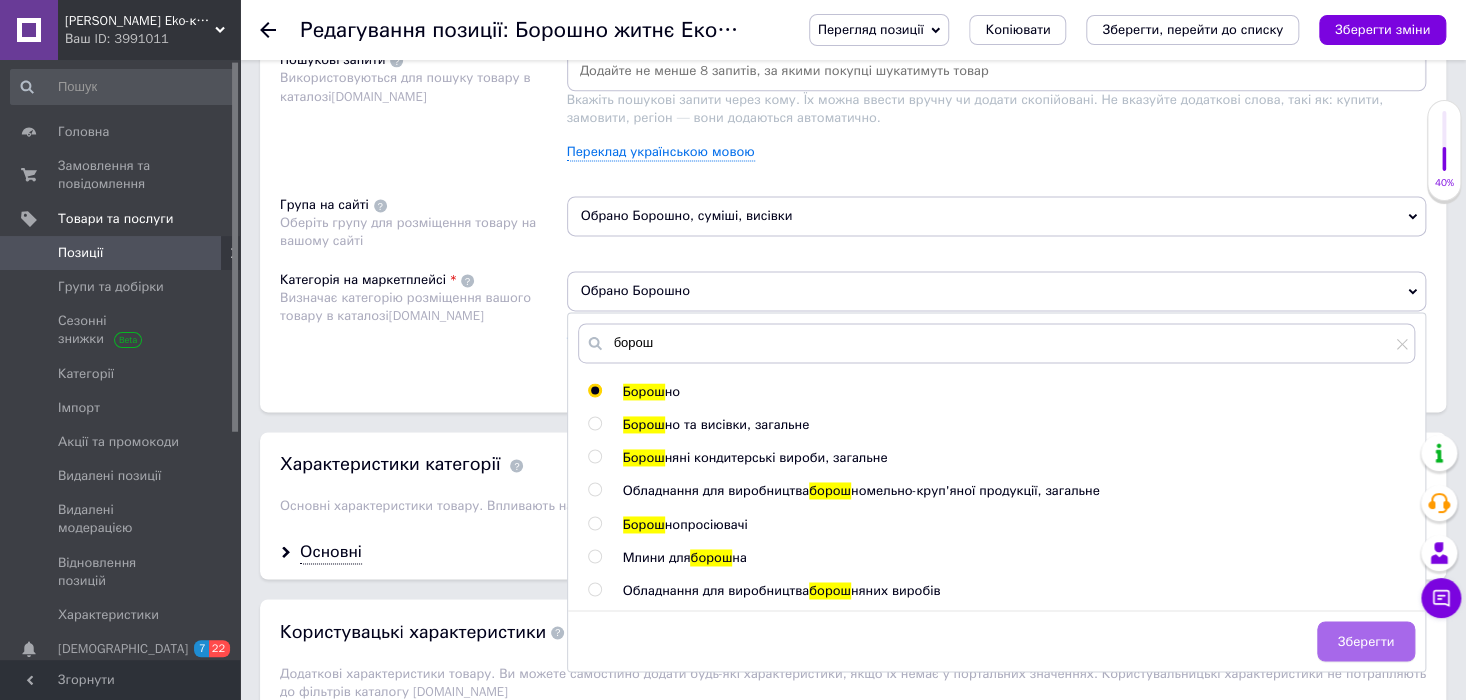 click on "Зберегти" at bounding box center [1366, 641] 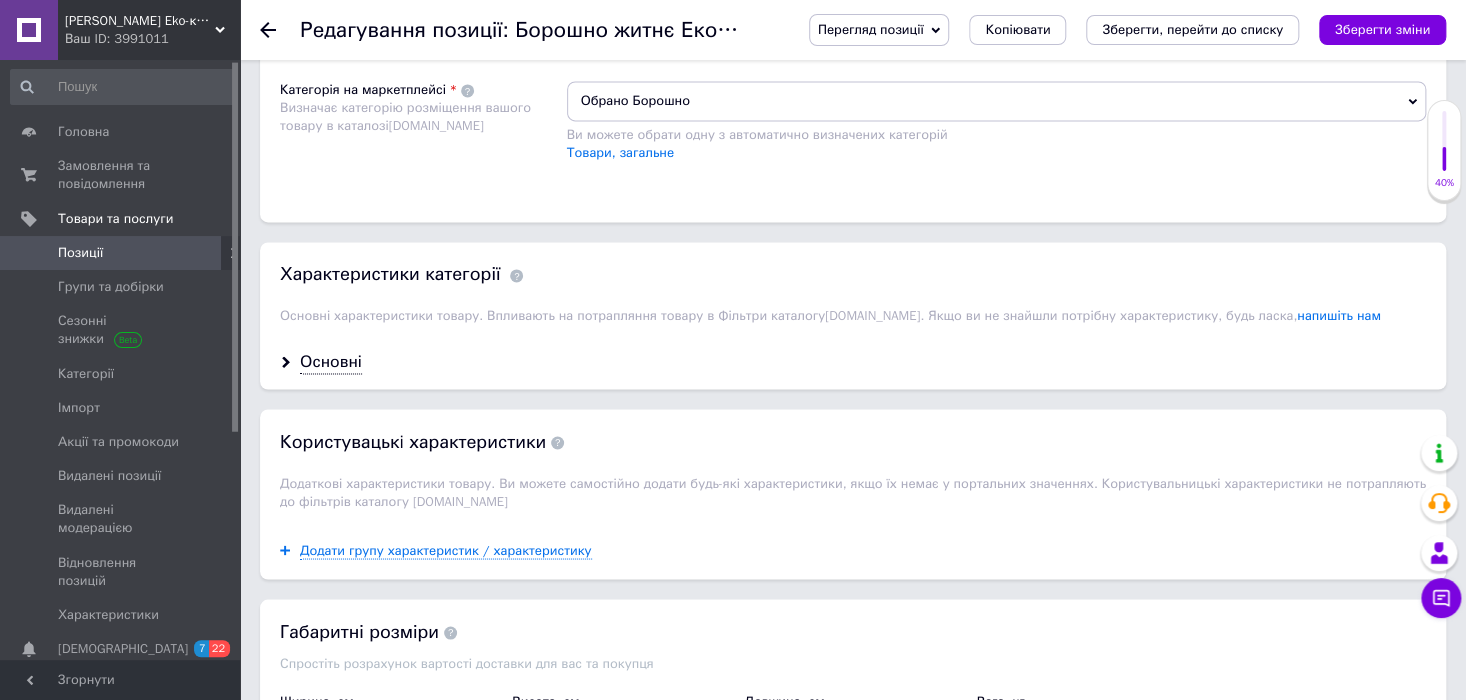 scroll, scrollTop: 1456, scrollLeft: 0, axis: vertical 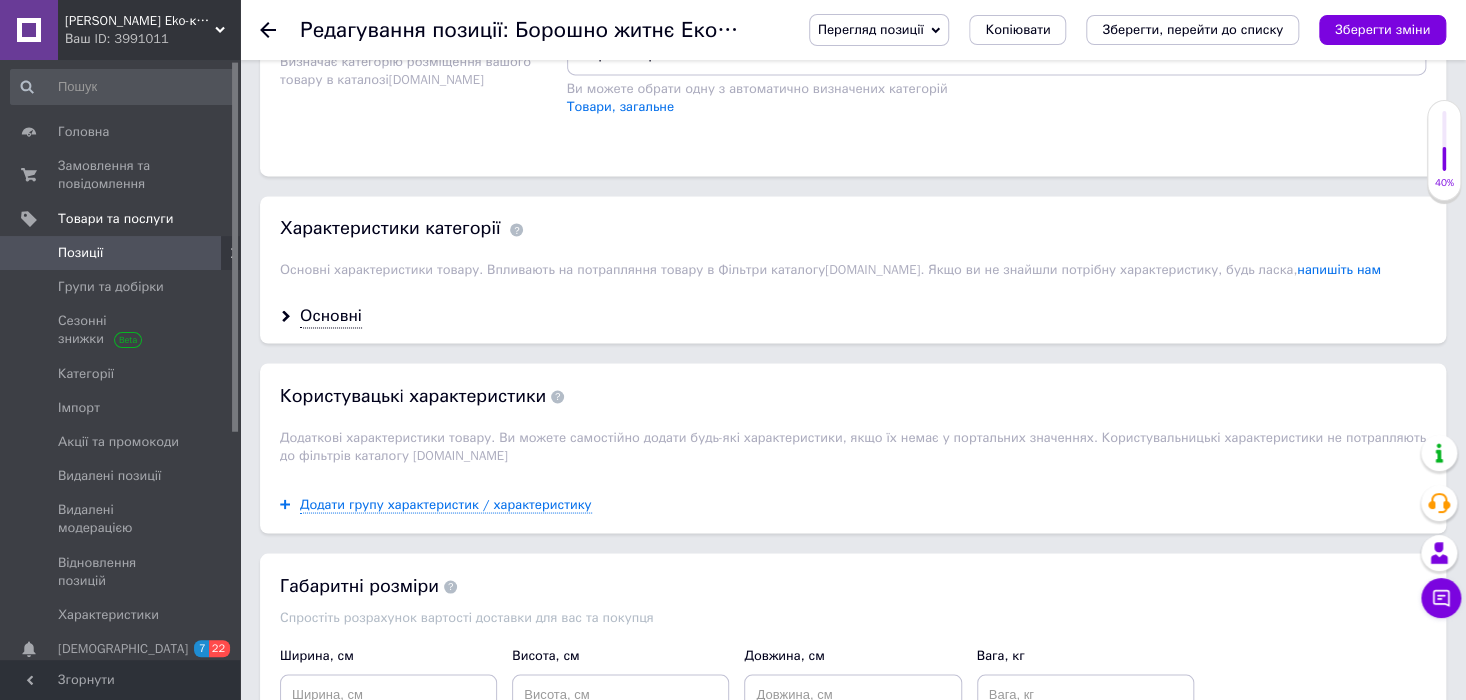 drag, startPoint x: 336, startPoint y: 297, endPoint x: 417, endPoint y: 304, distance: 81.3019 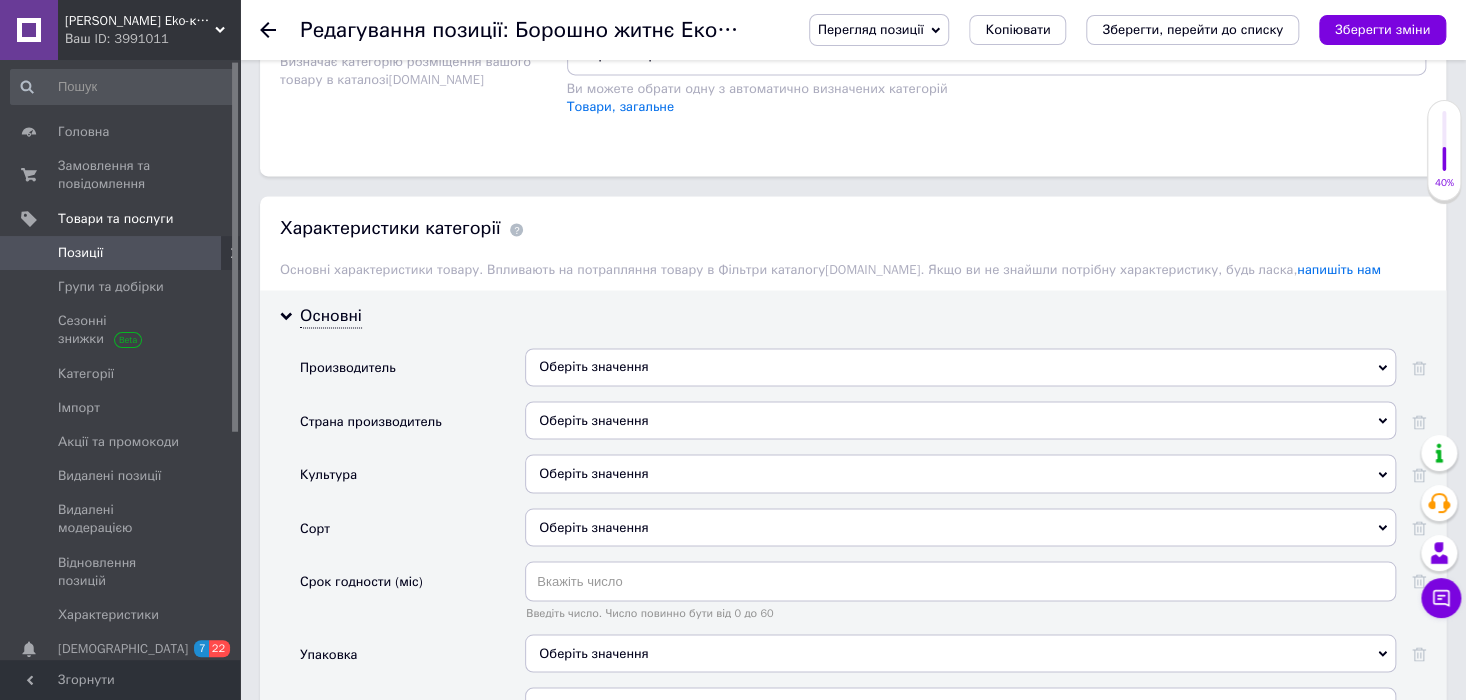 click on "Оберіть значення" at bounding box center [960, 367] 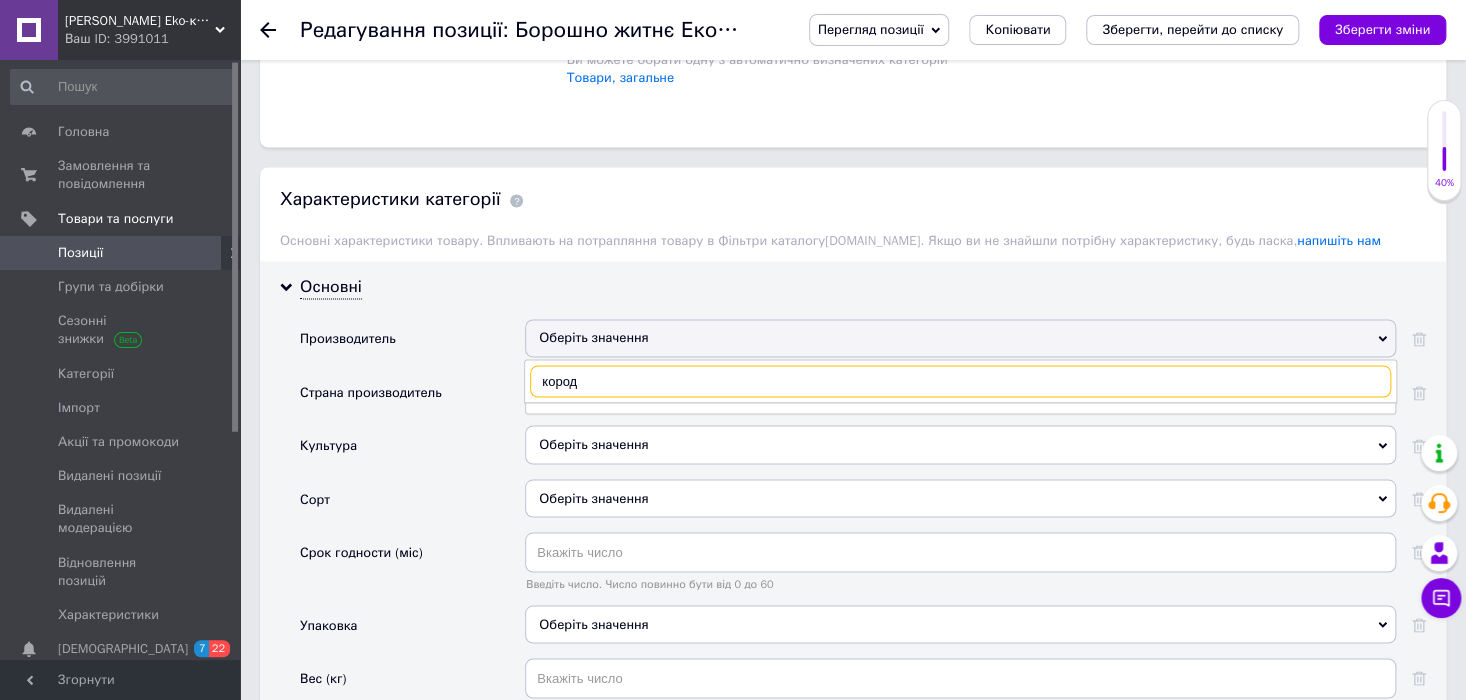 scroll, scrollTop: 1488, scrollLeft: 0, axis: vertical 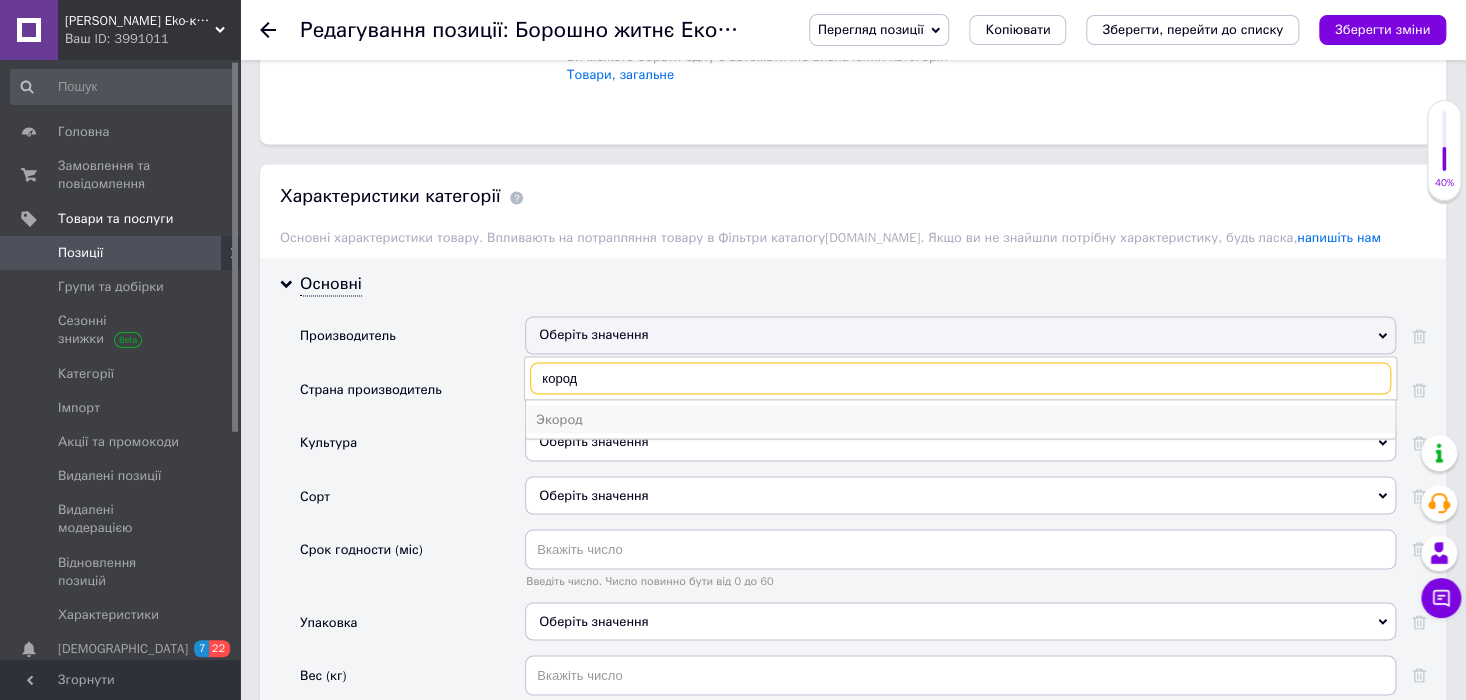 type on "кород" 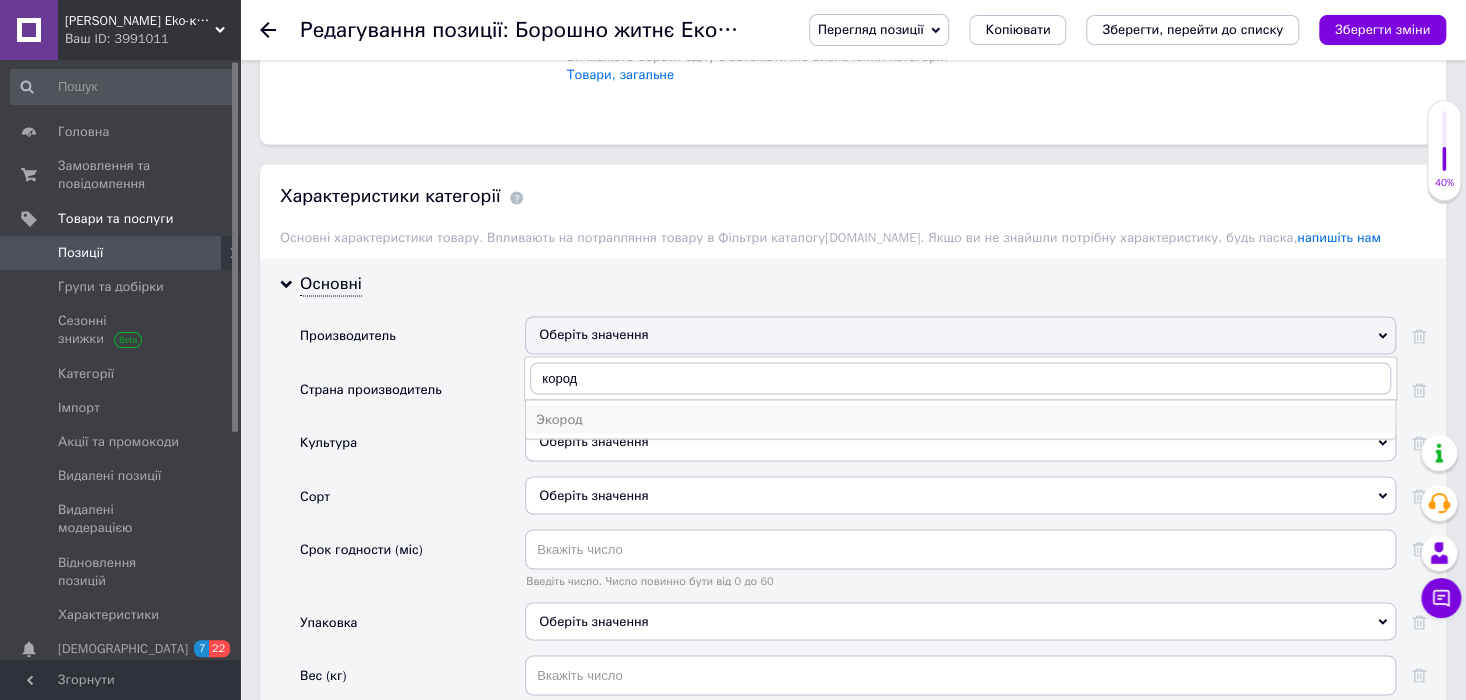 click on "Экород" at bounding box center [960, 419] 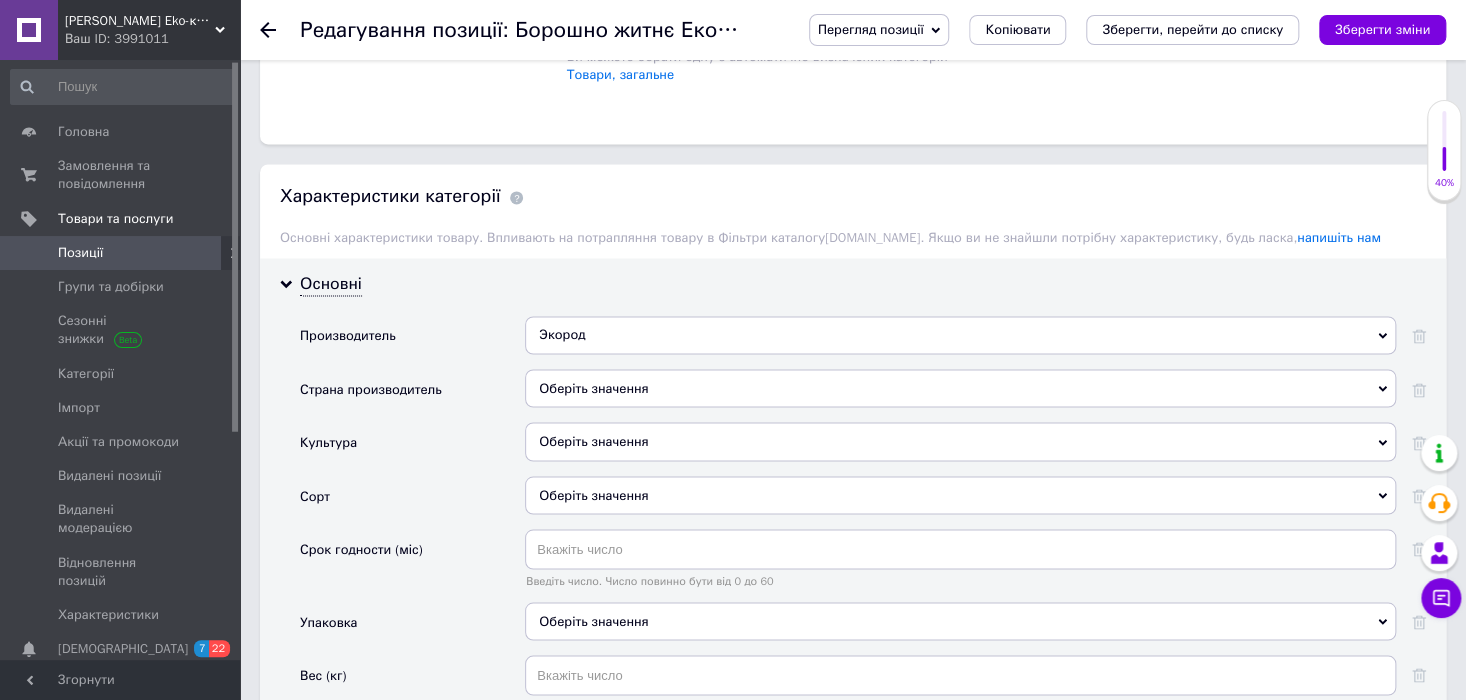 click on "Оберіть значення" at bounding box center (960, 388) 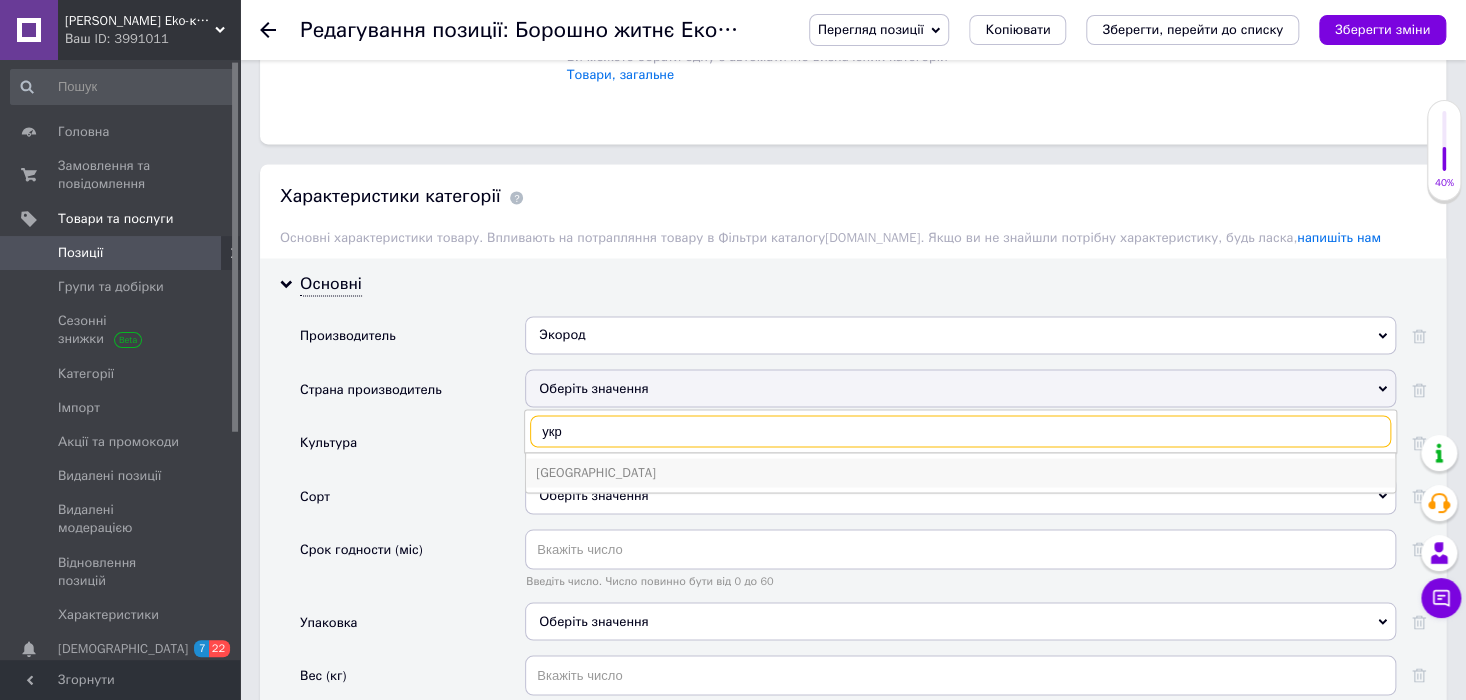 type on "укр" 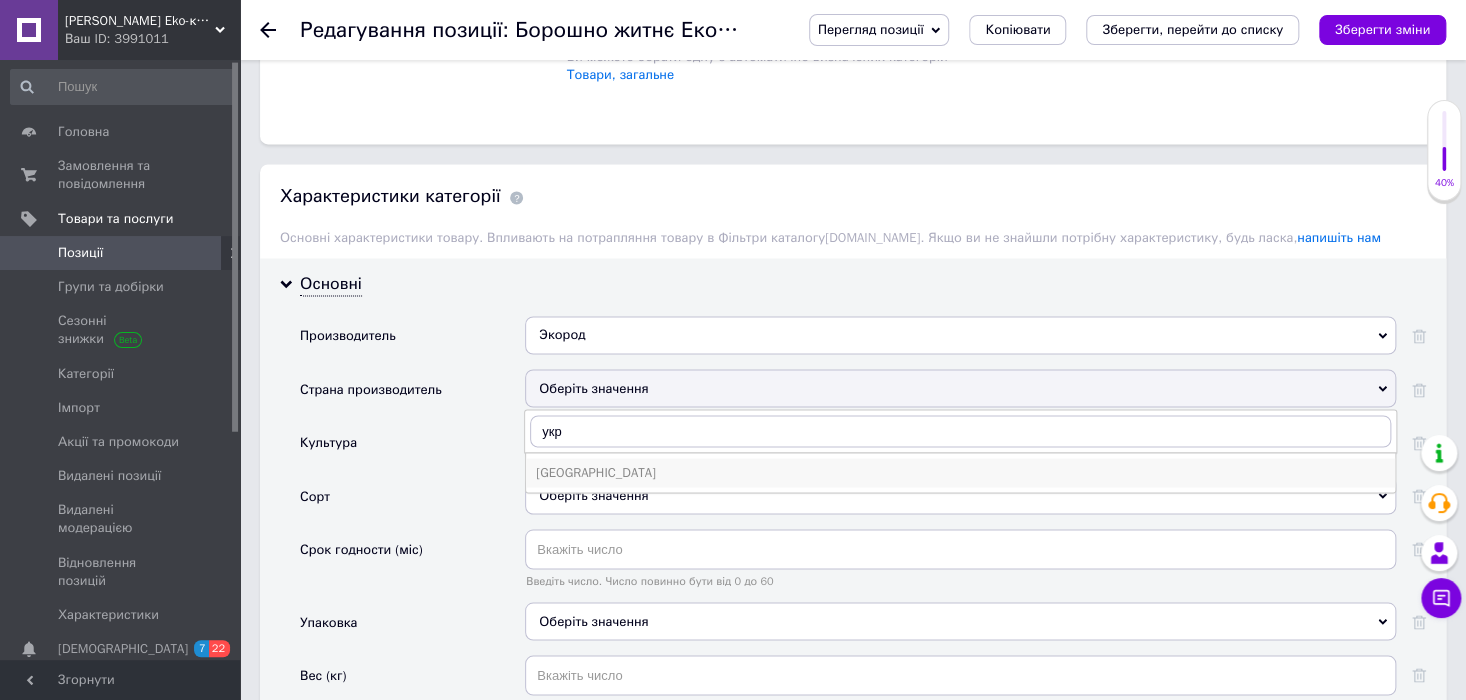 click on "[GEOGRAPHIC_DATA]" at bounding box center (960, 472) 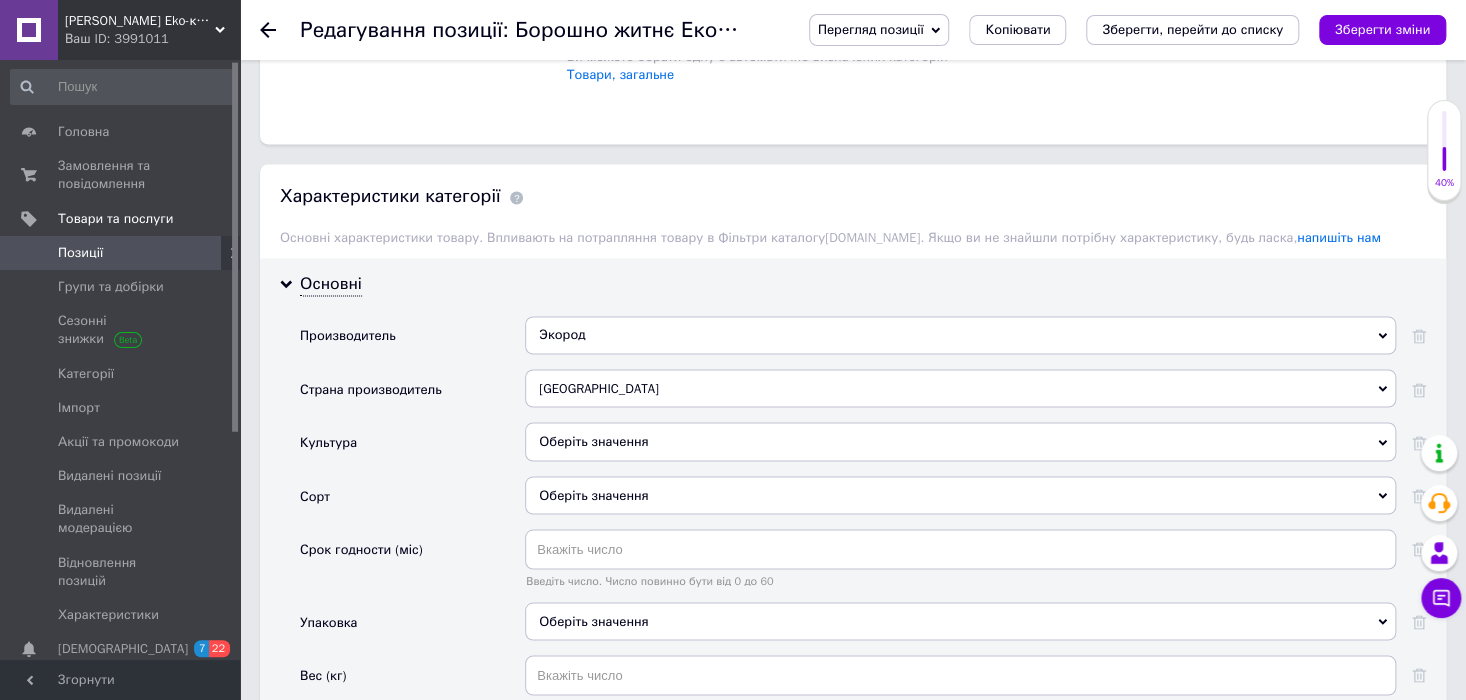 click on "Оберіть значення" at bounding box center [960, 441] 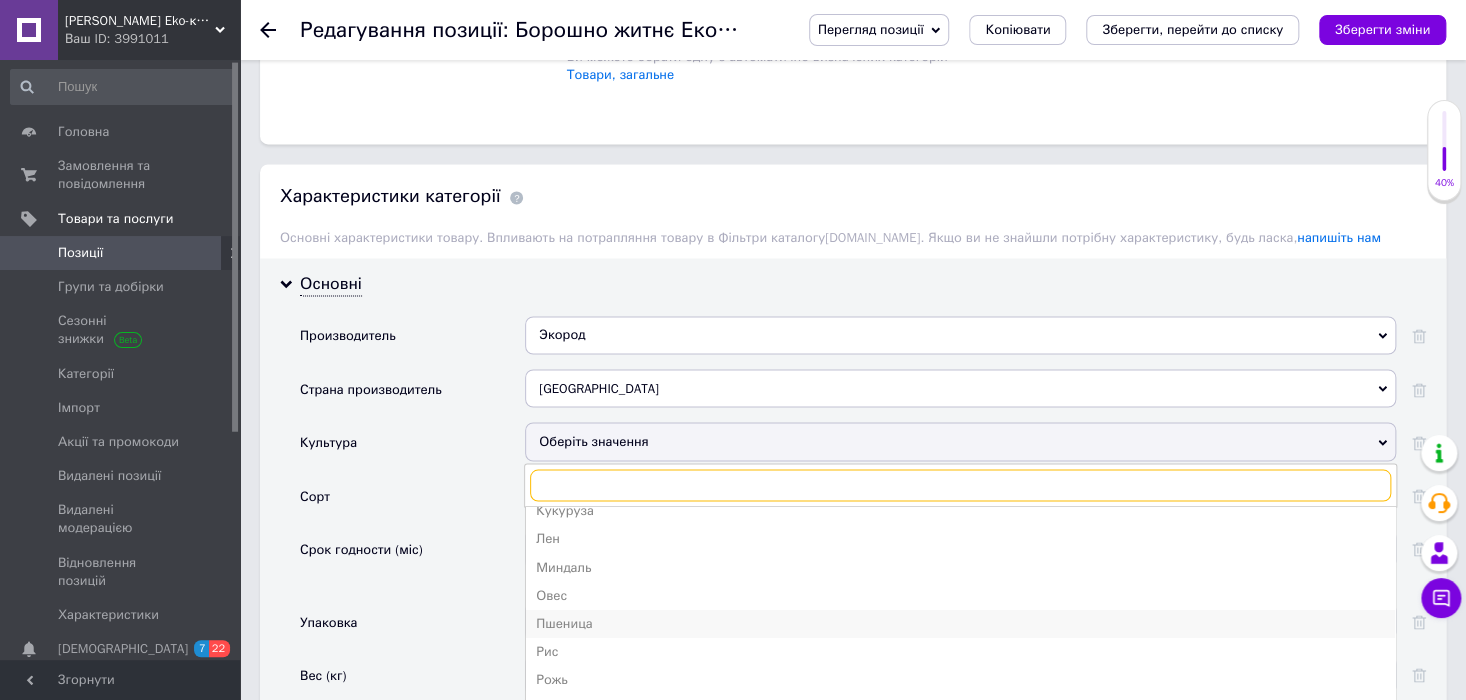 scroll, scrollTop: 99, scrollLeft: 0, axis: vertical 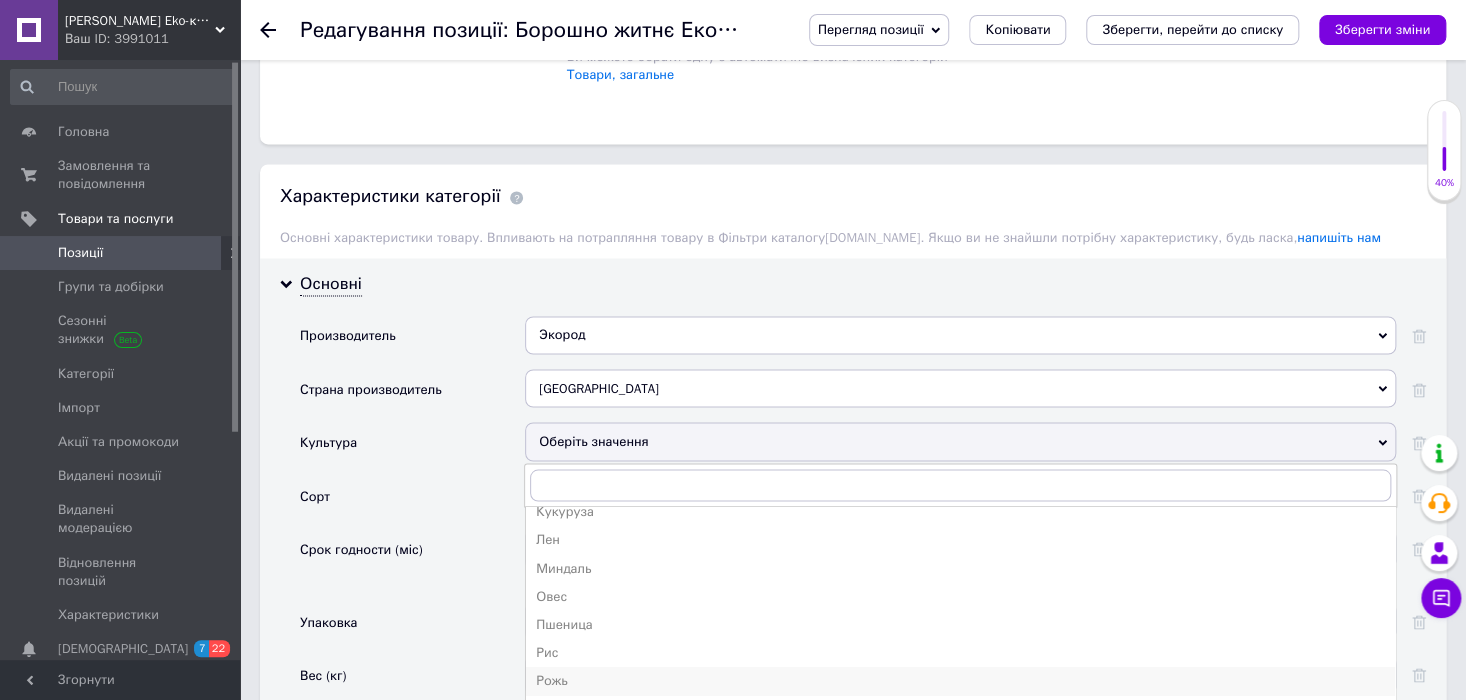 click on "Рожь" at bounding box center (960, 680) 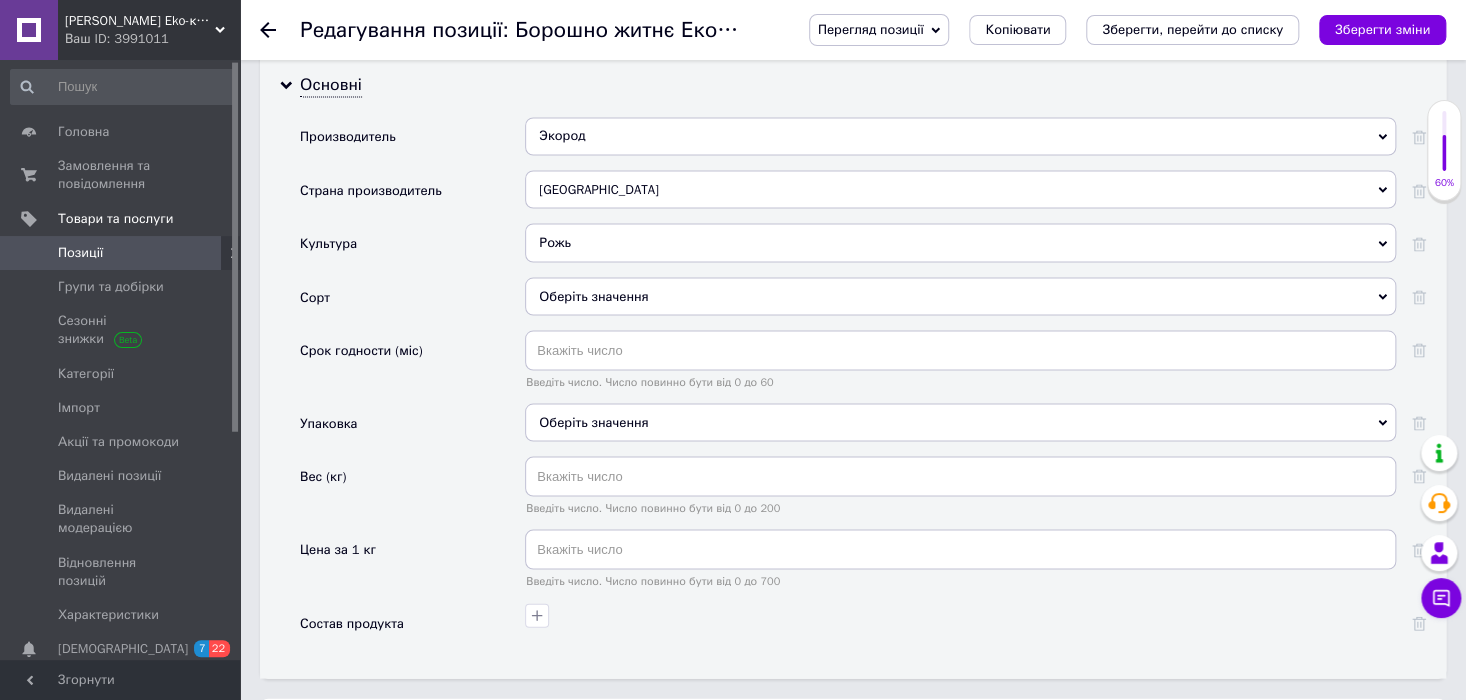 scroll, scrollTop: 1692, scrollLeft: 0, axis: vertical 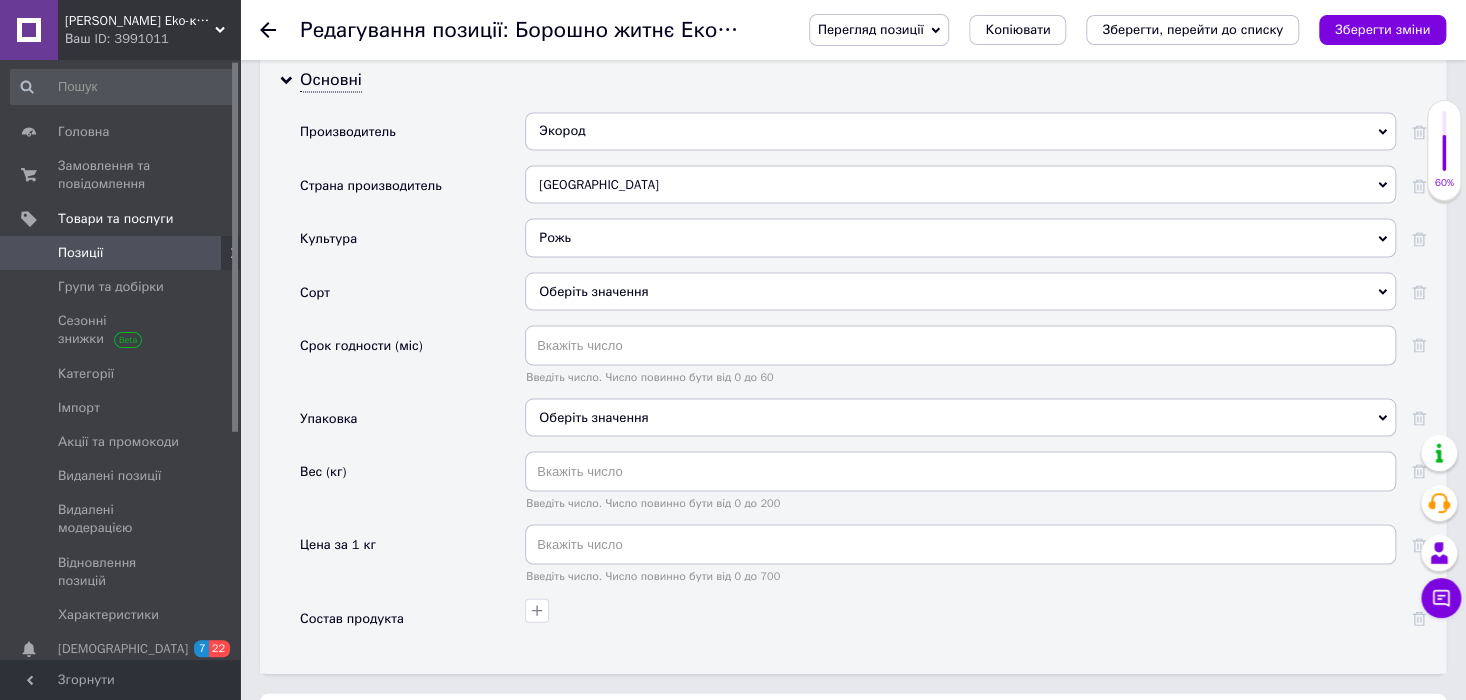 click on "Оберіть значення" at bounding box center (960, 291) 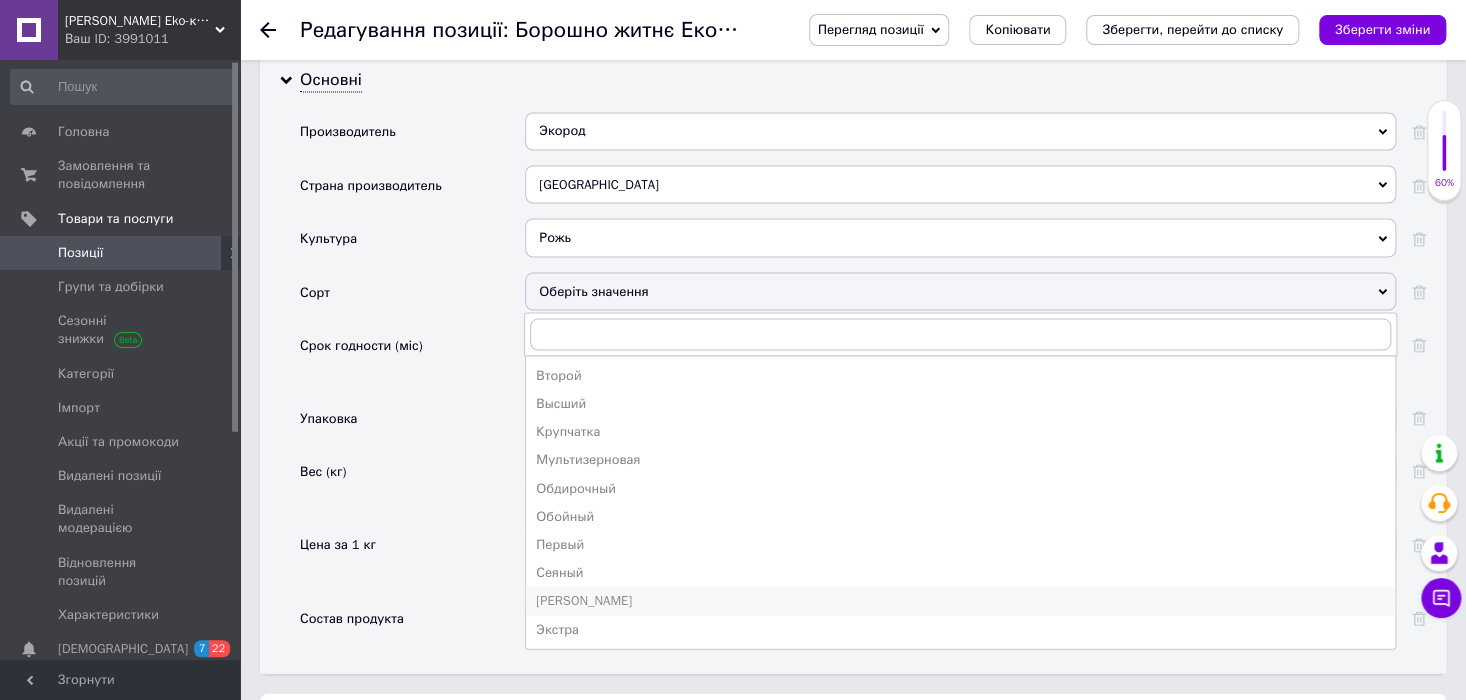 click on "[PERSON_NAME]" at bounding box center [960, 600] 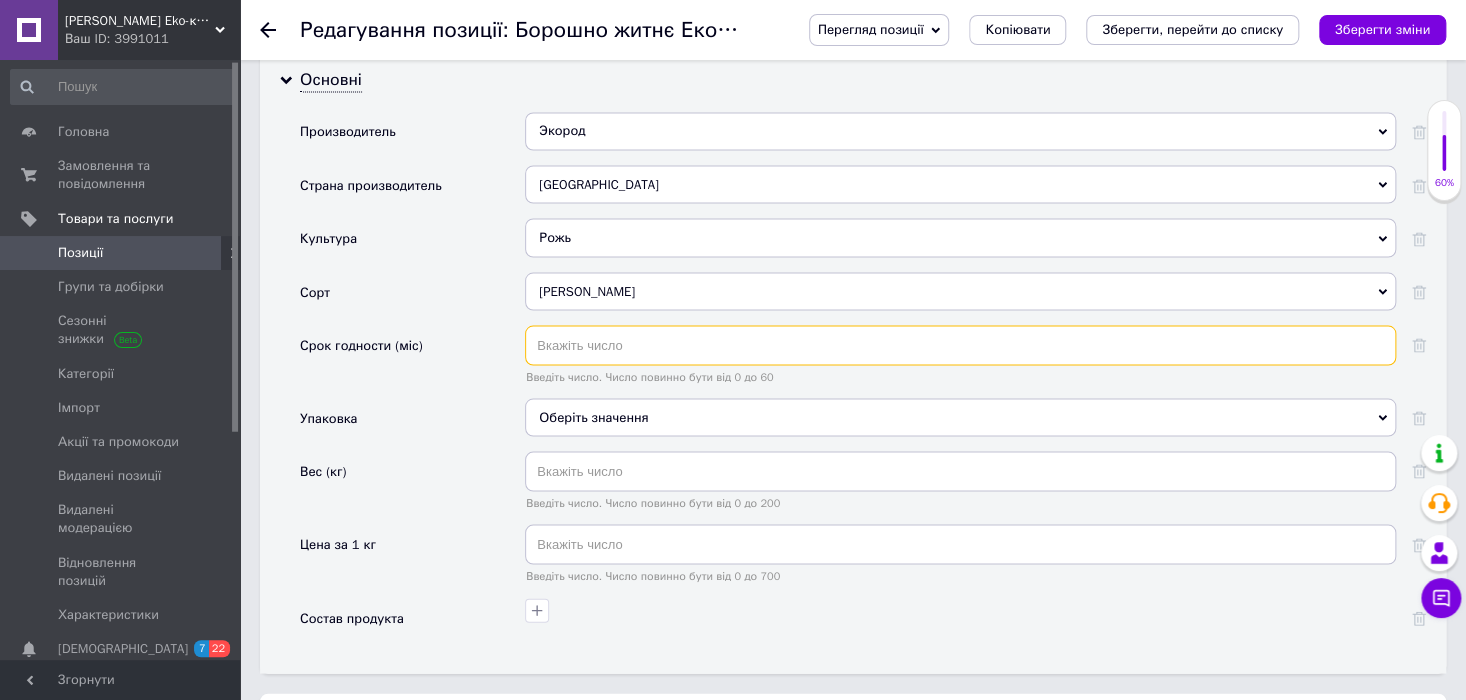 click at bounding box center [960, 345] 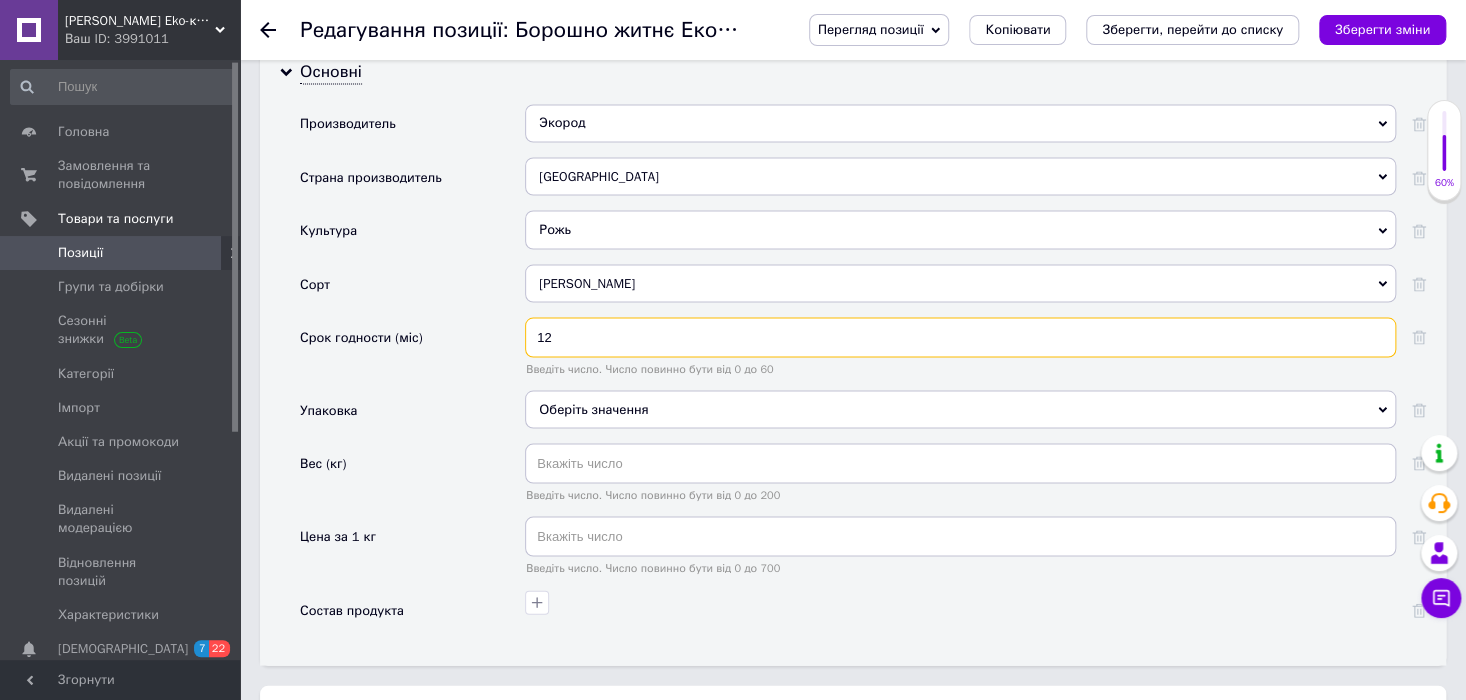 type on "12" 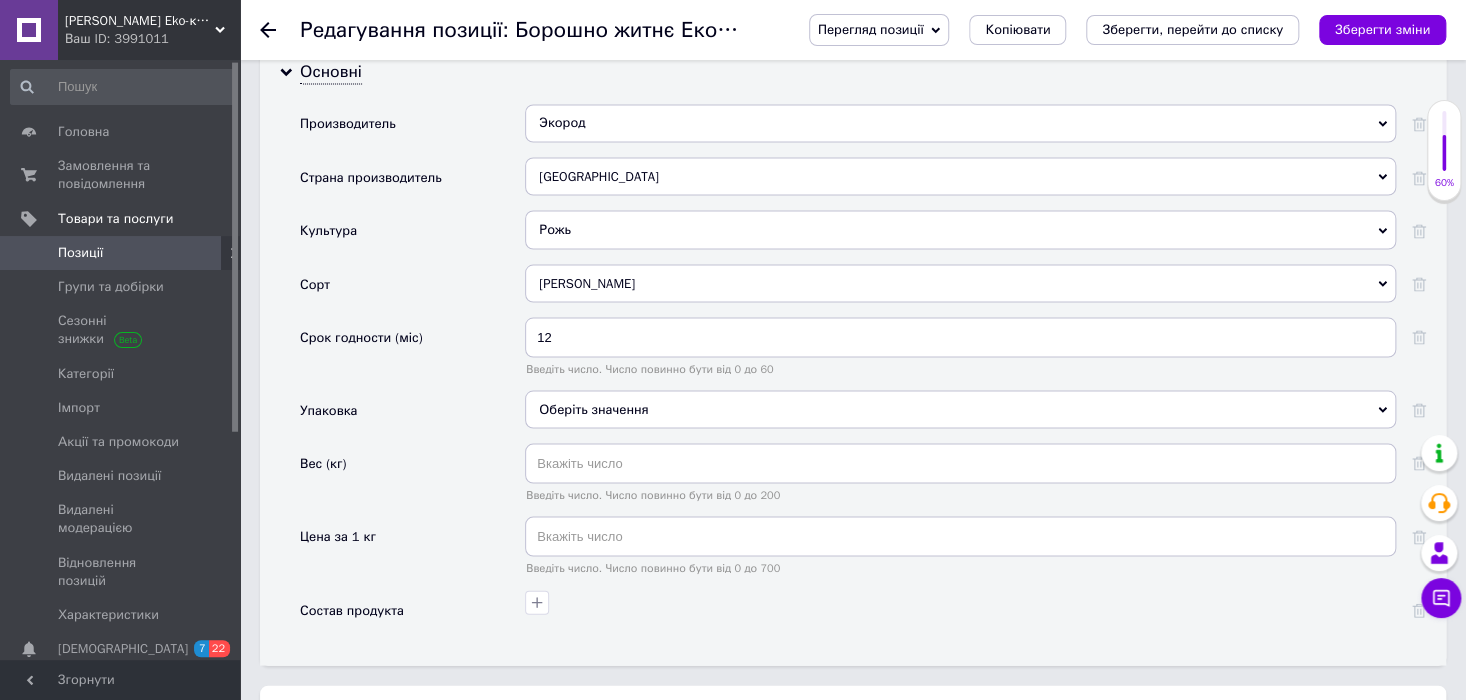 drag, startPoint x: 645, startPoint y: 388, endPoint x: 630, endPoint y: 439, distance: 53.160137 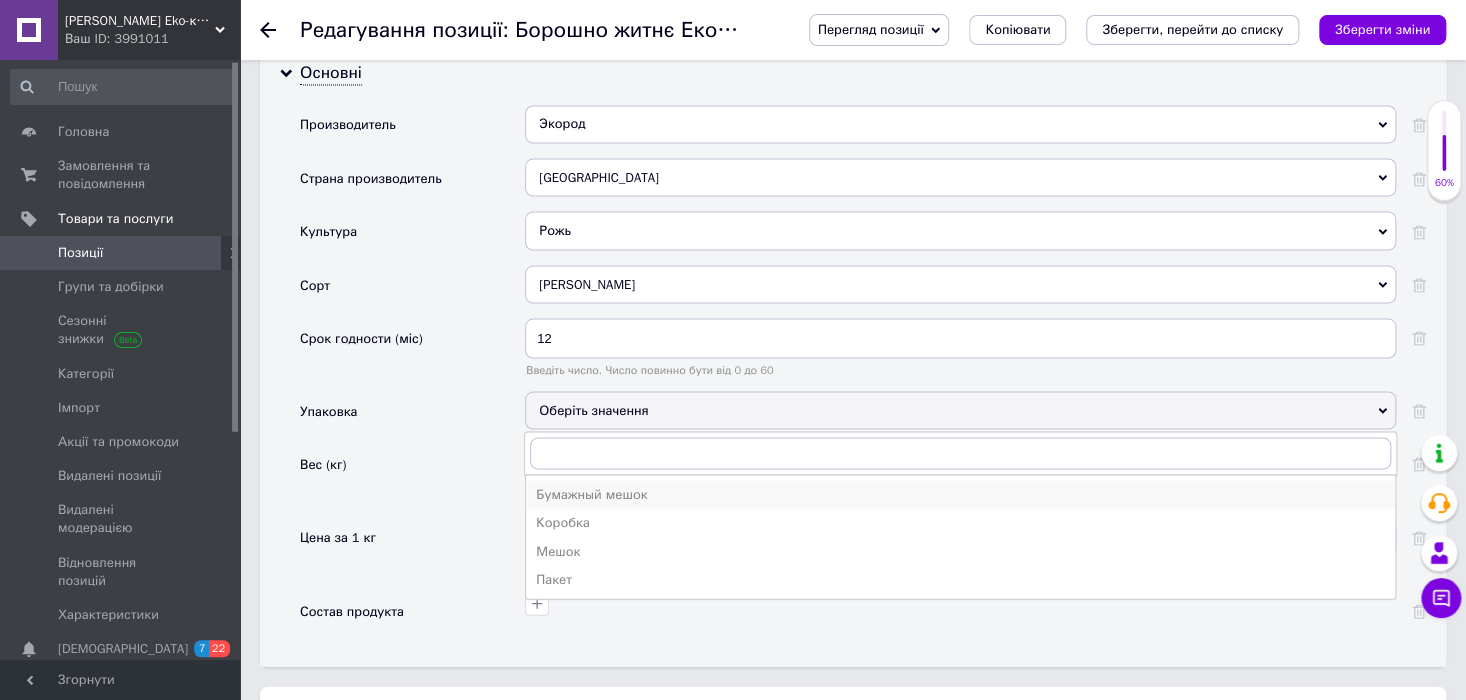 click on "Бумажный мешок" at bounding box center [960, 494] 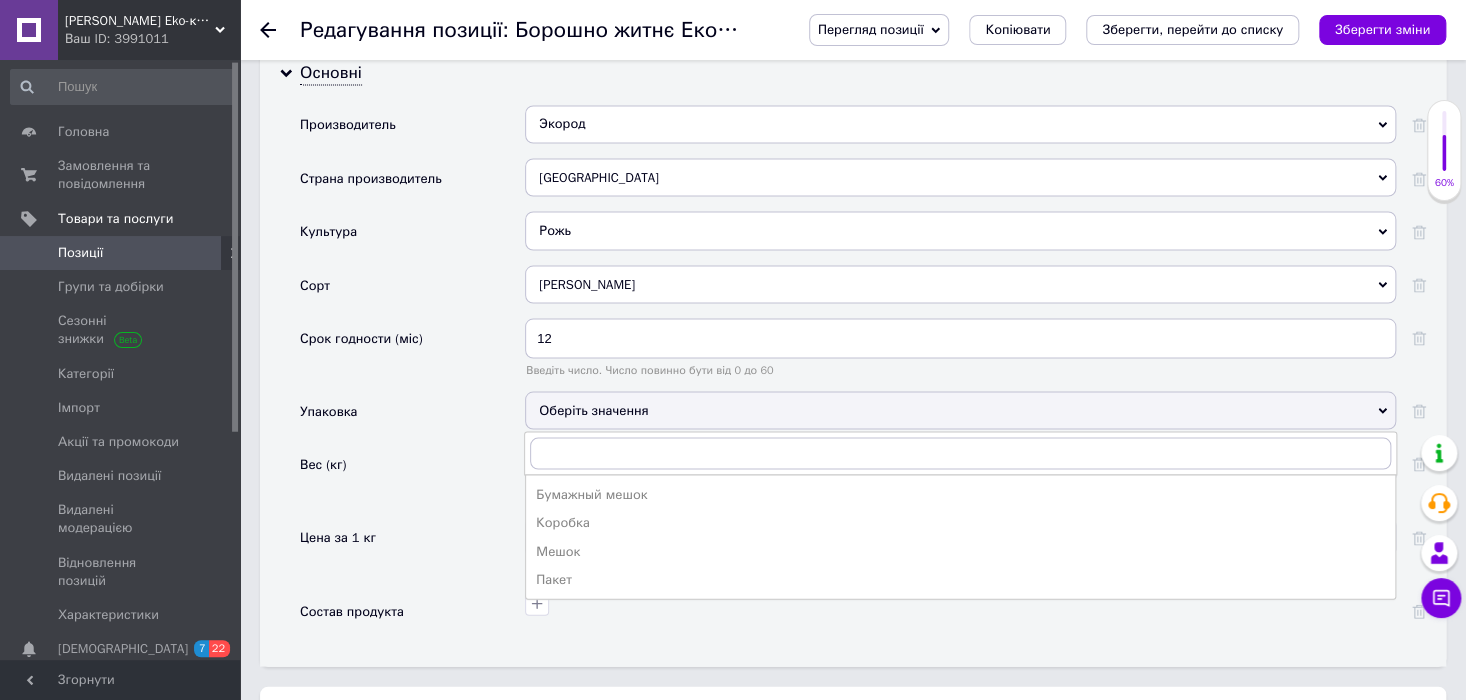 scroll, scrollTop: 1696, scrollLeft: 0, axis: vertical 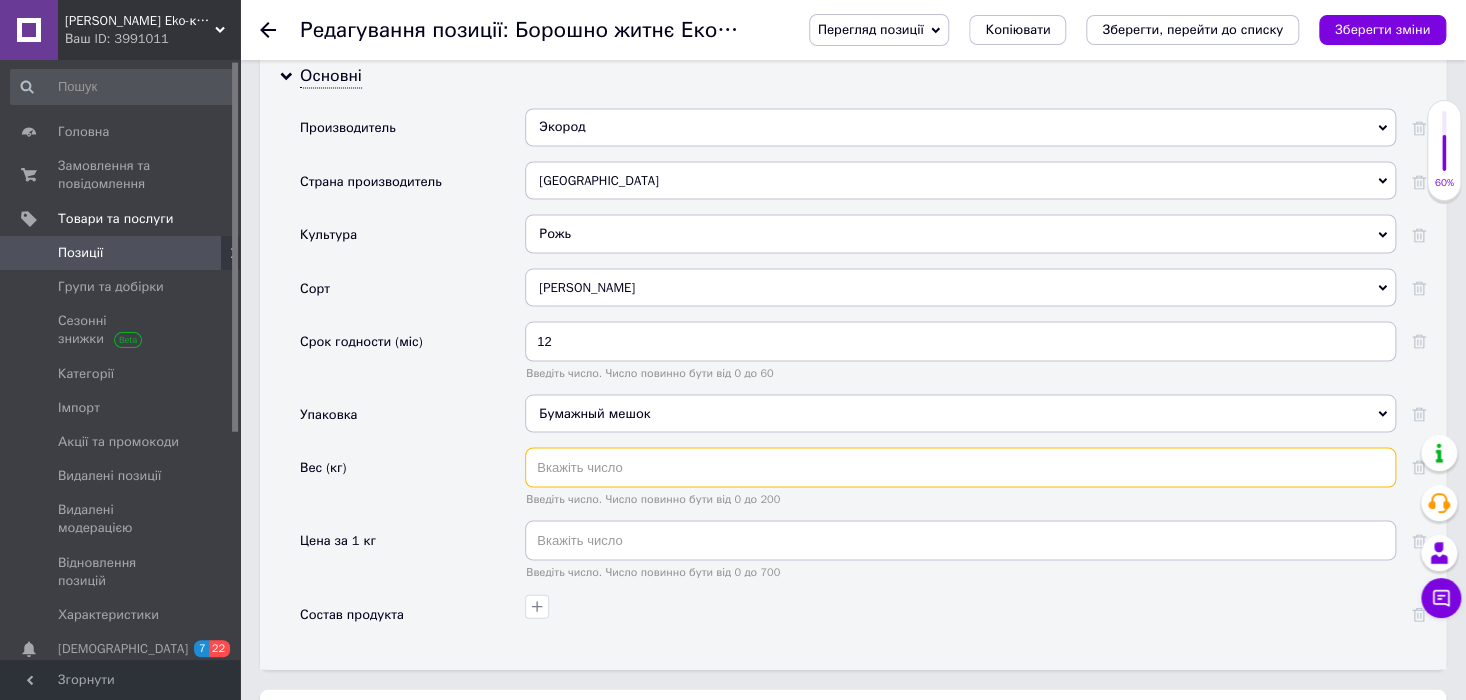 click at bounding box center (960, 467) 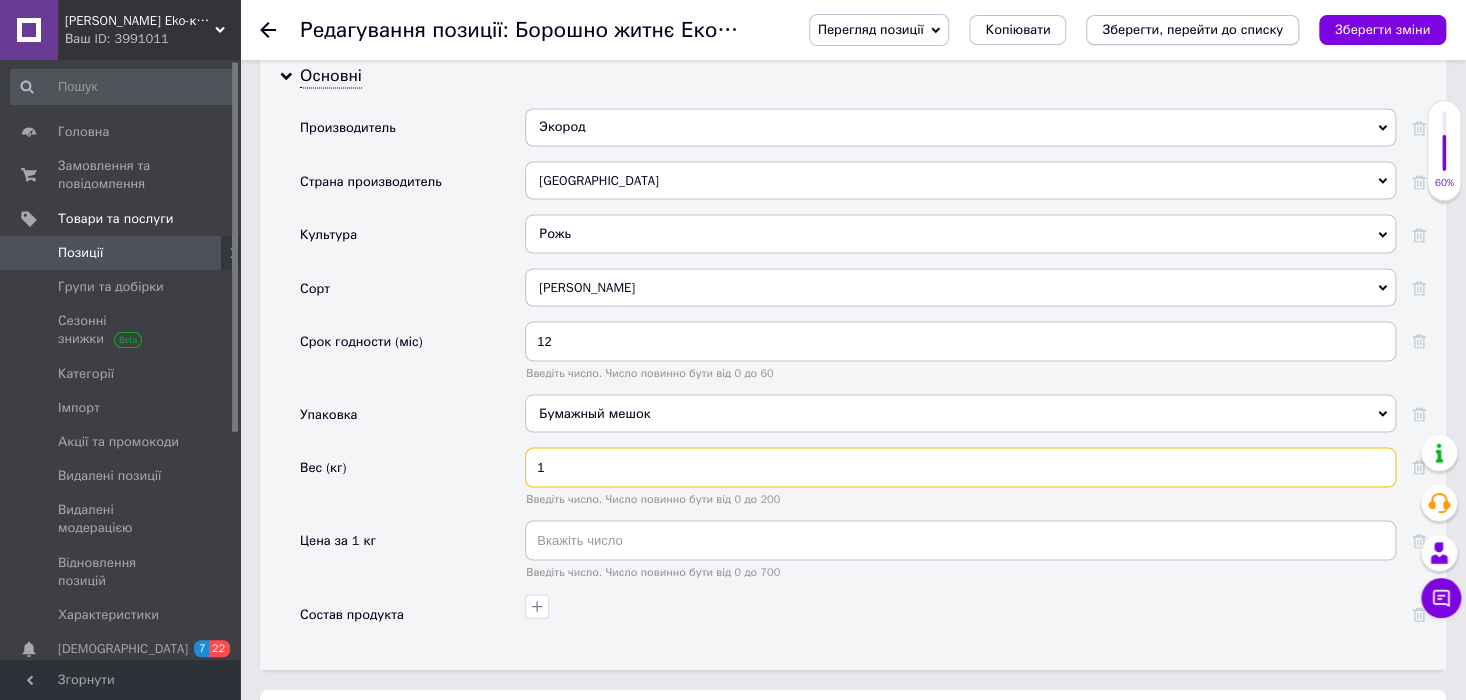 type on "1" 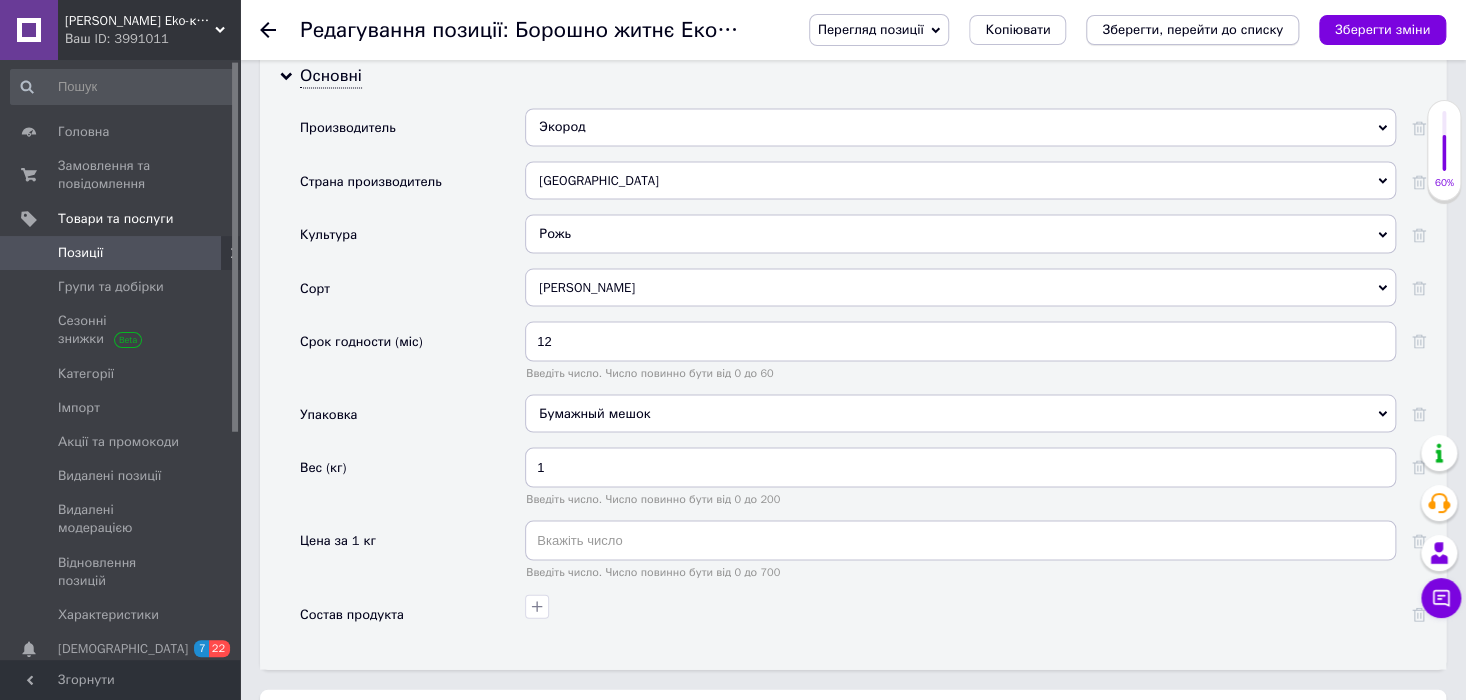 click on "Зберегти, перейти до списку" at bounding box center [1192, 29] 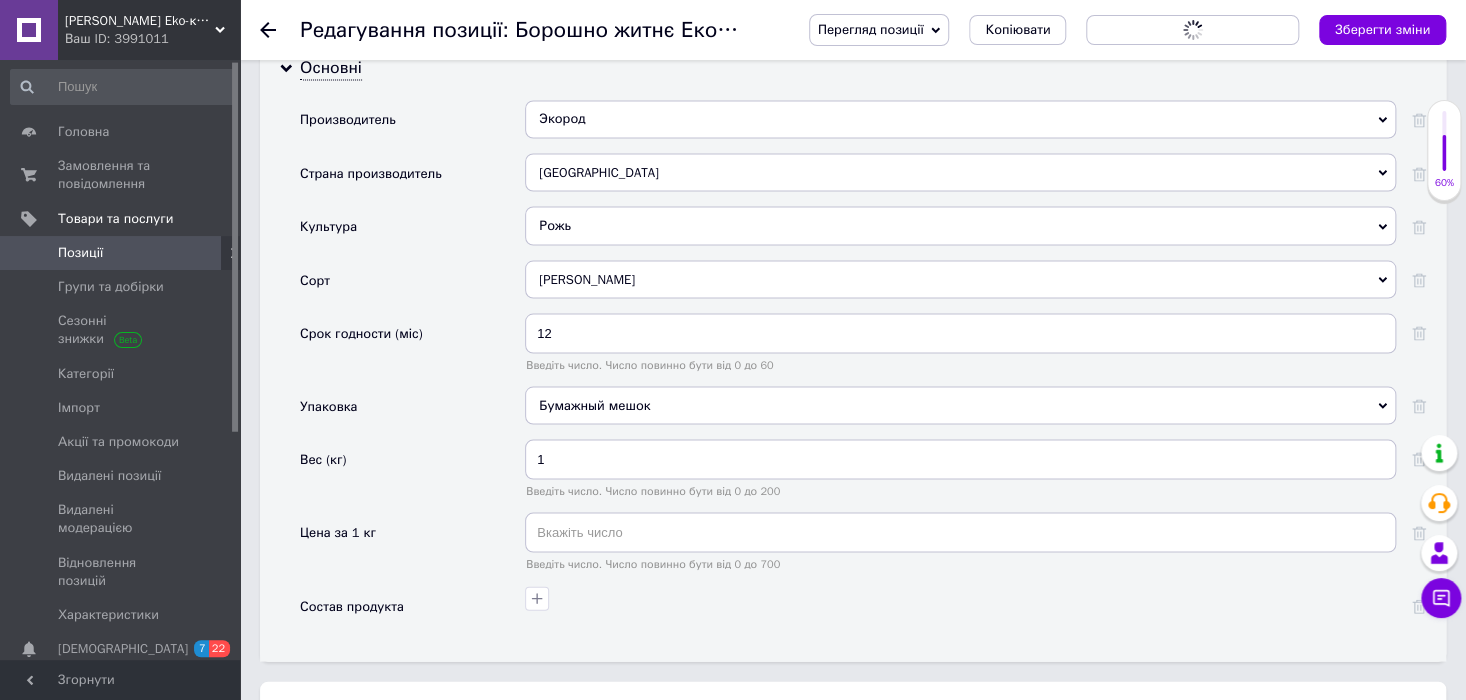 scroll, scrollTop: 1705, scrollLeft: 0, axis: vertical 